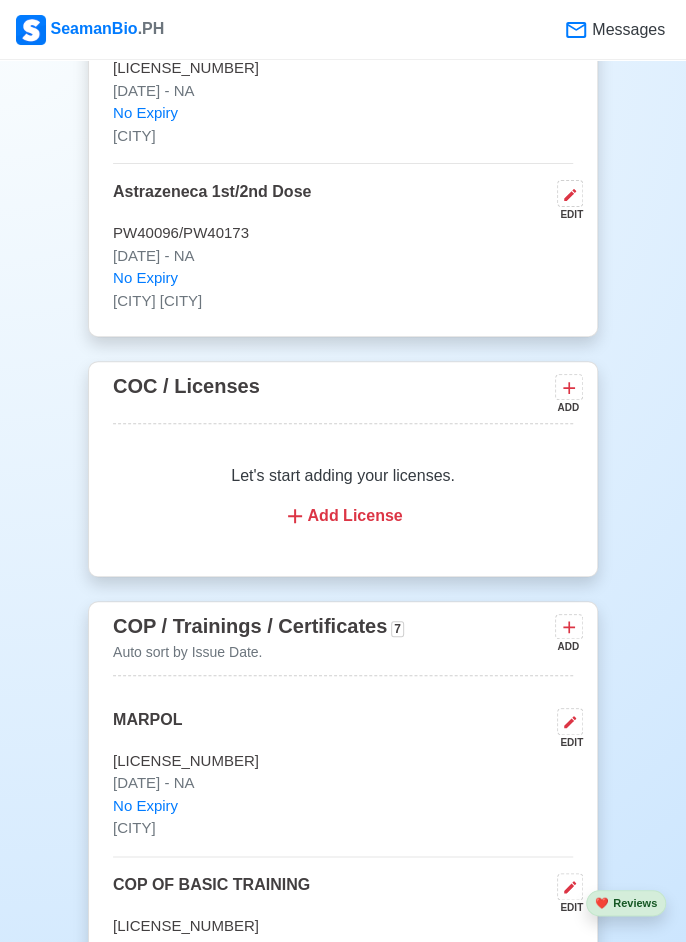 scroll, scrollTop: 2434, scrollLeft: 0, axis: vertical 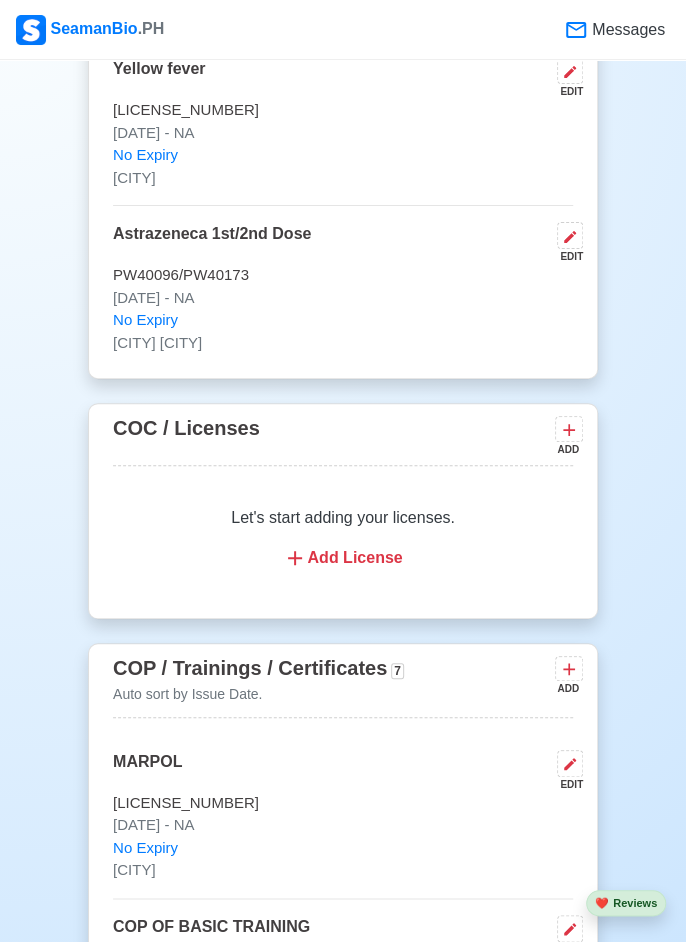 click 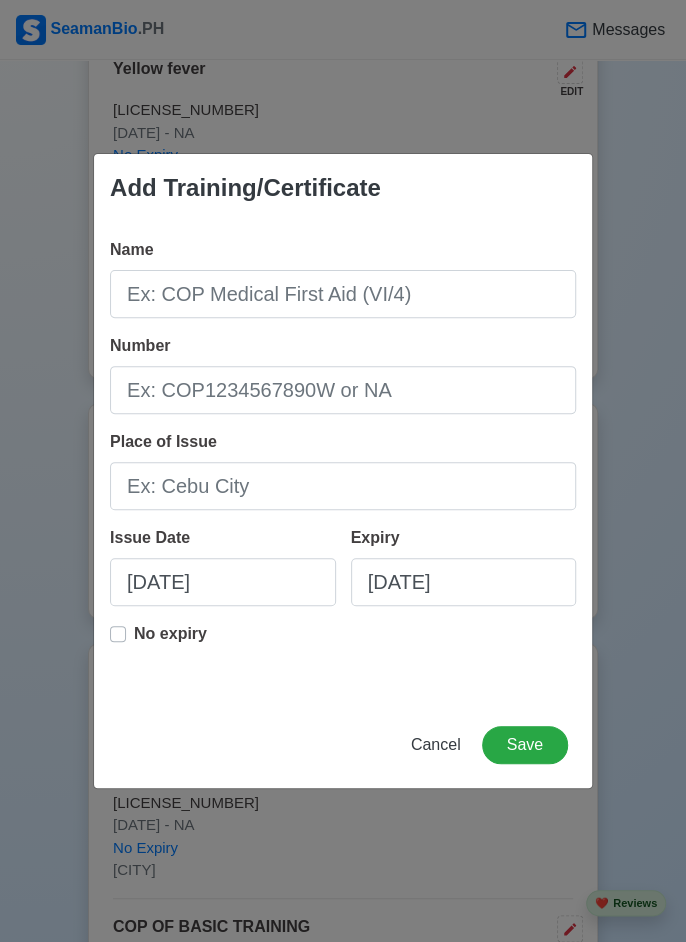 click on "Add Training/Certificate Name Number Place of Issue Issue Date 07/18/2025 Expiry 07/18/2025 No expiry Cancel Save" at bounding box center (343, 471) 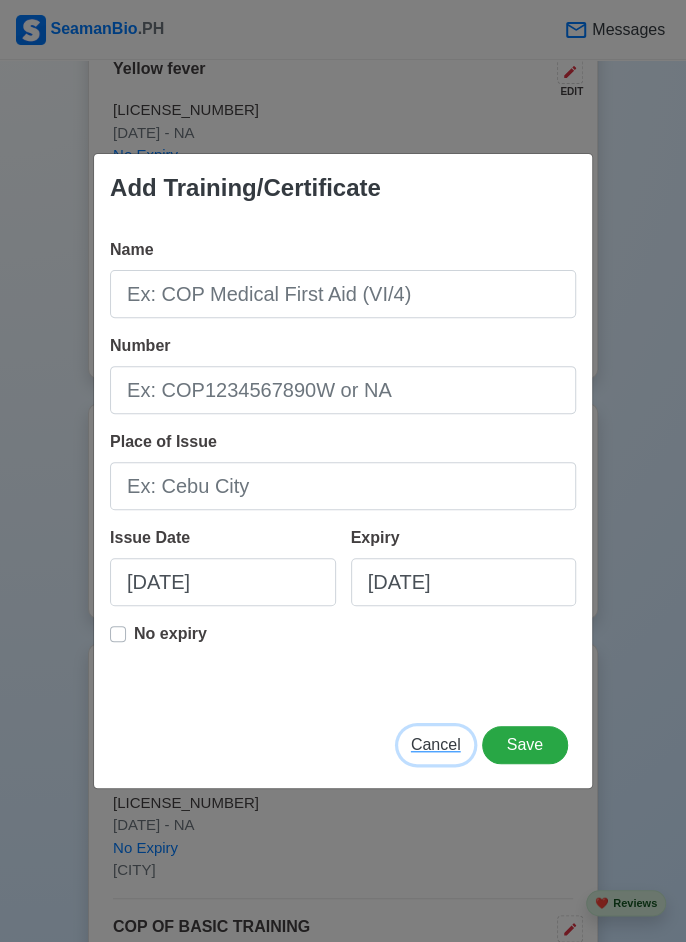click on "Cancel" at bounding box center [436, 744] 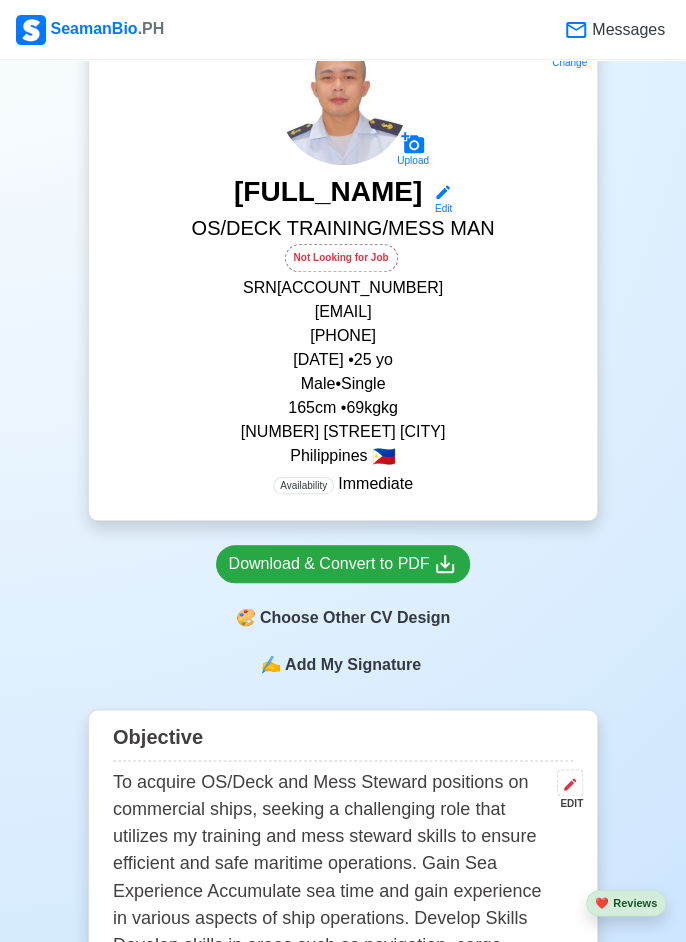 scroll, scrollTop: 343, scrollLeft: 0, axis: vertical 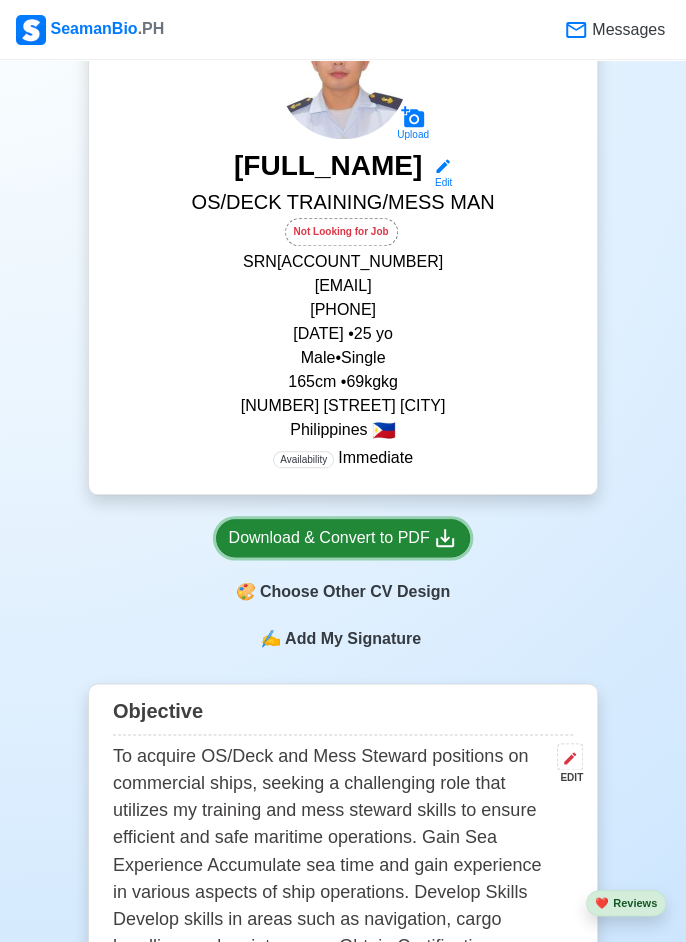 click on "Download & Convert to PDF" at bounding box center [343, 538] 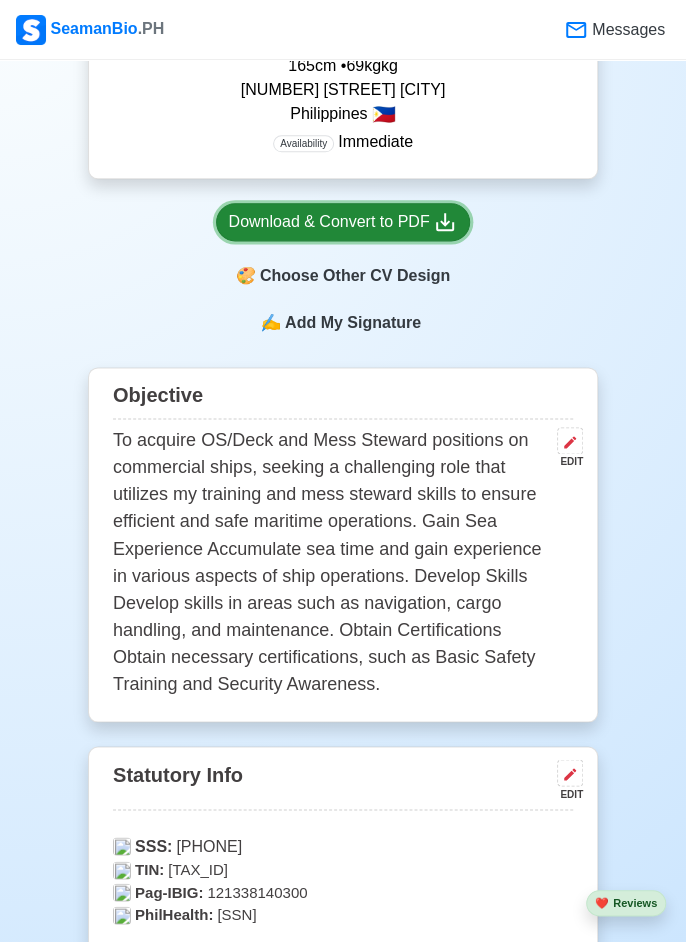 scroll, scrollTop: 662, scrollLeft: 0, axis: vertical 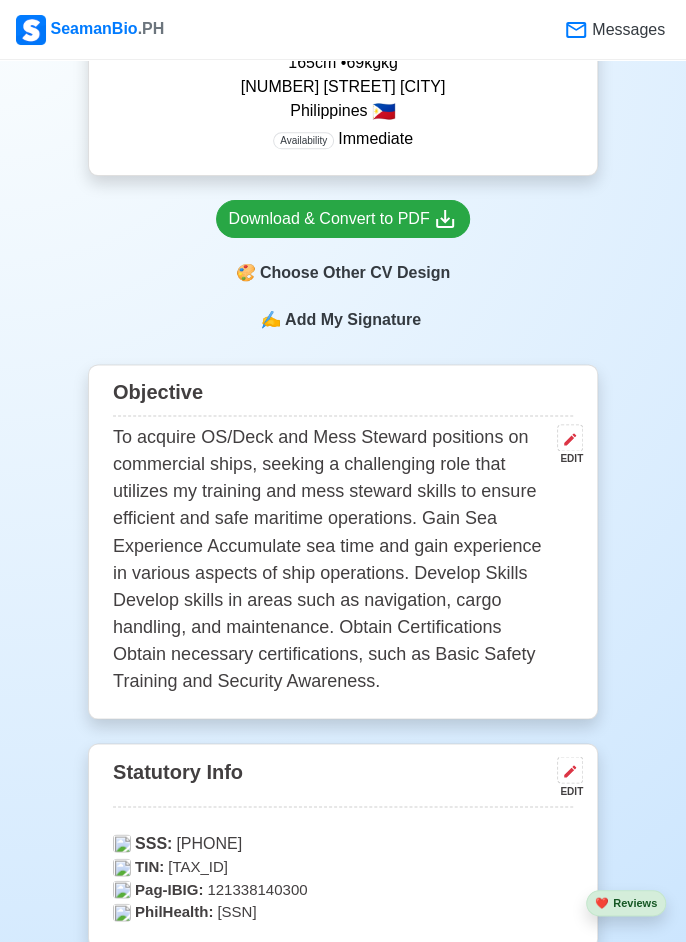 click at bounding box center [570, 437] 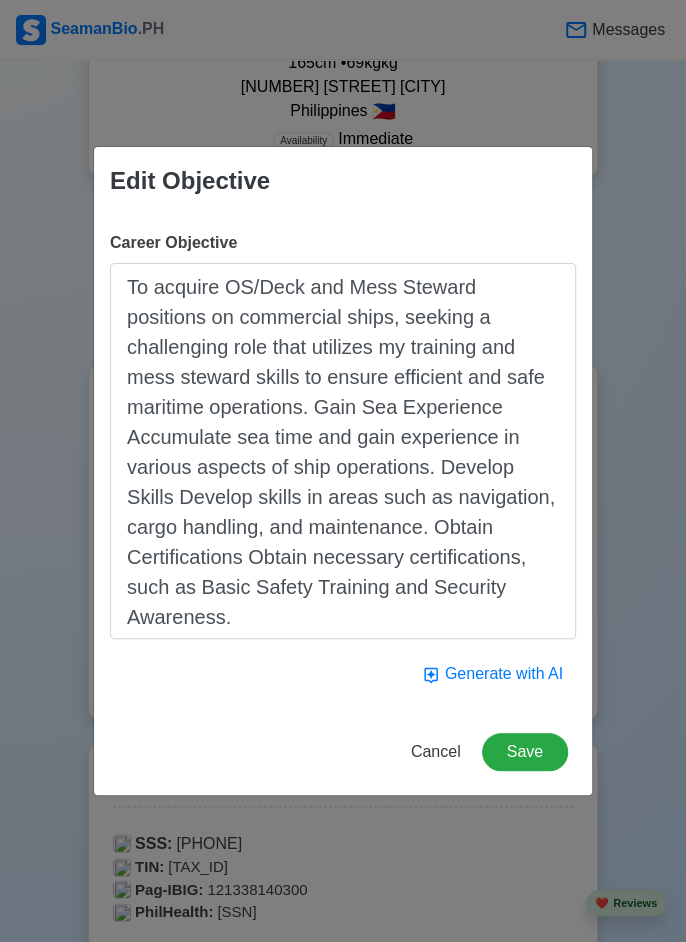scroll, scrollTop: 662, scrollLeft: 0, axis: vertical 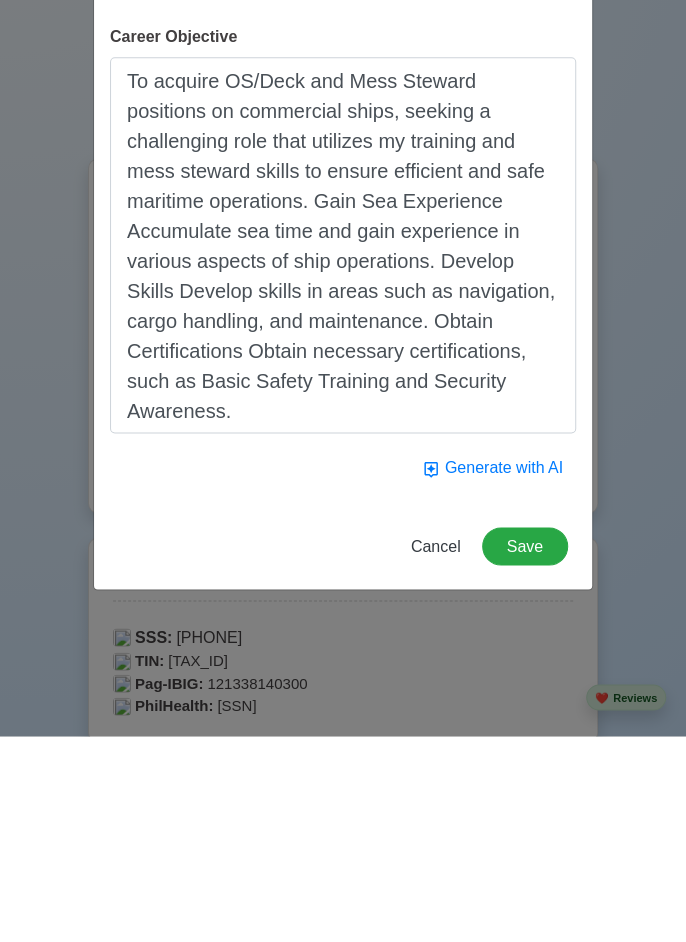 click on "To acquire OS/Deck and Mess Steward positions on commercial ships, seeking a challenging role that utilizes my training and mess steward skills to ensure efficient and safe maritime operations. Gain Sea Experience Accumulate sea time and gain experience in various aspects of ship operations. Develop Skills Develop skills in areas such as navigation, cargo handling, and maintenance. Obtain Certifications Obtain necessary certifications, such as Basic Safety Training and Security Awareness." at bounding box center [343, 451] 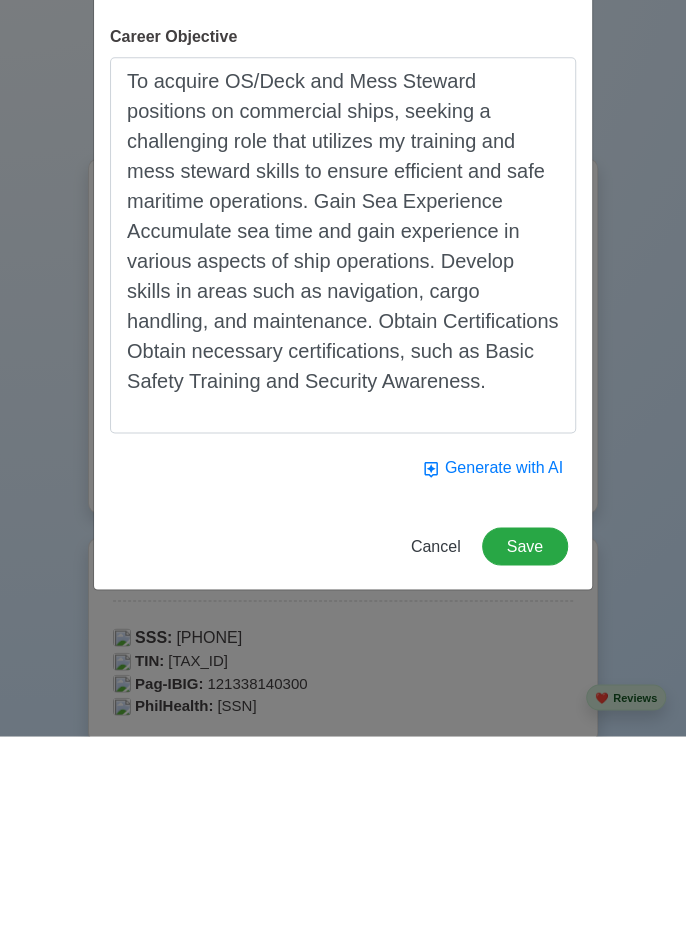 click on "To acquire OS/Deck and Mess Steward positions on commercial ships, seeking a challenging role that utilizes my training and mess steward skills to ensure efficient and safe maritime operations. Gain Sea Experience Accumulate sea time and gain experience in various aspects of ship operations. Develop skills in areas such as navigation, cargo handling, and maintenance. Obtain Certifications Obtain necessary certifications, such as Basic Safety Training and Security Awareness." at bounding box center [343, 451] 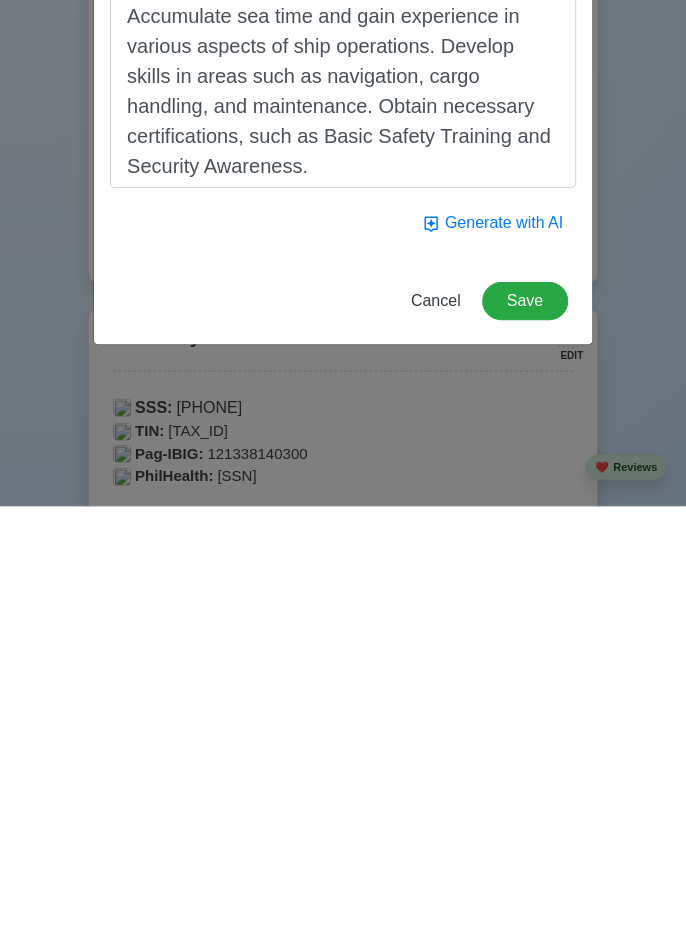 type on "To acquire OS/Deck and Mess Steward positions on commercial ships, seeking a challenging role that utilizes my training and mess steward skills to ensure efficient and safe maritime operations. Gain Sea Experience Accumulate sea time and gain experience in various aspects of ship operations. Develop skills in areas such as navigation, cargo handling, and maintenance. Obtain necessary certifications, such as Basic Safety Training and Security Awareness." 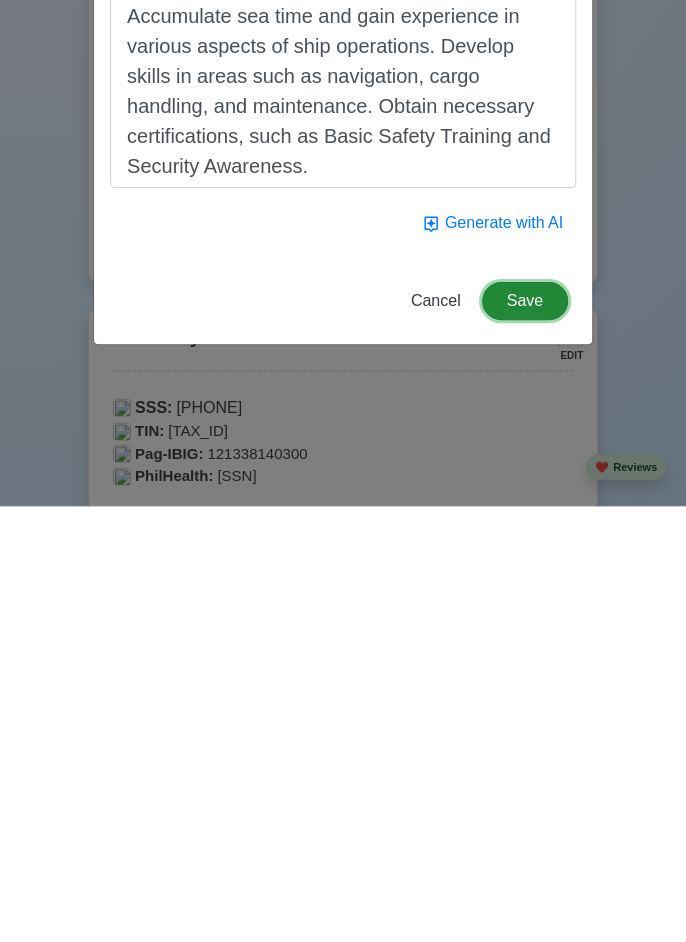 click on "Save" at bounding box center (525, 737) 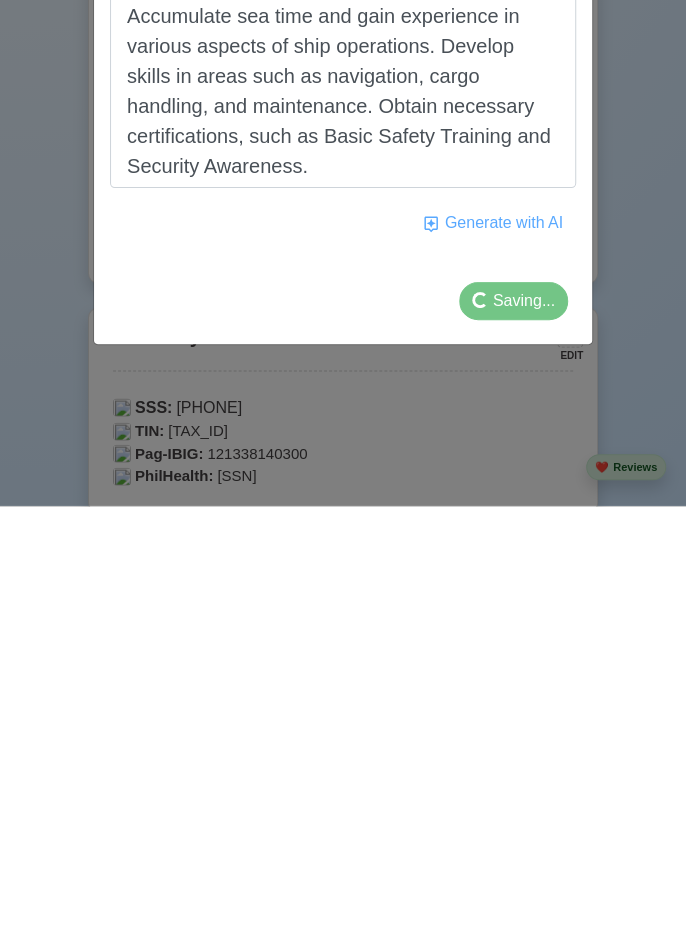 scroll, scrollTop: 662, scrollLeft: 0, axis: vertical 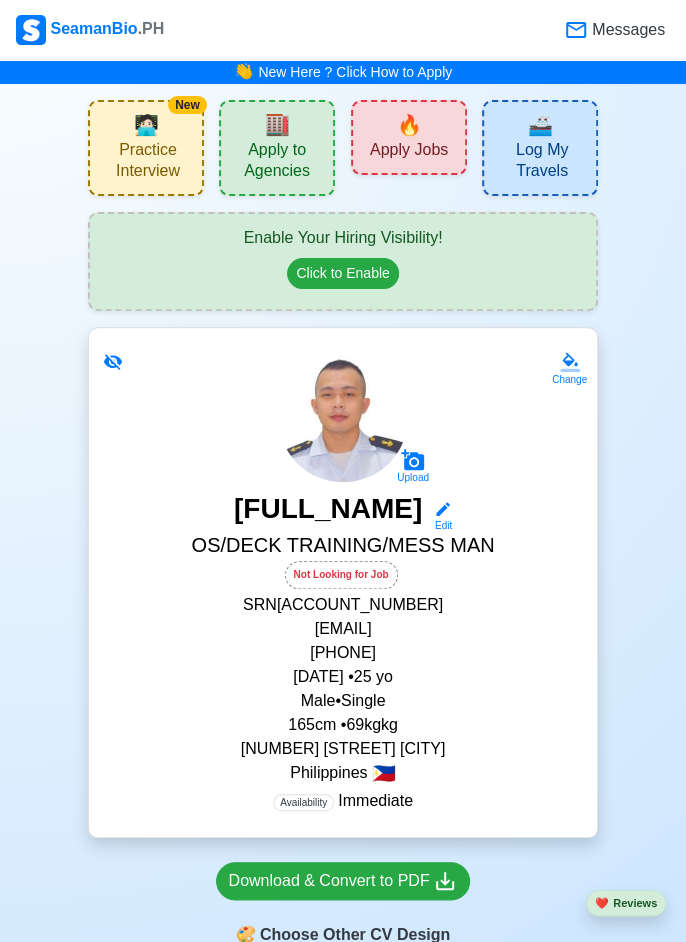 click 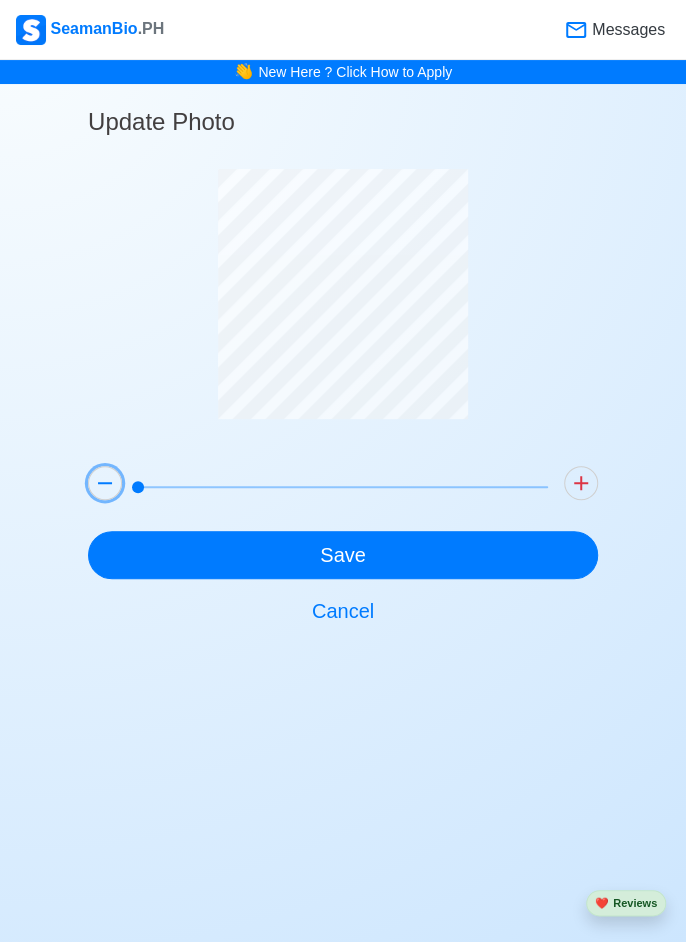 click 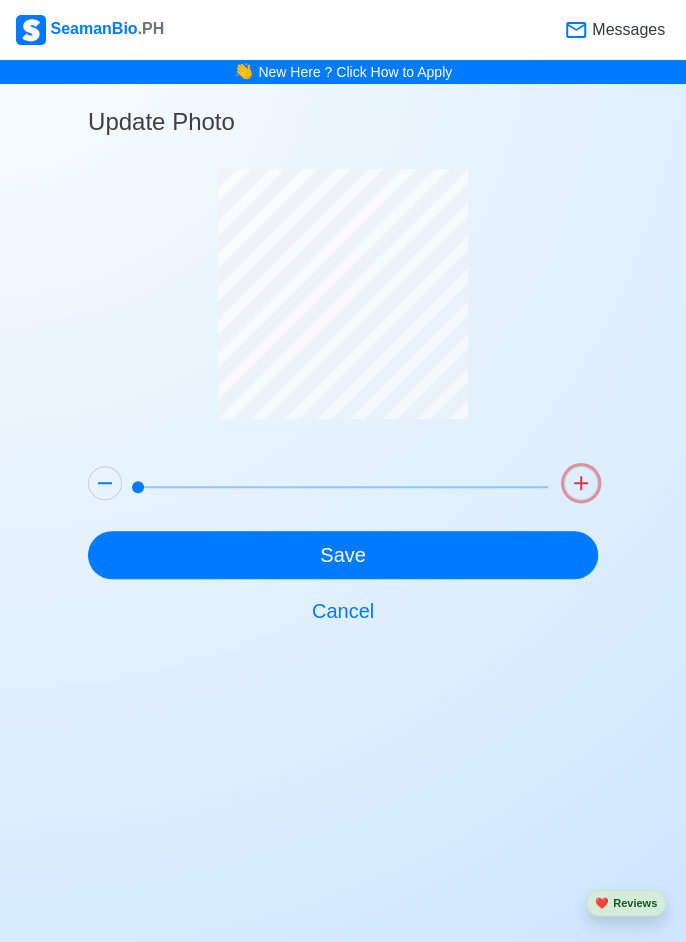 click 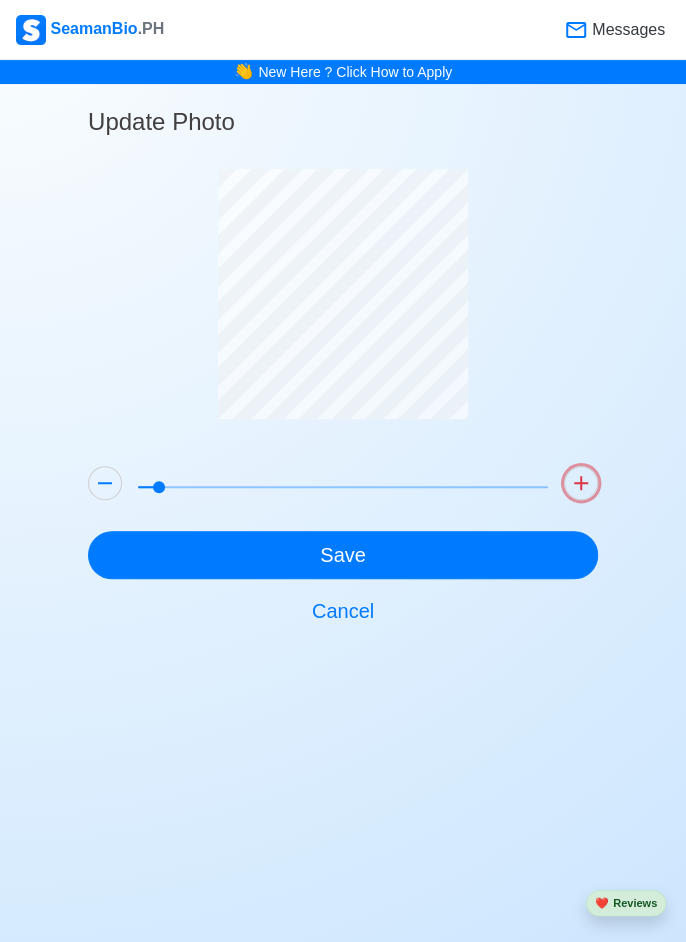 click at bounding box center (581, 483) 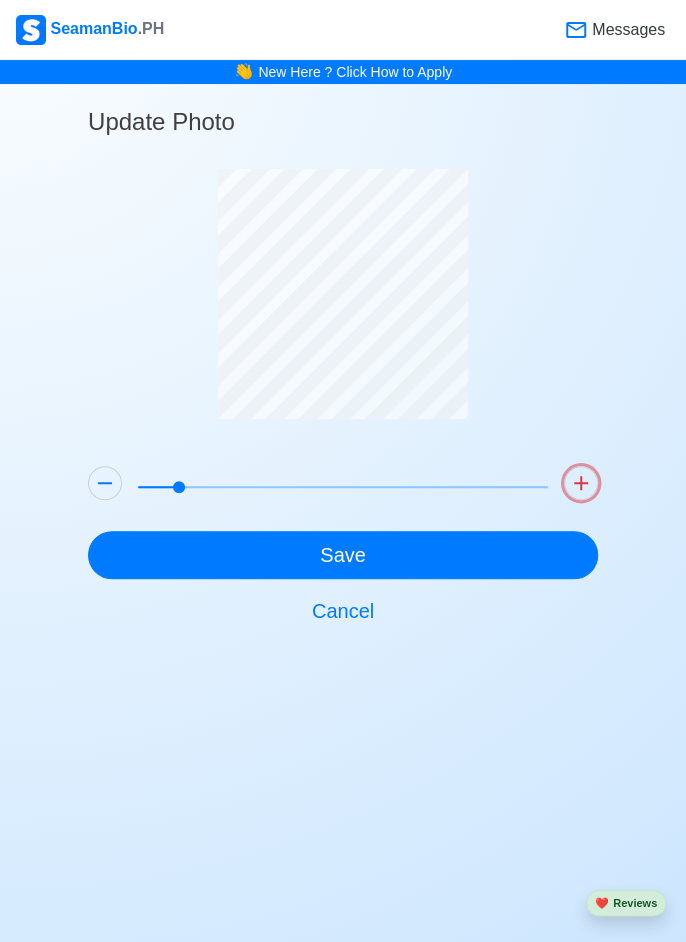 click at bounding box center (581, 483) 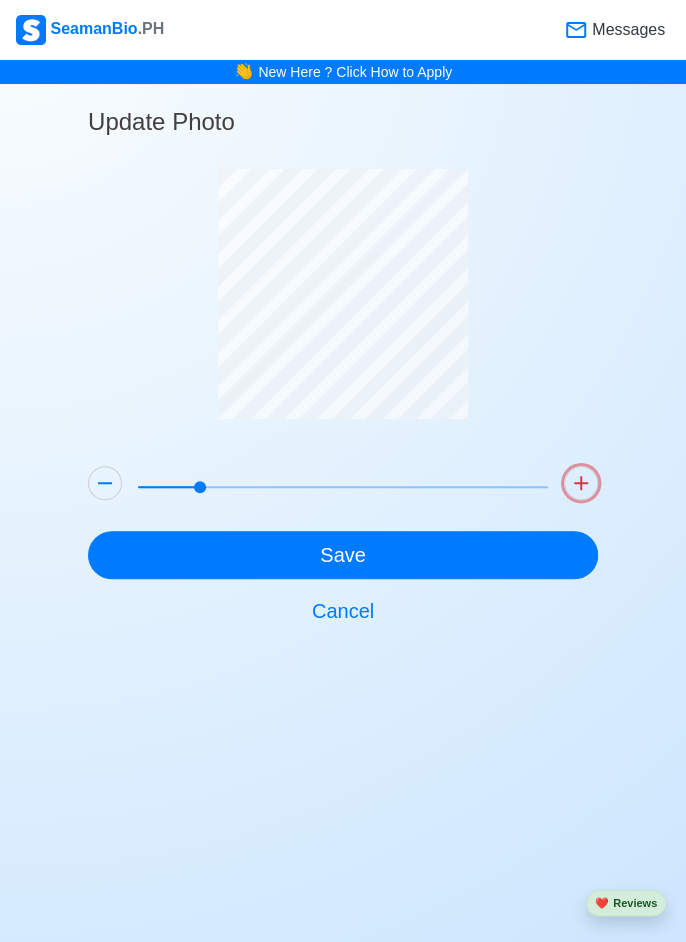 click 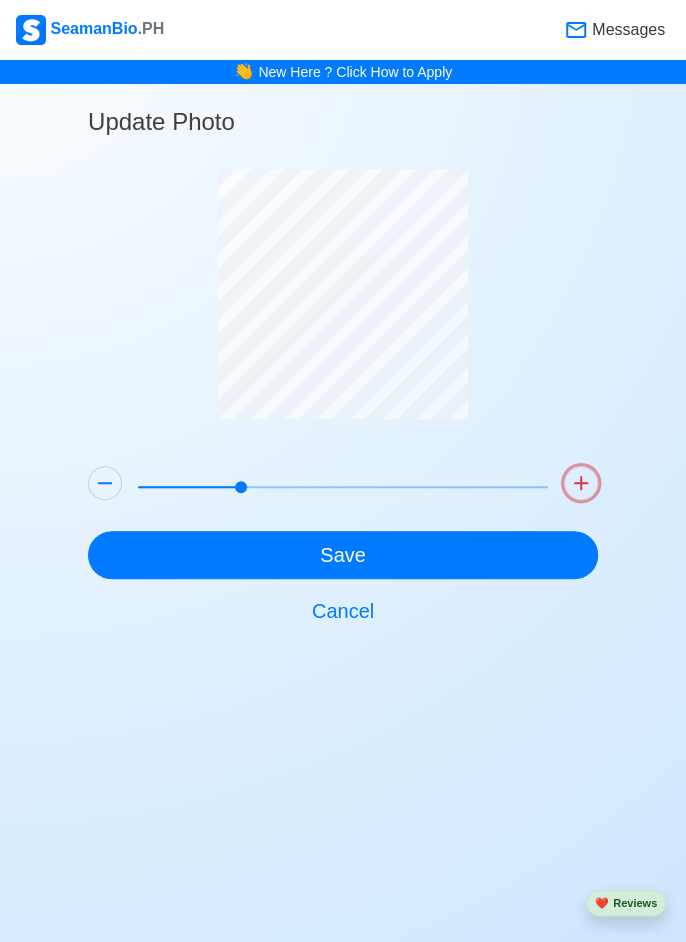 click 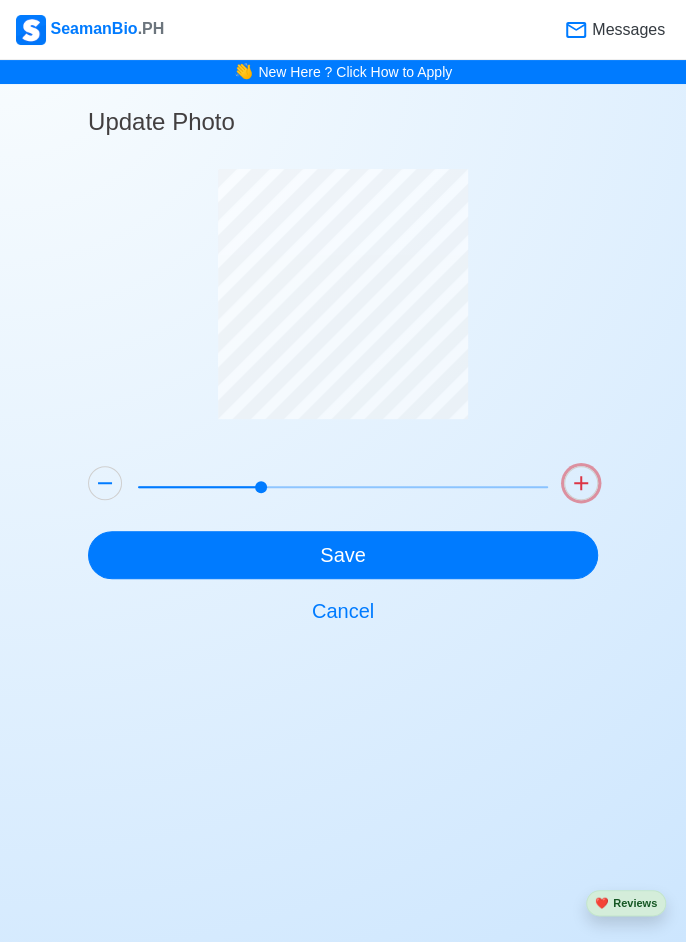 click 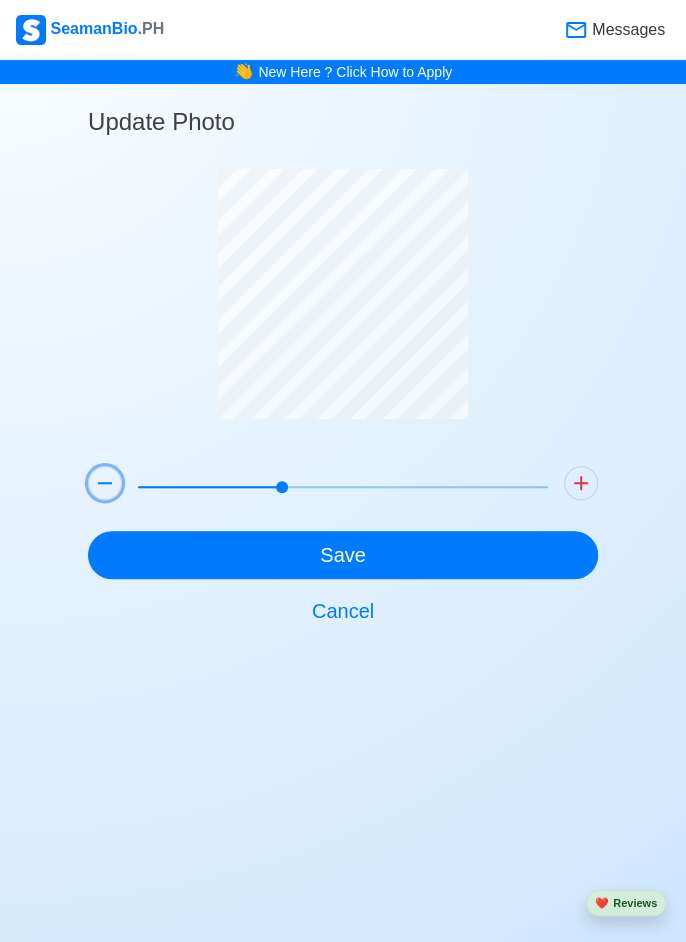 click 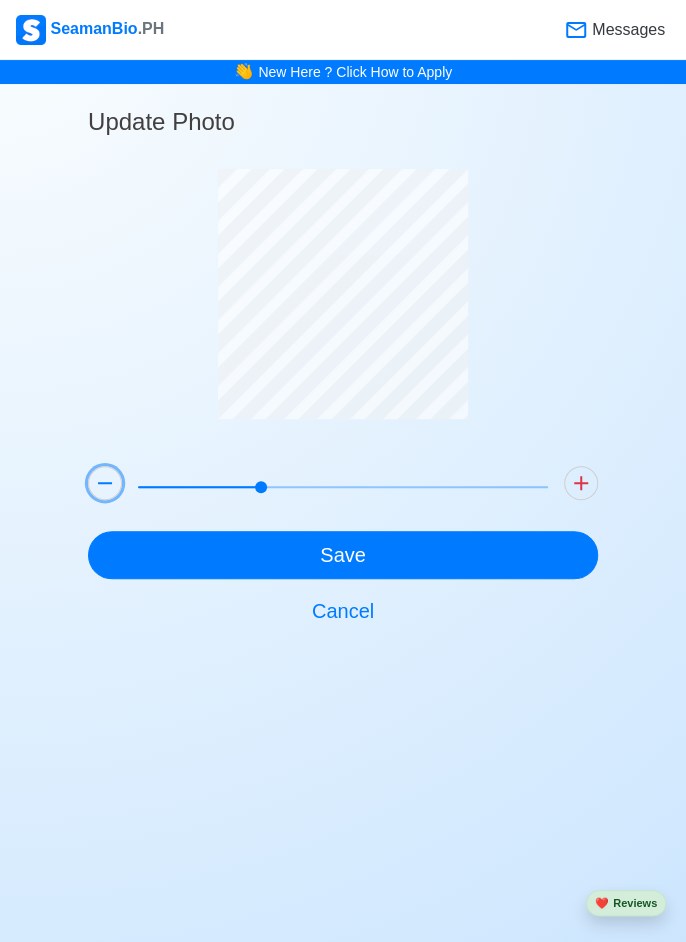 click 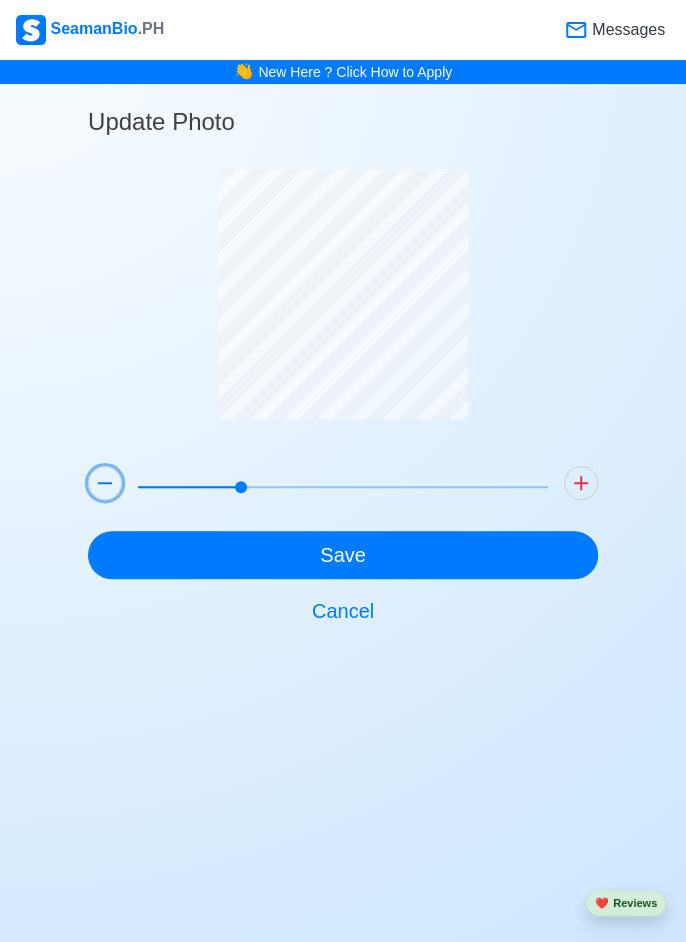 click 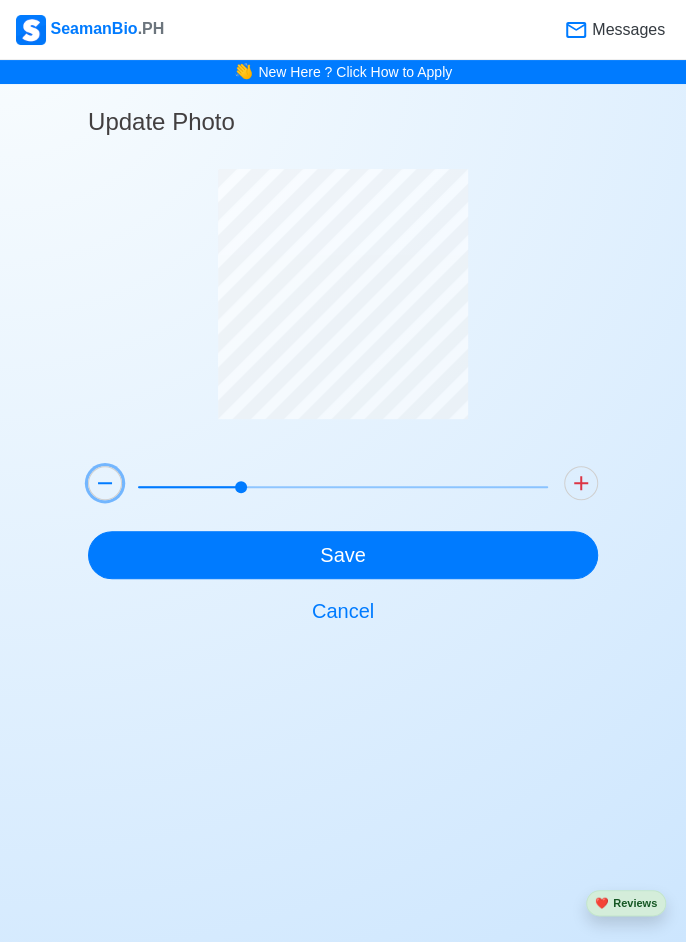 click at bounding box center [105, 483] 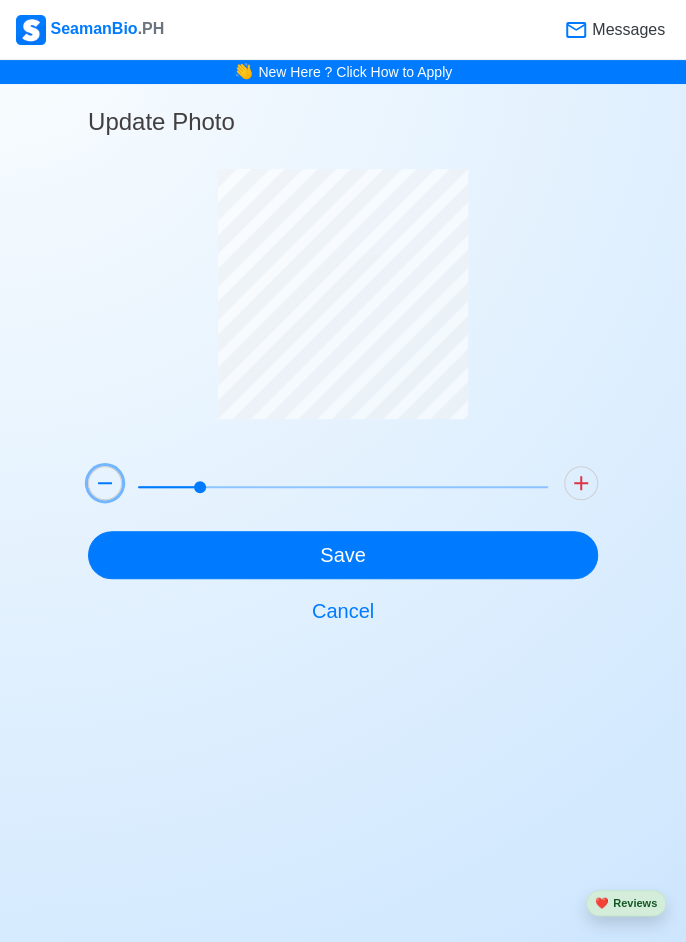 click at bounding box center [105, 483] 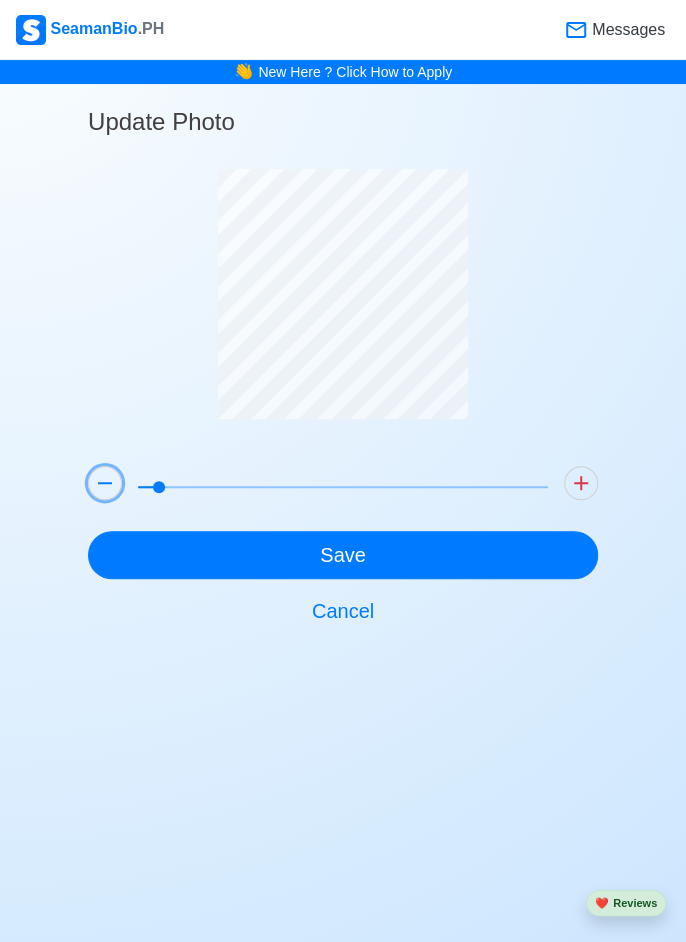 click at bounding box center (105, 483) 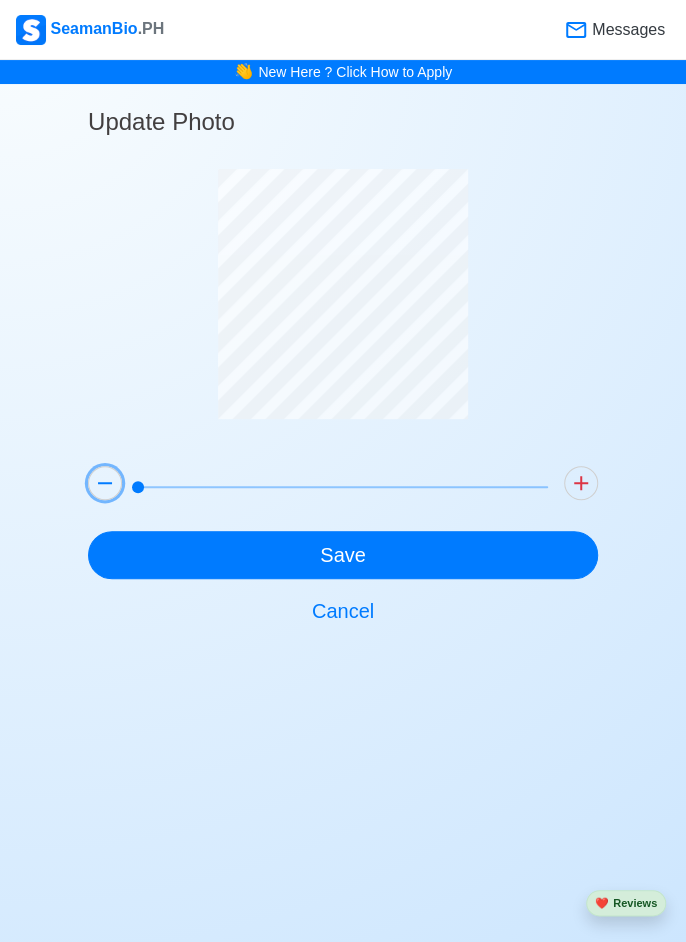 click 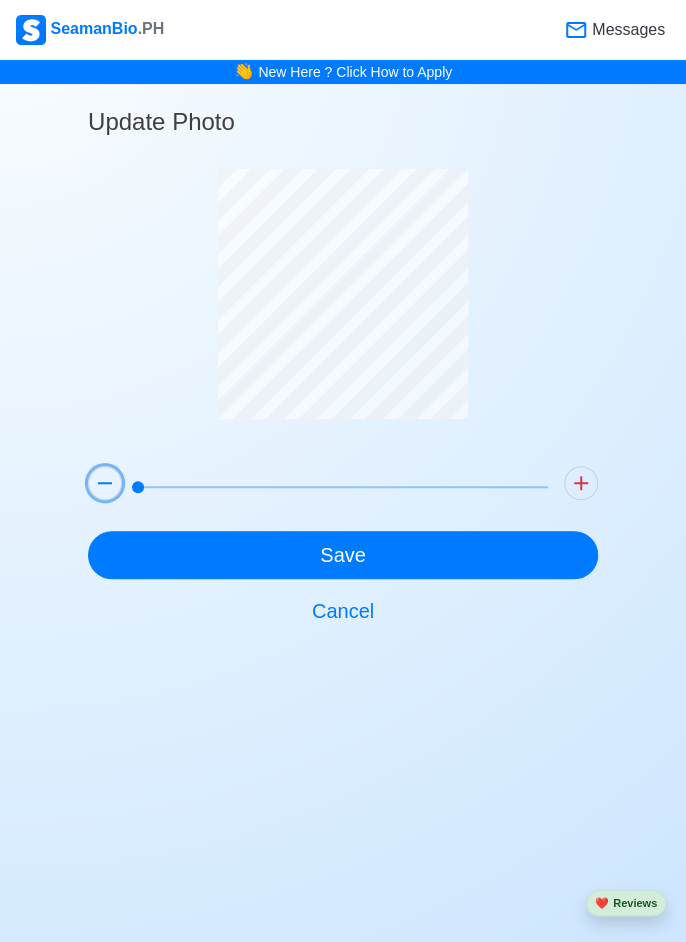 click at bounding box center [105, 483] 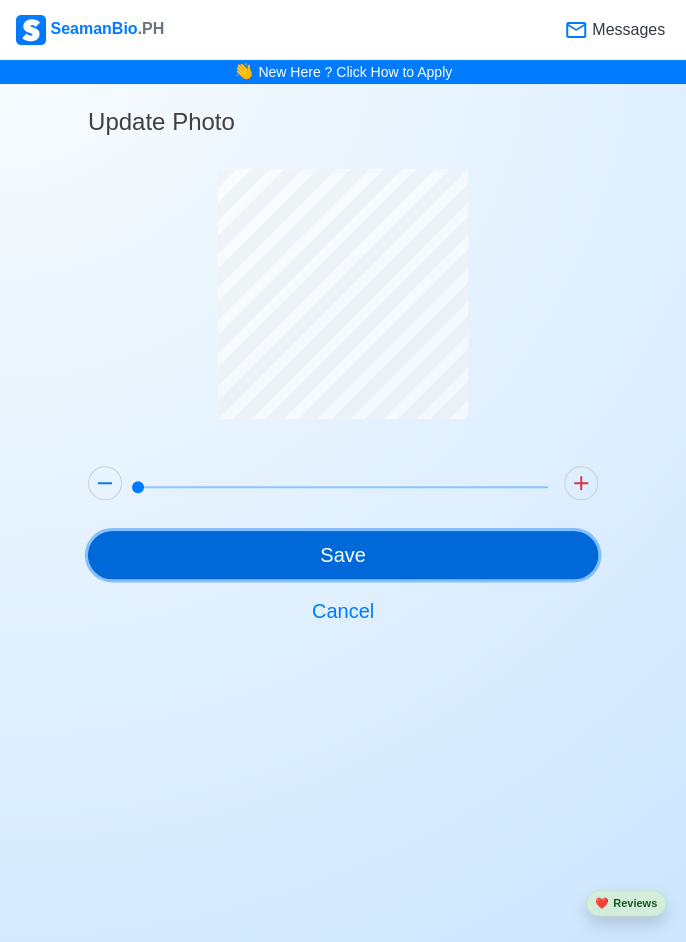 click on "Save" at bounding box center (343, 555) 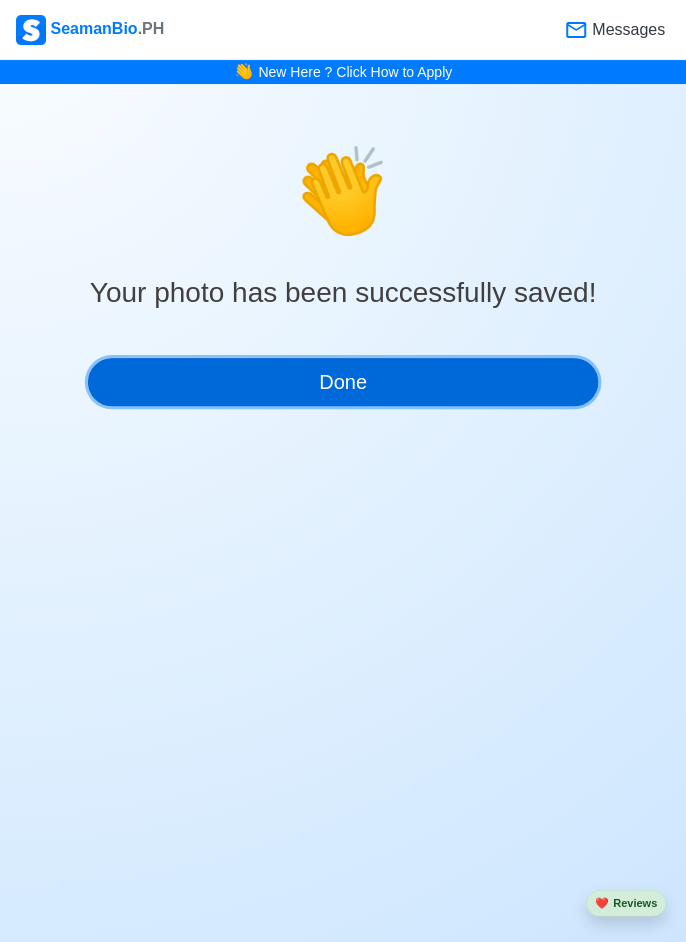click on "Done" at bounding box center [343, 382] 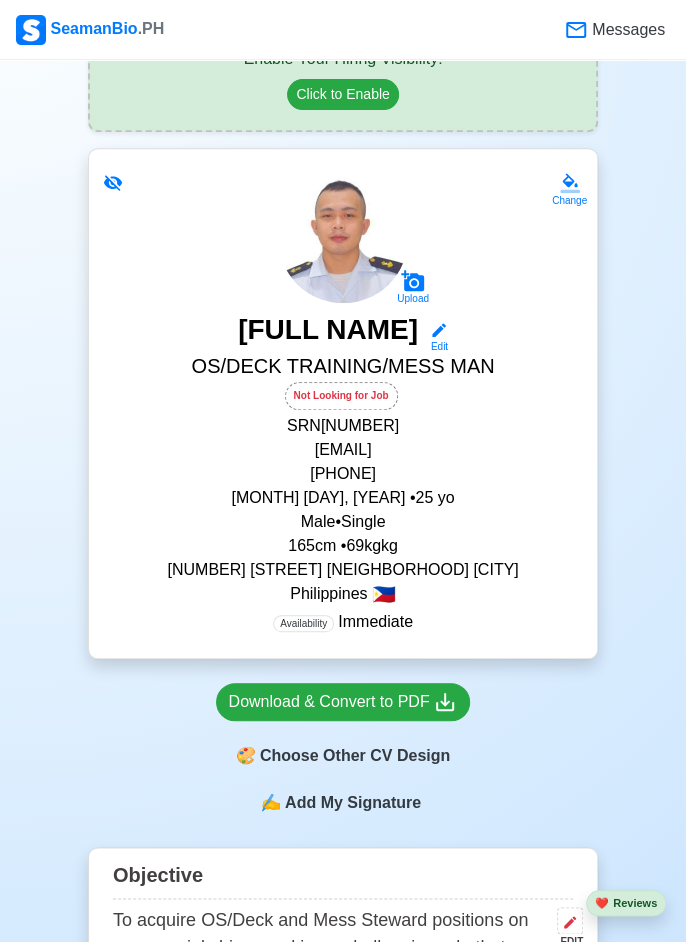 scroll, scrollTop: 182, scrollLeft: 0, axis: vertical 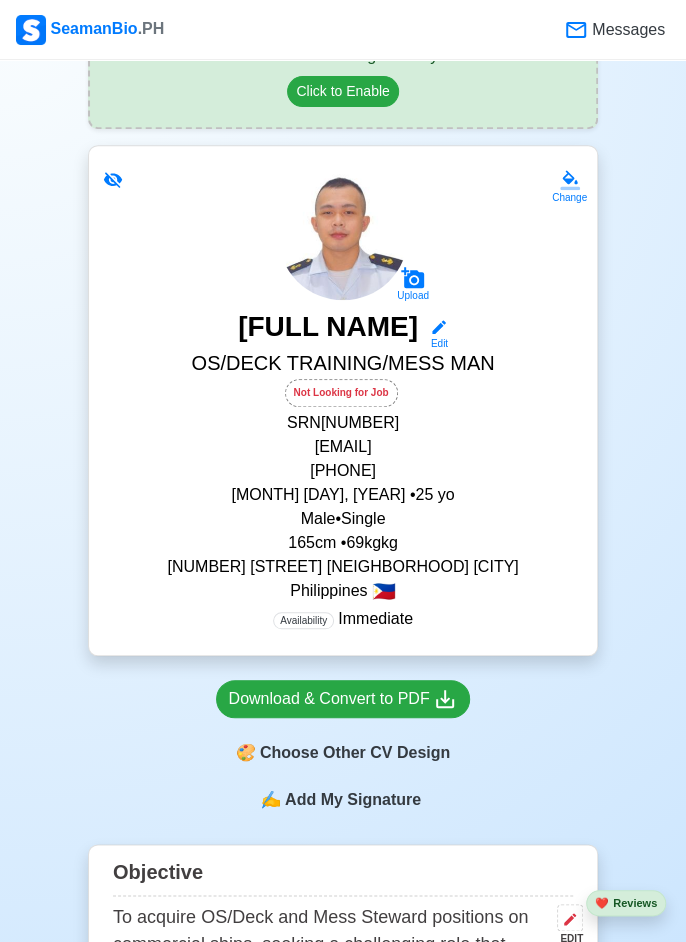 click 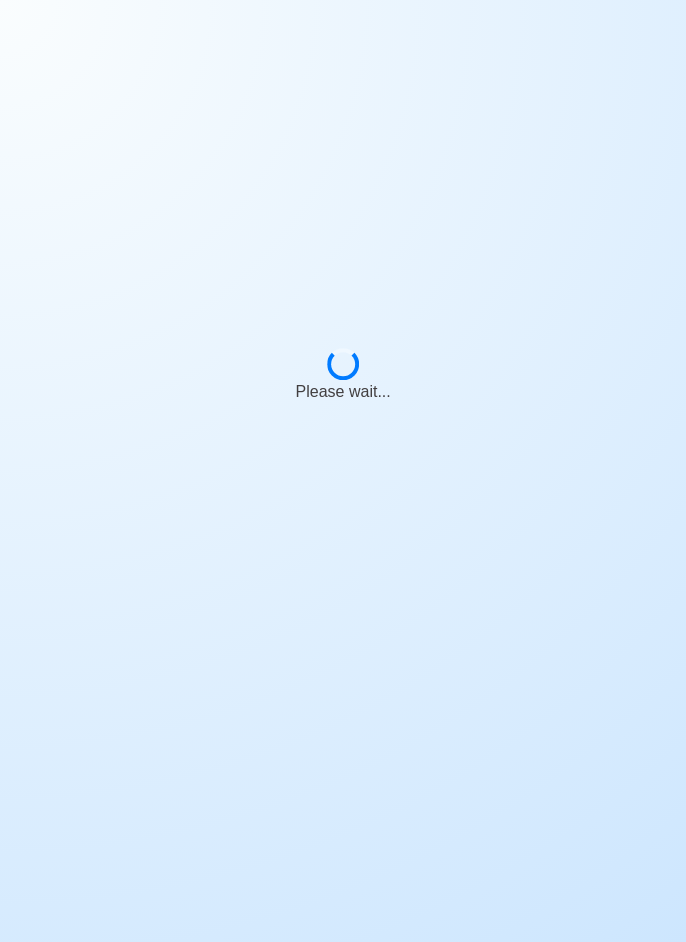 scroll, scrollTop: 0, scrollLeft: 0, axis: both 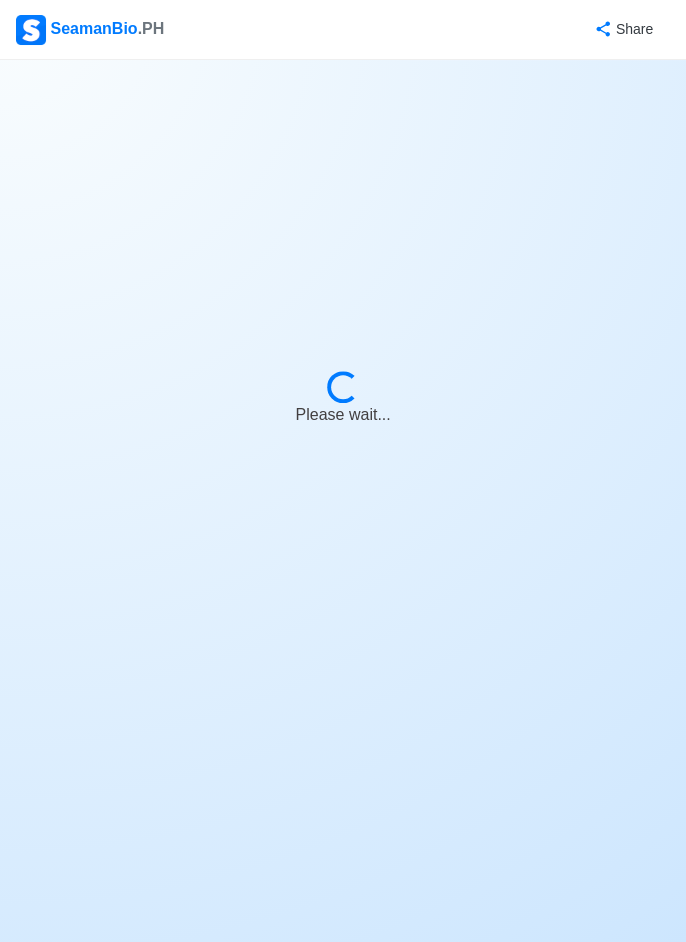 select on "Visible for Hiring" 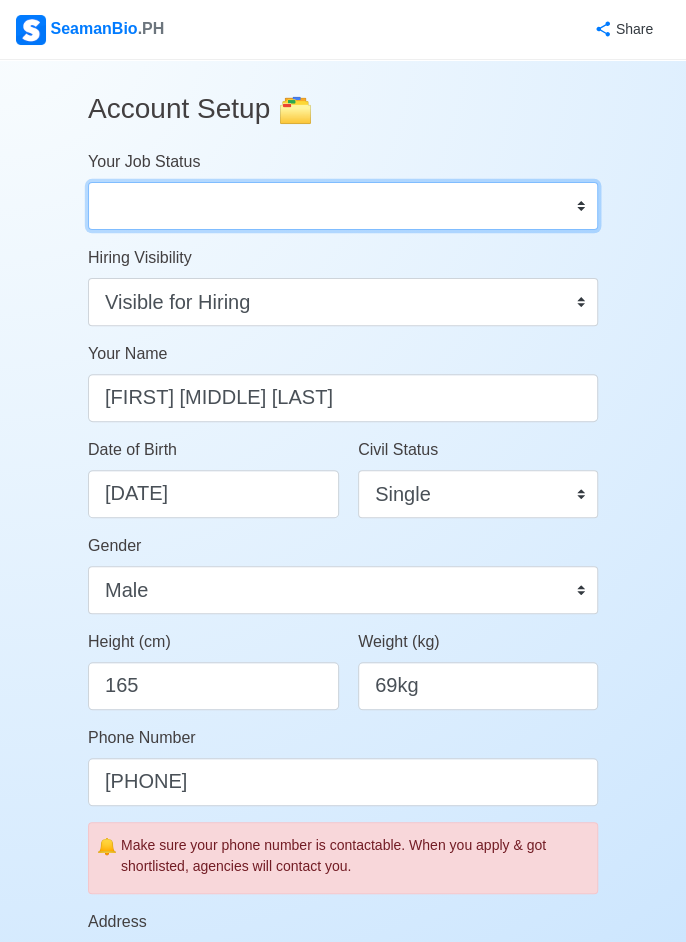 click on "Onboard Actively Looking for Job Not Looking for Job" at bounding box center [343, 206] 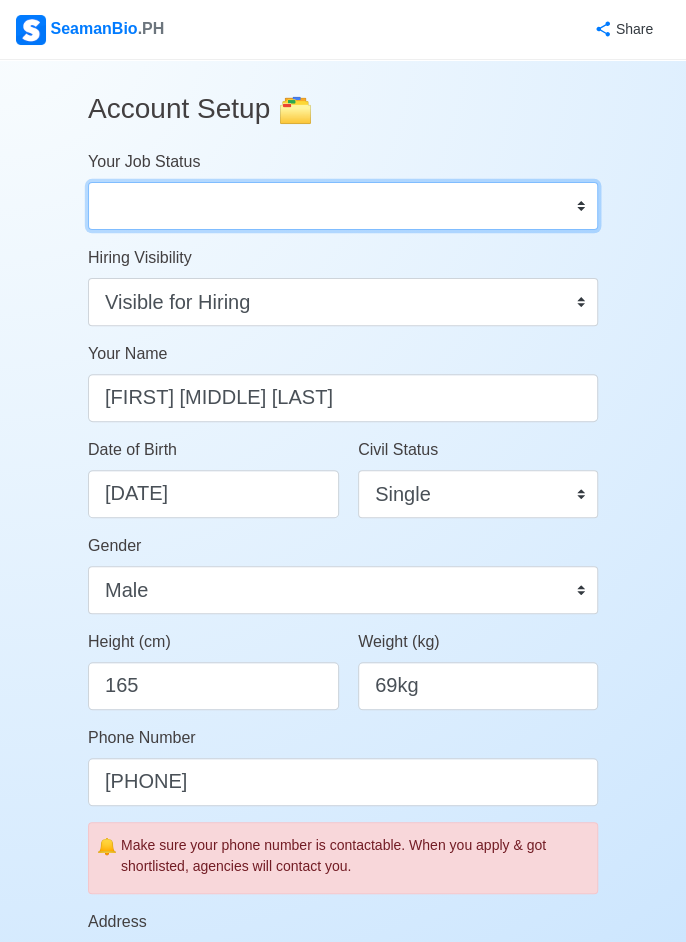select on "Actively Looking for Job" 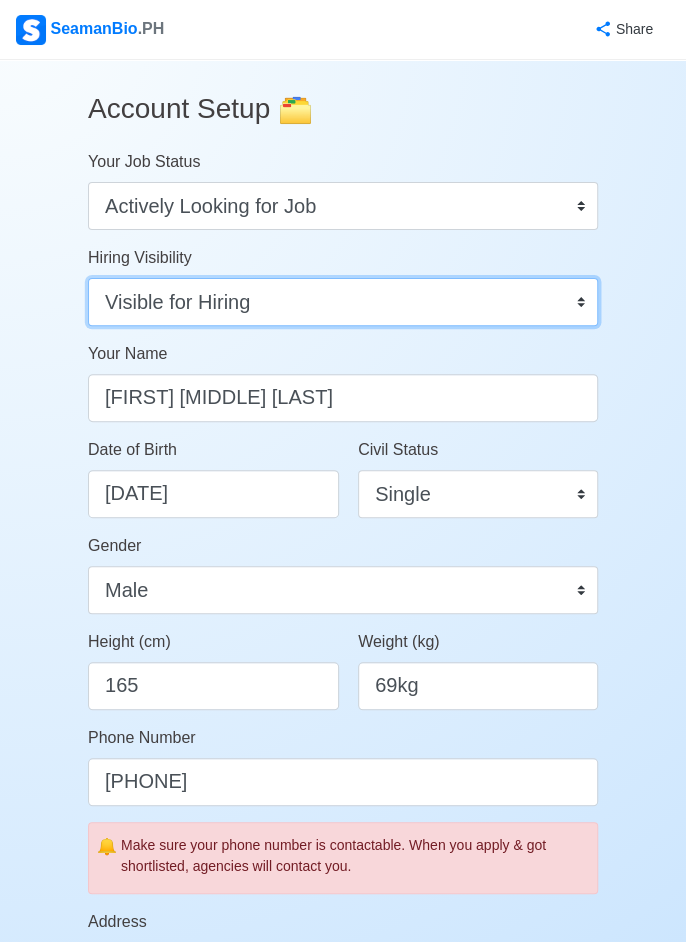click on "Visible for Hiring Not Visible for Hiring" at bounding box center (343, 302) 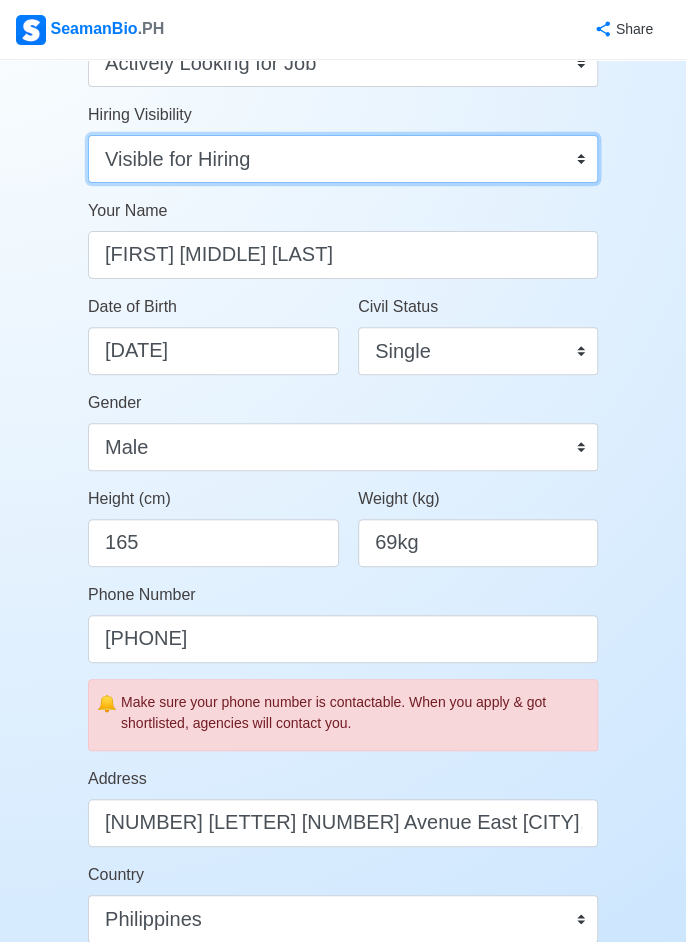 scroll, scrollTop: 145, scrollLeft: 0, axis: vertical 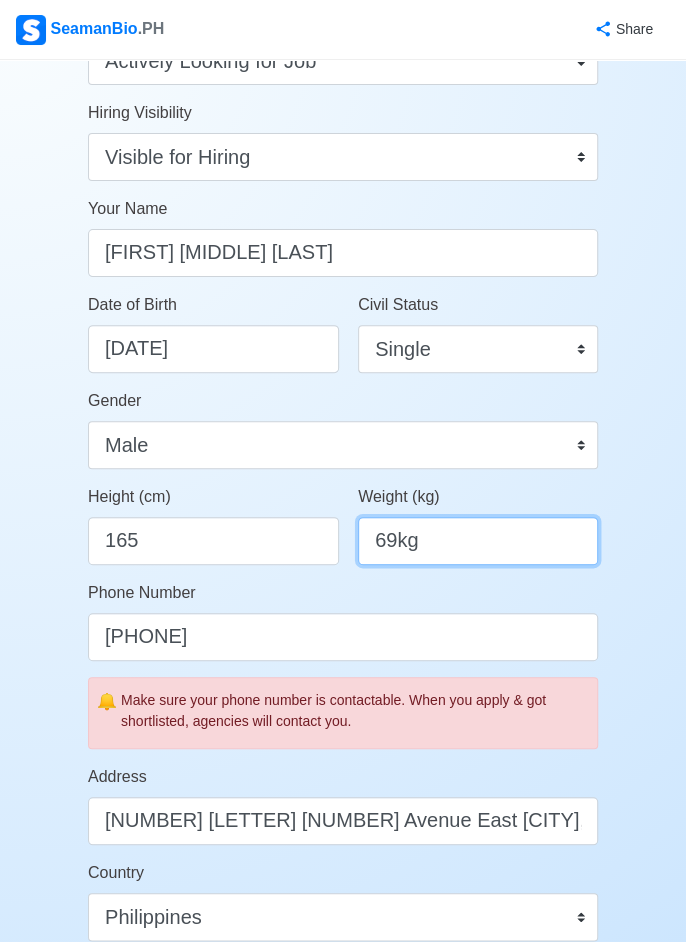 click on "69kg" at bounding box center (478, 541) 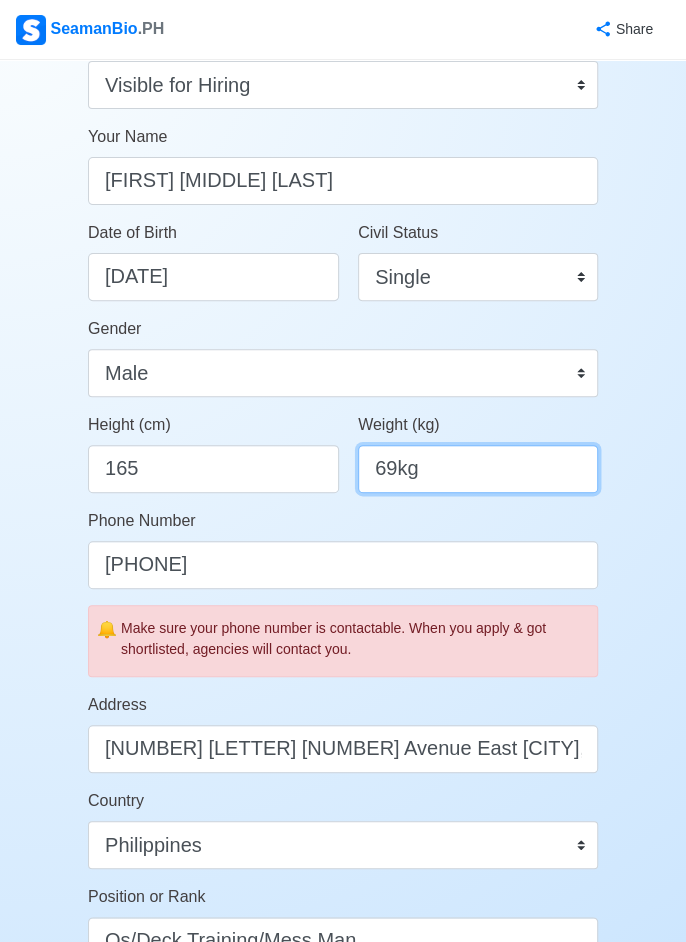 scroll, scrollTop: 241, scrollLeft: 0, axis: vertical 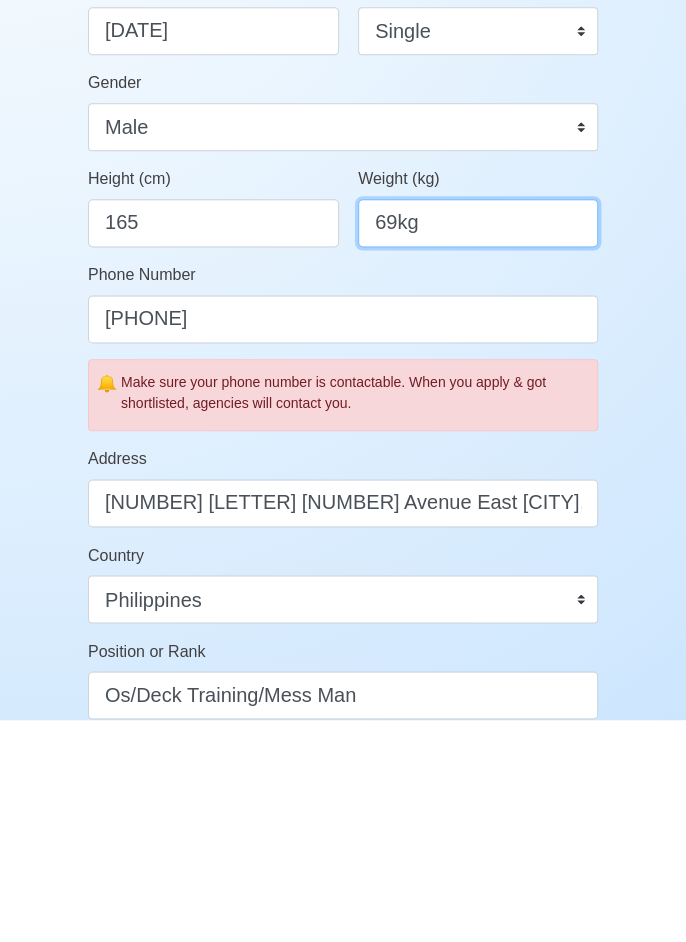 click on "69kg" at bounding box center [478, 445] 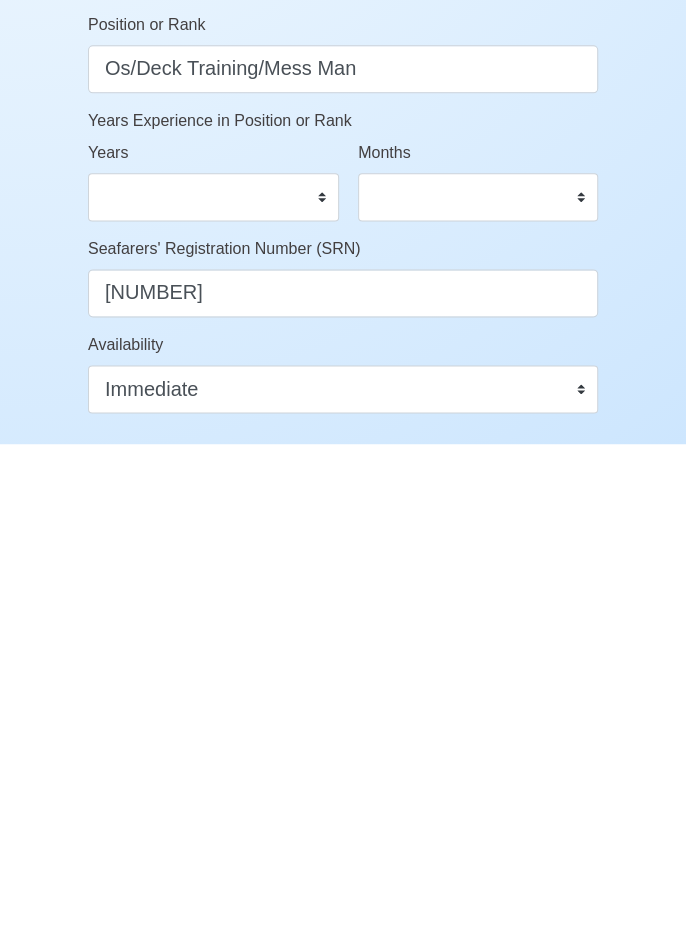 scroll, scrollTop: 601, scrollLeft: 0, axis: vertical 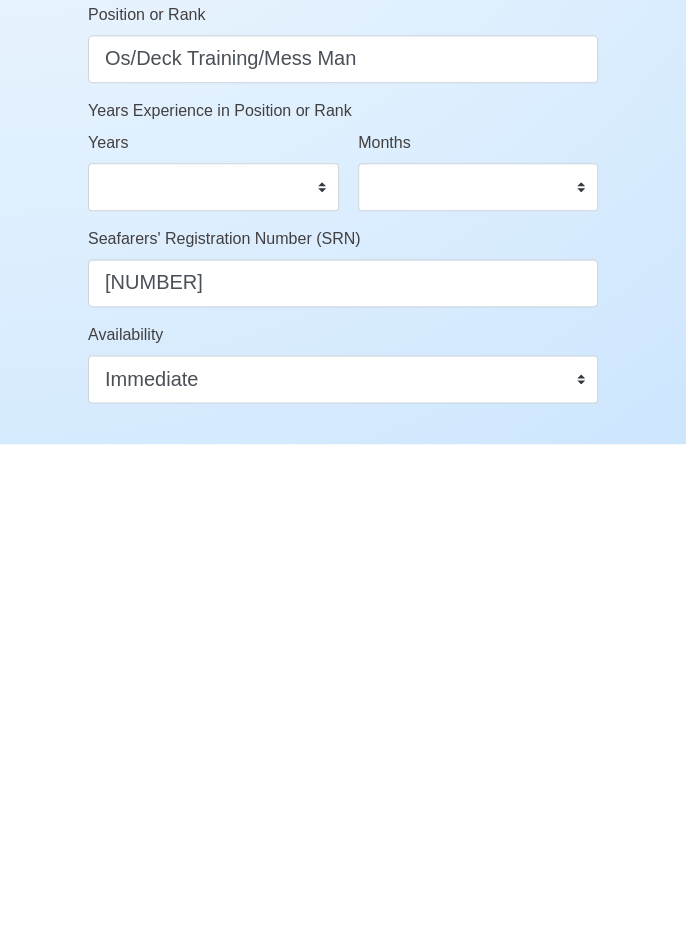 type on "70kg" 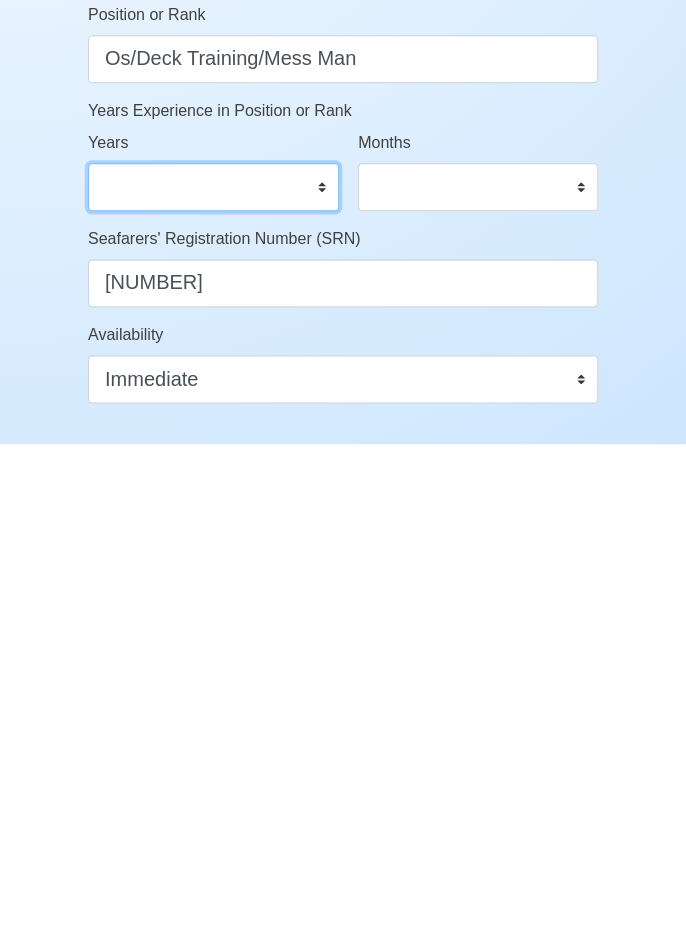 click on "0 1 2 3 4 5 6 7 8 9 10 11 12 13 14 15 16 17 18 19 20 21 22 23 24 25 26 27 28 29 30 31 32 33 34 35 36 37 38 39 40 41 42 43 44 45 46 47 48 49 50" at bounding box center [213, 685] 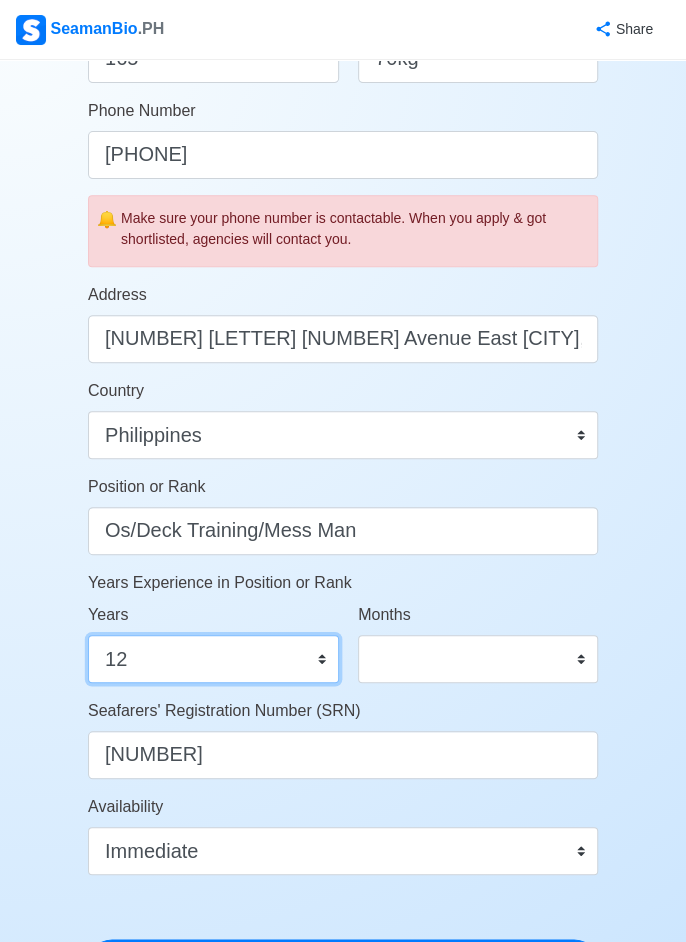 scroll, scrollTop: 629, scrollLeft: 0, axis: vertical 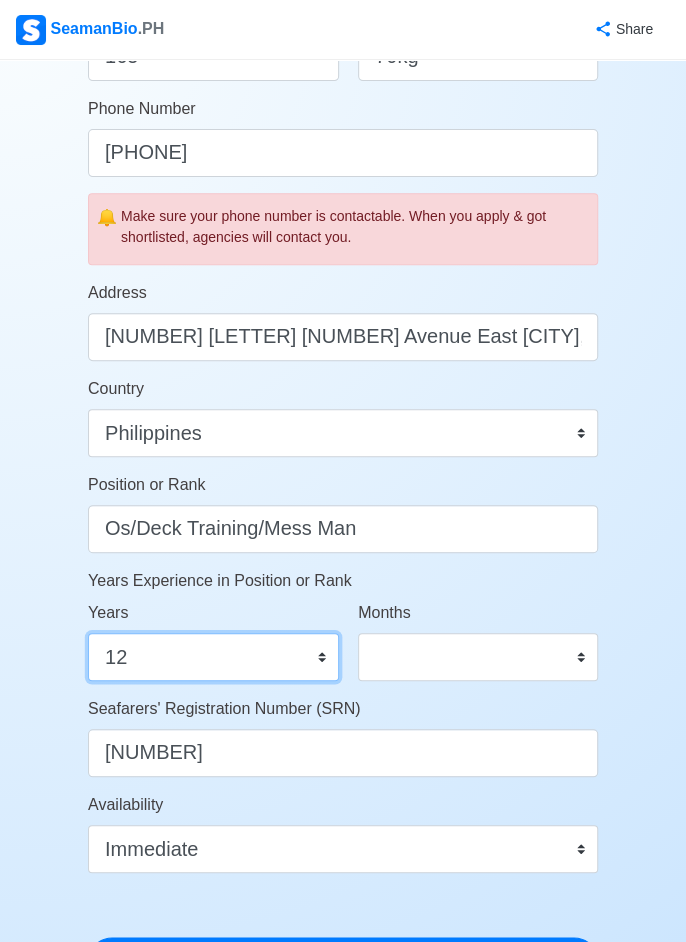 click on "0 1 2 3 4 5 6 7 8 9 10 11 12 13 14 15 16 17 18 19 20 21 22 23 24 25 26 27 28 29 30 31 32 33 34 35 36 37 38 39 40 41 42 43 44 45 46 47 48 49 50" at bounding box center (213, 657) 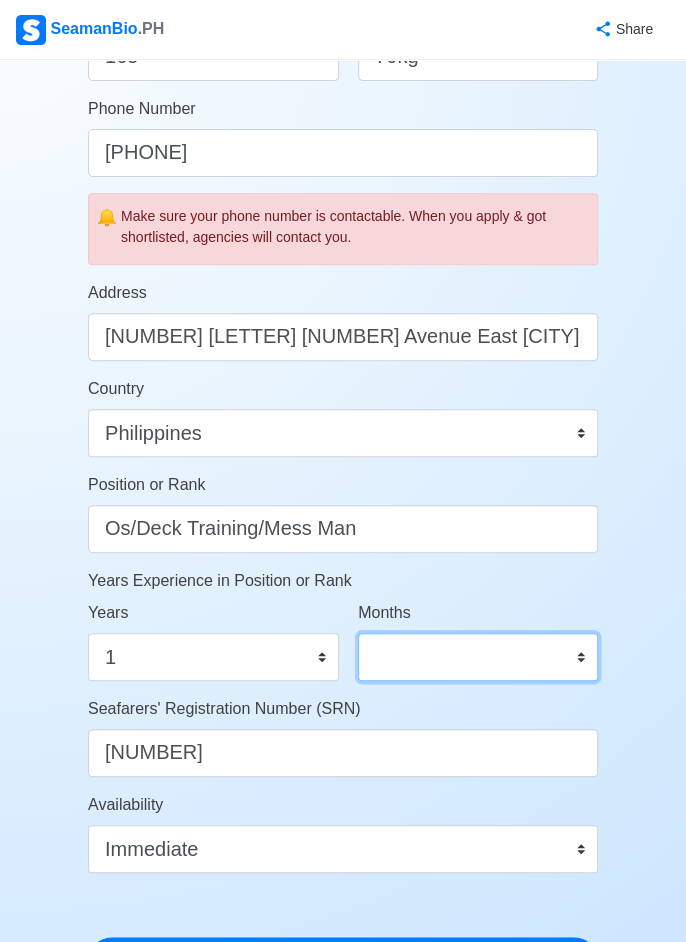 click on "0 1 2 3 4 5 6 7 8 9 10 11" at bounding box center [478, 657] 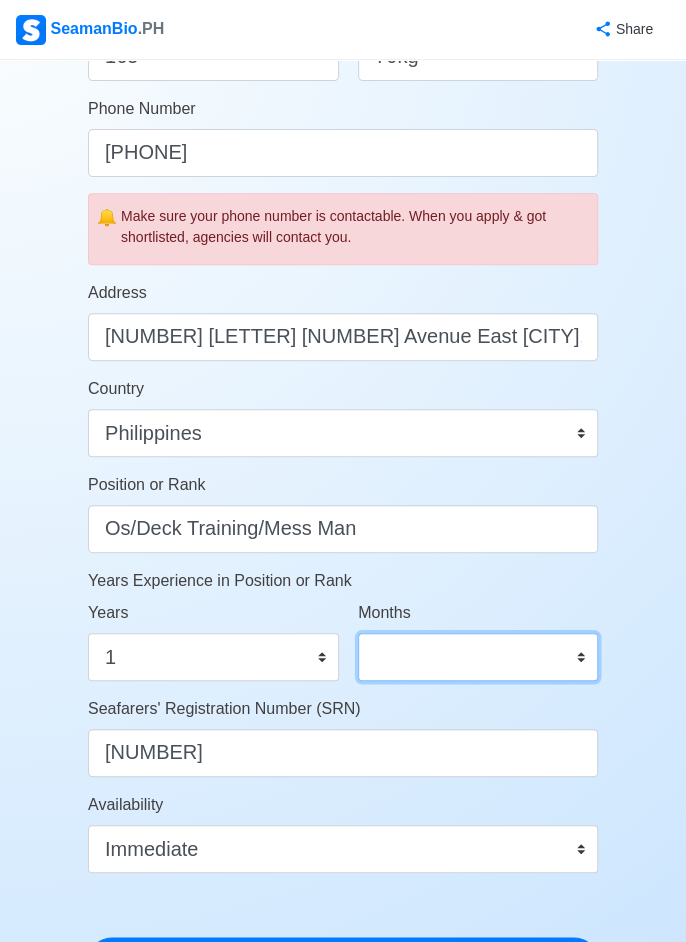 select on "0" 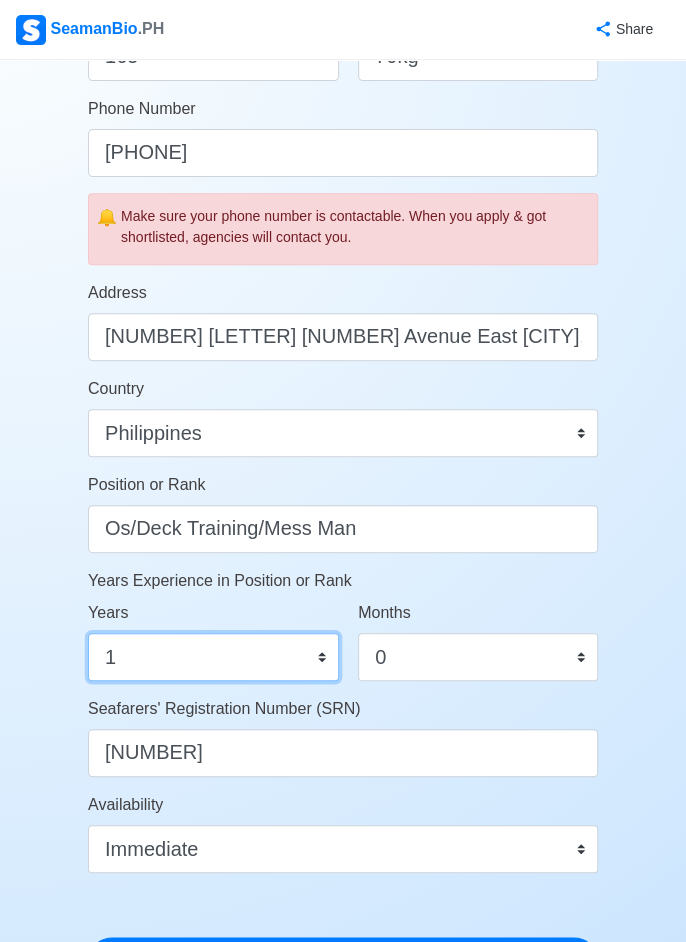 click on "0 1 2 3 4 5 6 7 8 9 10 11 12 13 14 15 16 17 18 19 20 21 22 23 24 25 26 27 28 29 30 31 32 33 34 35 36 37 38 39 40 41 42 43 44 45 46 47 48 49 50" at bounding box center (213, 657) 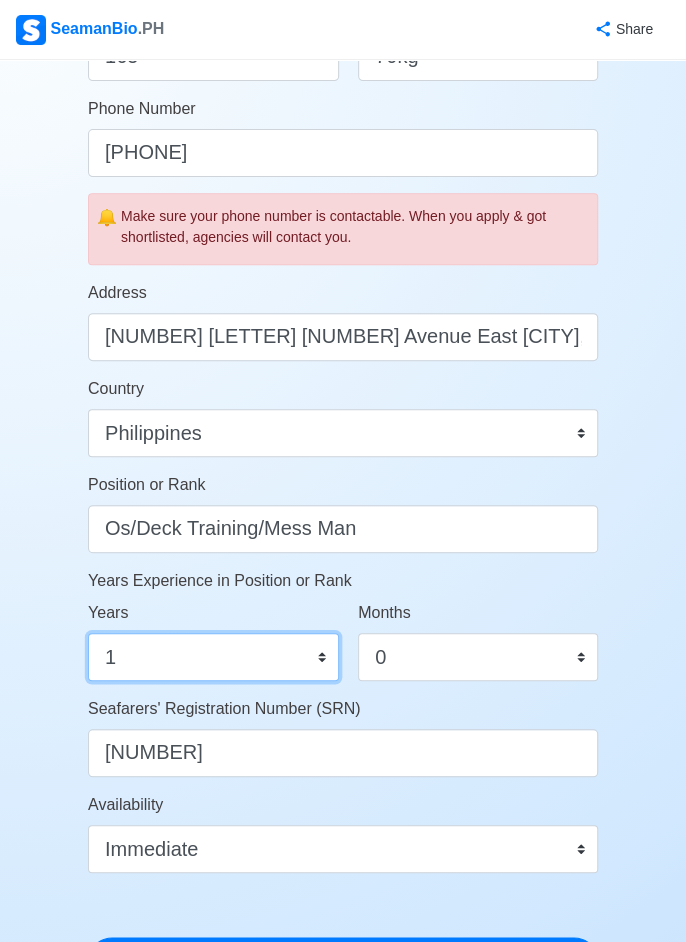 select on "0" 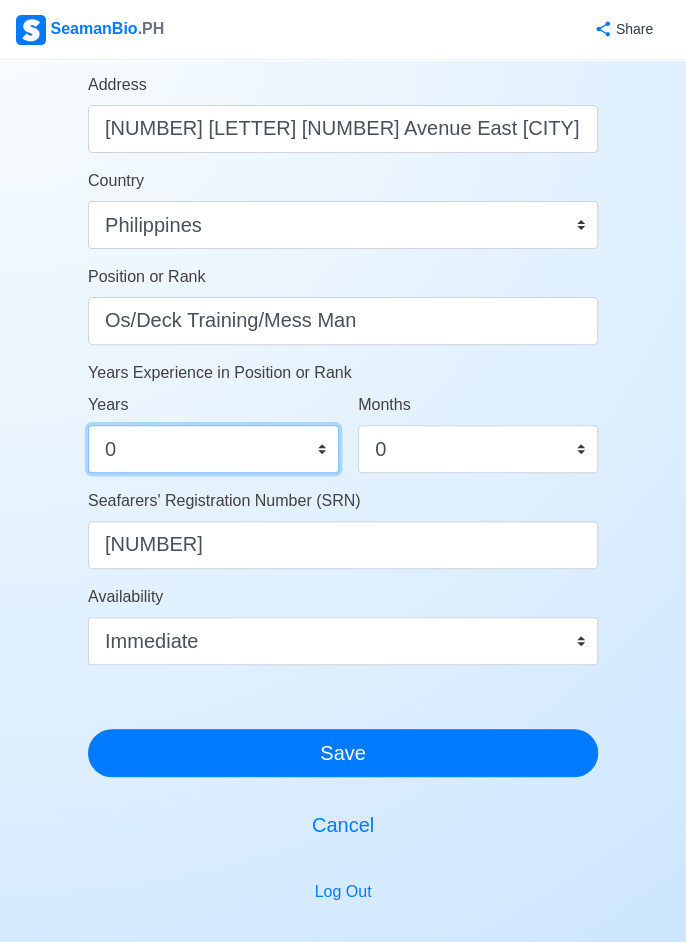 scroll, scrollTop: 890, scrollLeft: 0, axis: vertical 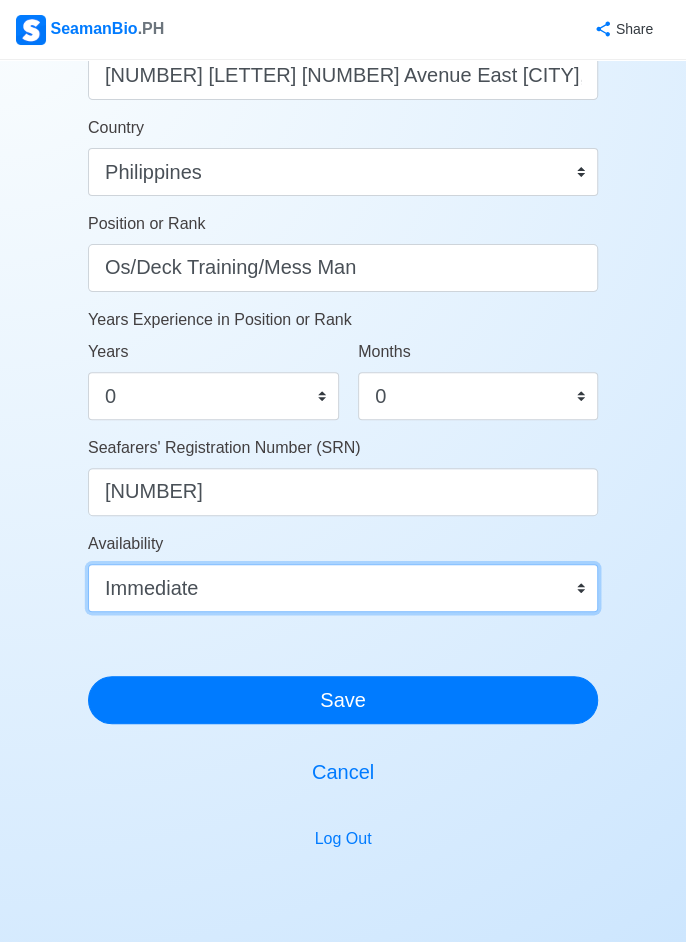click on "Immediate Aug 2025  Sep 2025  Oct 2025  Nov 2025  Dec 2025  Jan 2026  Feb 2026  Mar 2026  Apr 2026" at bounding box center [343, 588] 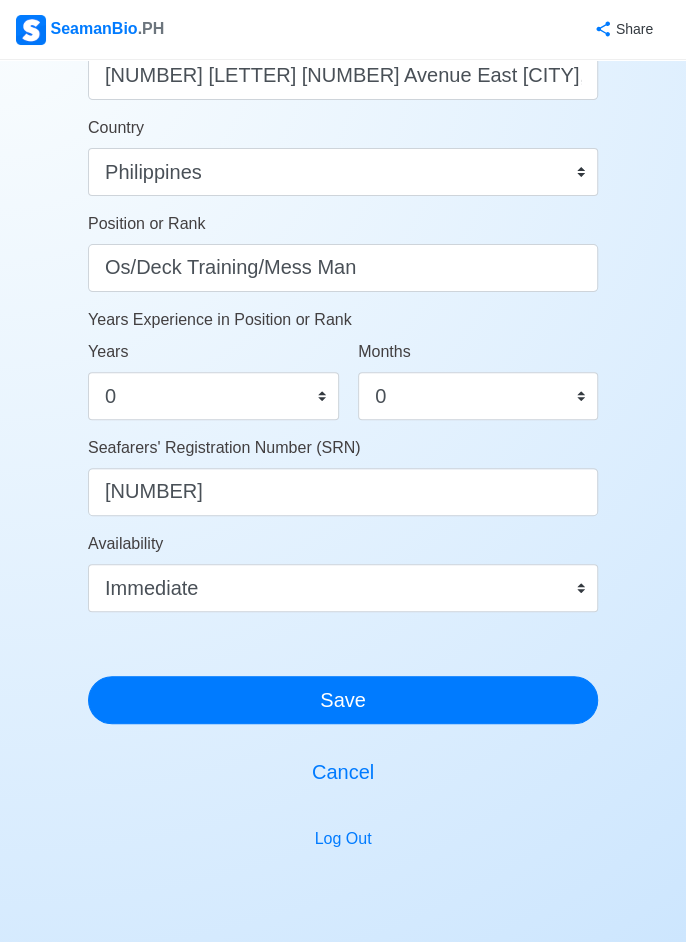 click on "Account Setup   🗂️ Your Job Status Onboard Actively Looking for Job Not Looking for Job Hiring Visibility Visible for Hiring Not Visible for Hiring Your Name [FIRST] [MIDDLE] [LAST] Date of Birth     [DATE] Civil Status Single Married Widowed Separated Gender Male Female Height (cm) 165 Weight (kg) 70kg Phone Number +63[PHONE] 🔔 Make sure your phone number is contactable. When you apply & got shortlisted, agencies will contact you. Address [NUMBER] [STREET] [NEIGHBORHOOD] [CITY] Country Afghanistan Åland Islands Albania Algeria American Samoa Andorra Angola Anguilla Antarctica Antigua and Barbuda Argentina Armenia Aruba Australia Austria Azerbaijan Bahamas Bahrain Bangladesh Barbados Belarus Belgium Belize Benin Bermuda Bhutan Bolivia, Plurinational State of Bonaire, Sint Eustatius and Saba Bosnia and Herzegovina Botswana Bouvet Island Brazil British Indian Ocean Territory Brunei Darussalam Bulgaria Burkina Faso Burundi Cabo Verde Cambodia Cameroon Canada Cayman Islands Central African Republic 0" at bounding box center [343, 82] 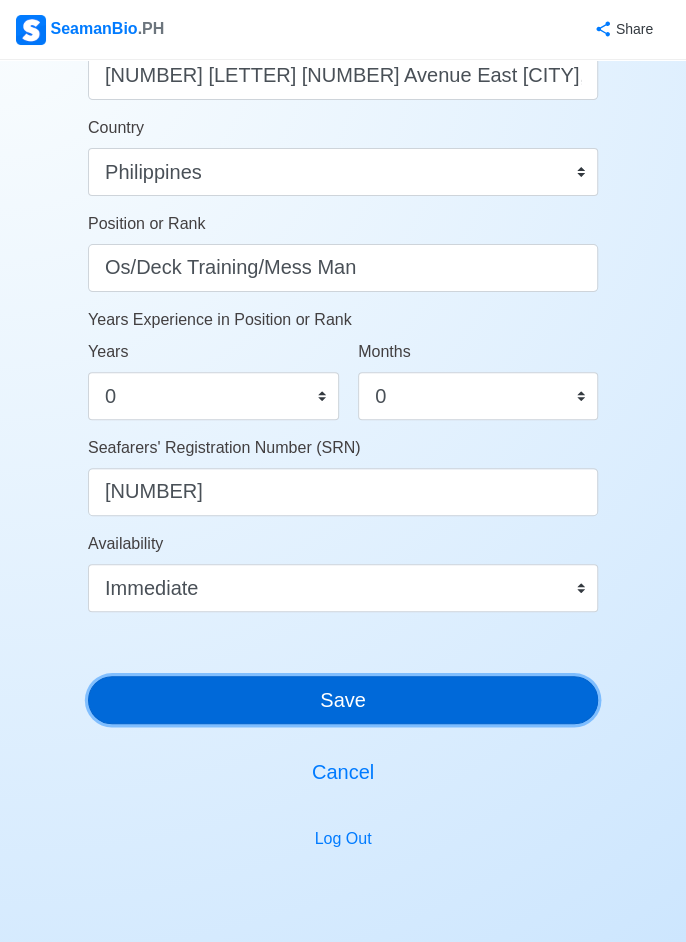 click on "Save" at bounding box center (343, 700) 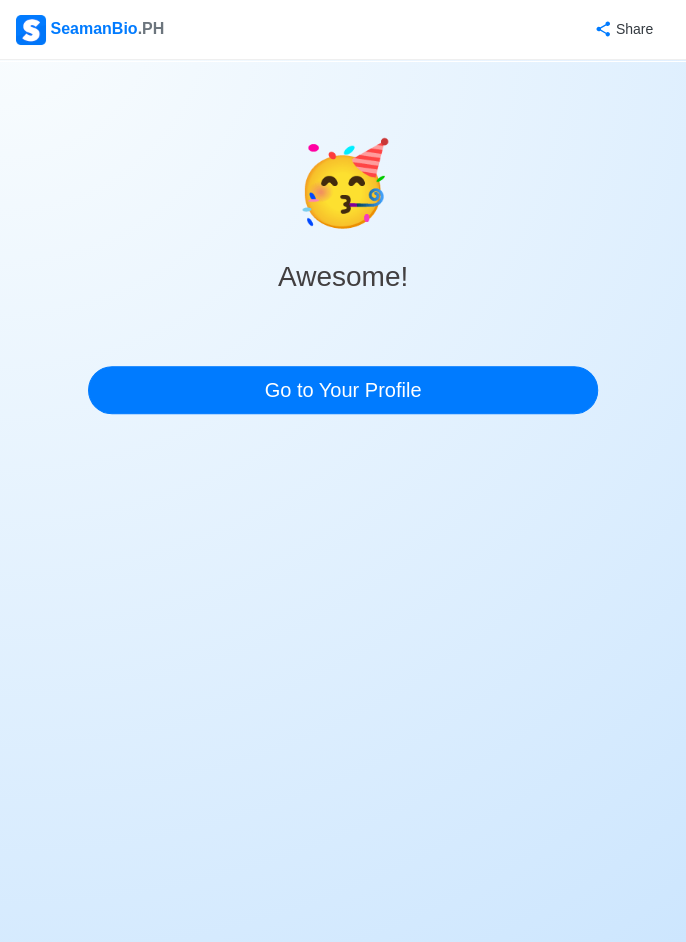 scroll, scrollTop: 0, scrollLeft: 0, axis: both 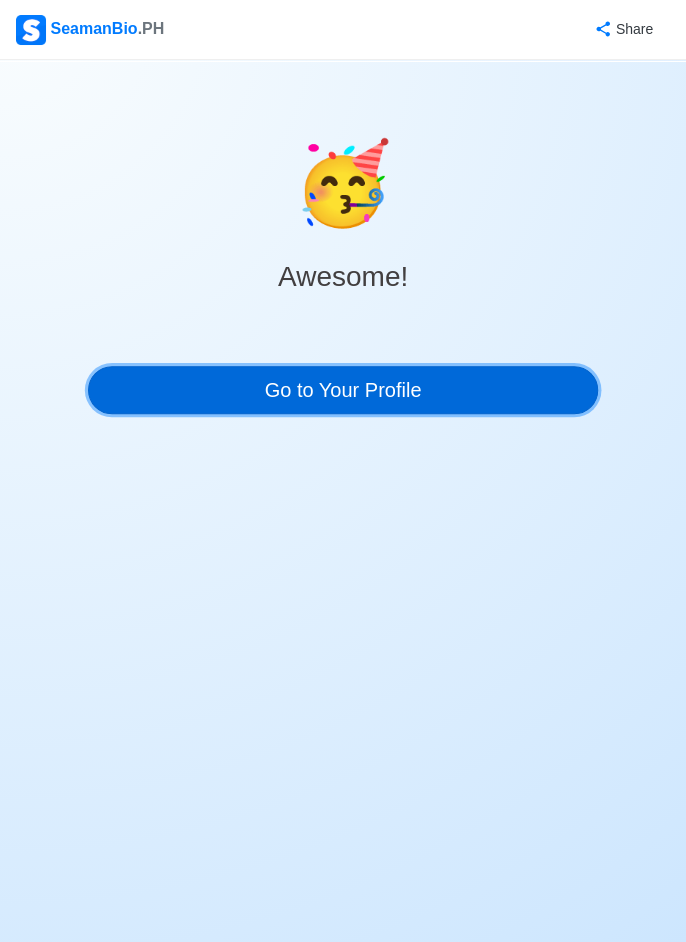 click on "Go to Your Profile" at bounding box center (343, 390) 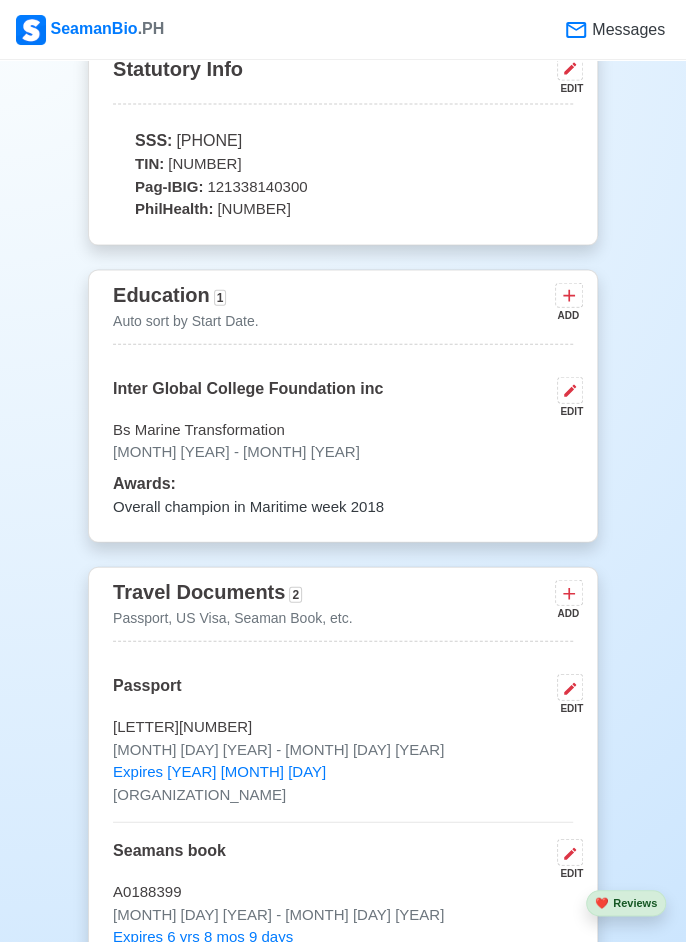 scroll, scrollTop: 1225, scrollLeft: 0, axis: vertical 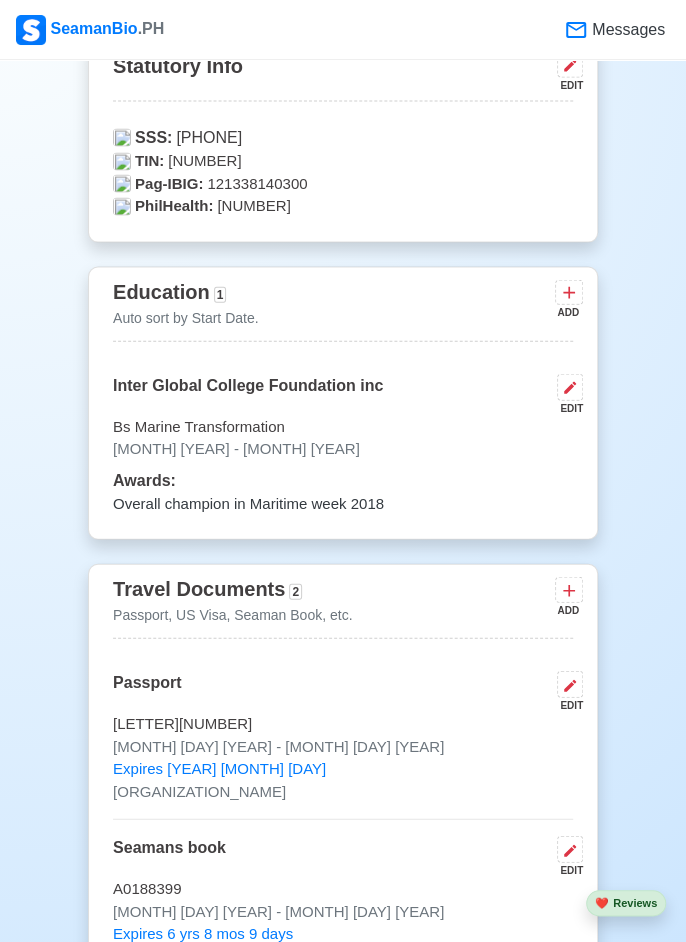 click at bounding box center [570, 387] 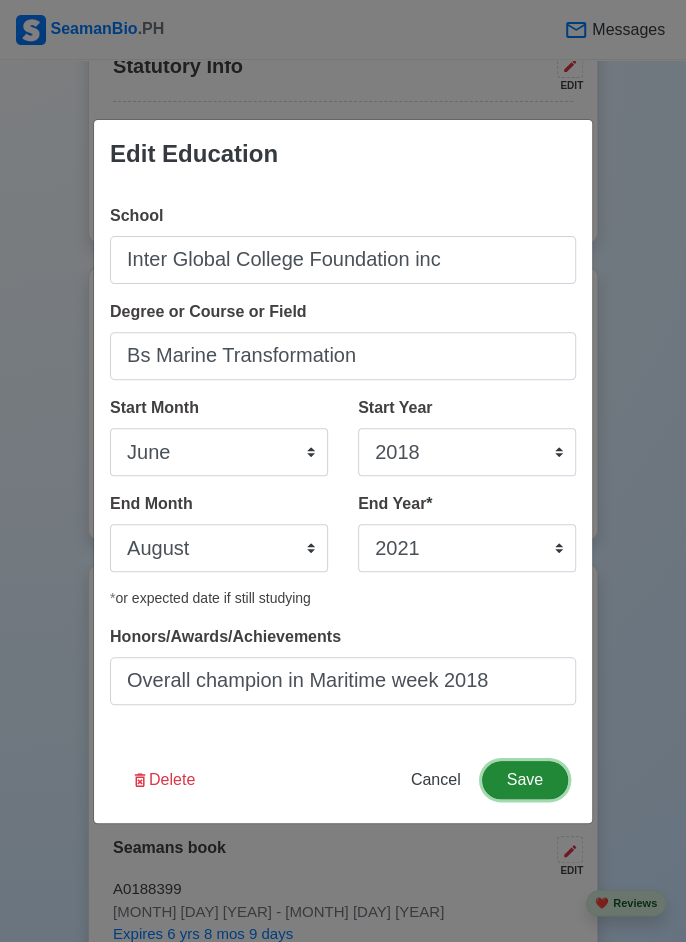 click on "Save" at bounding box center (525, 780) 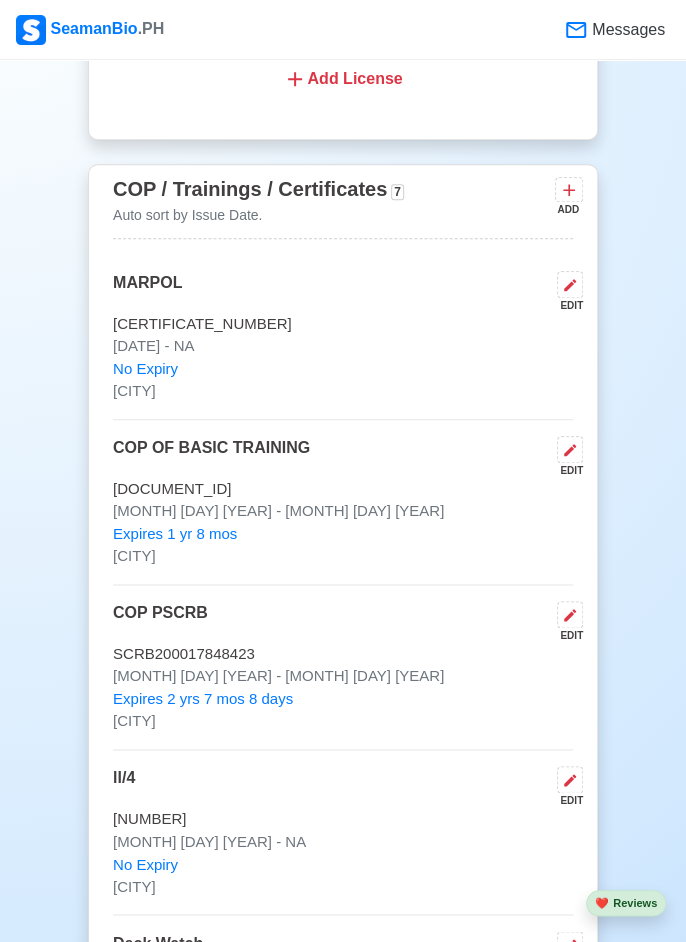 scroll, scrollTop: 2768, scrollLeft: 0, axis: vertical 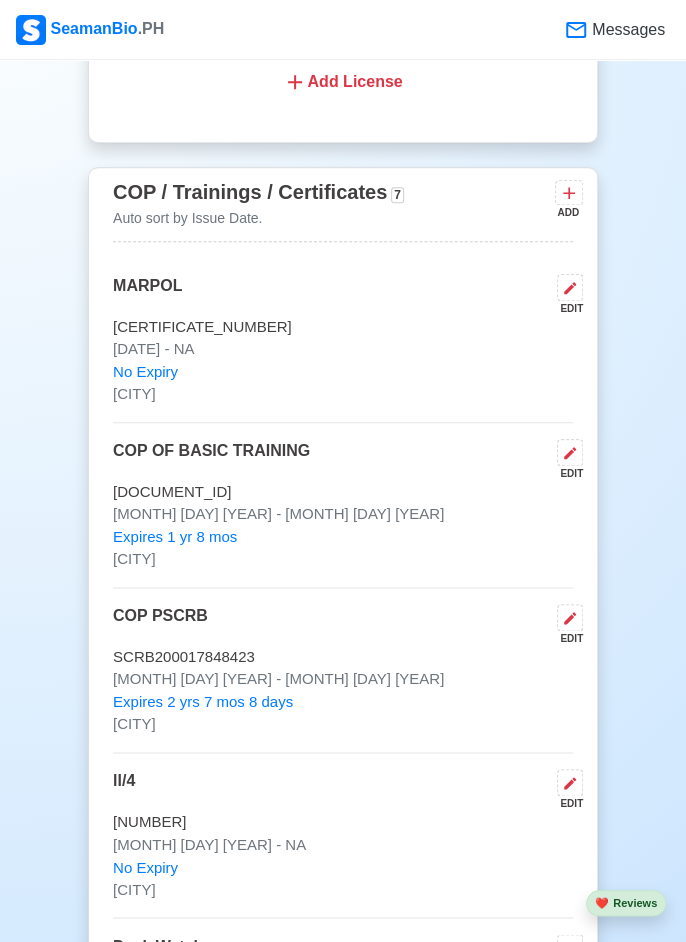 click 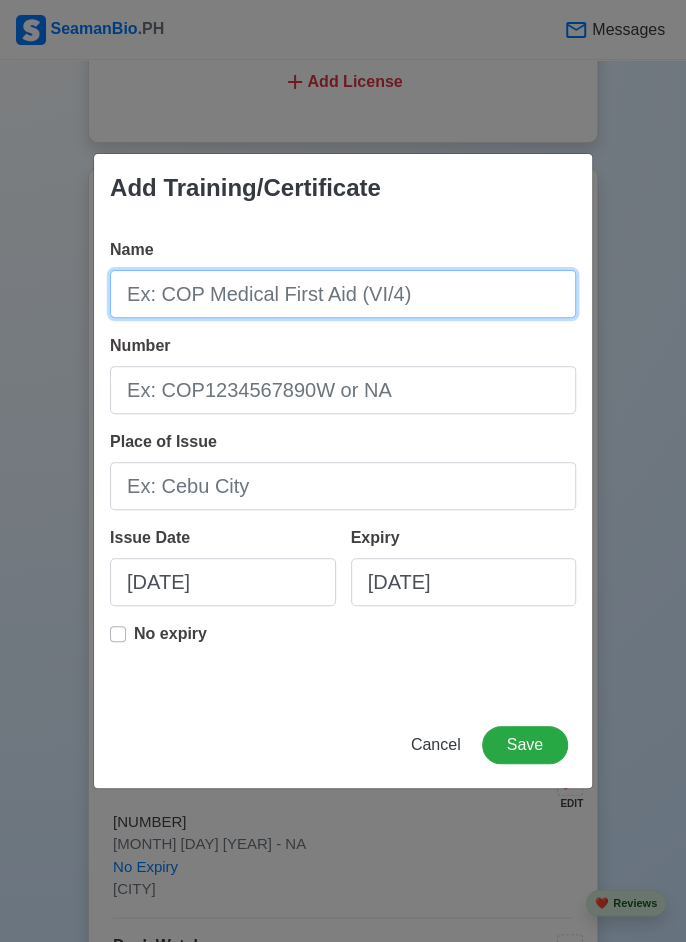 click on "Name" at bounding box center [343, 294] 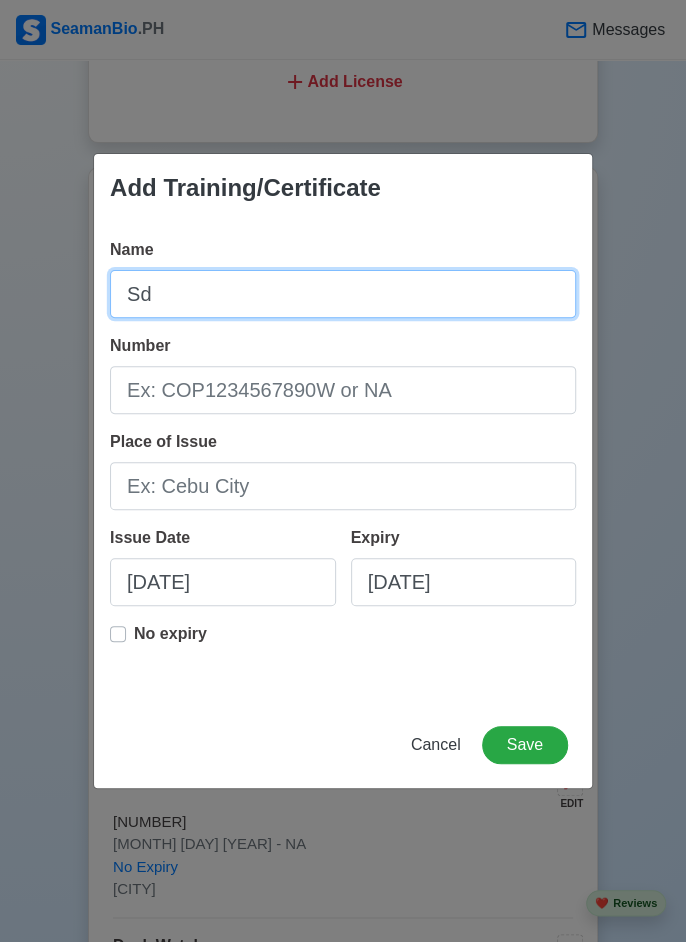type on "S" 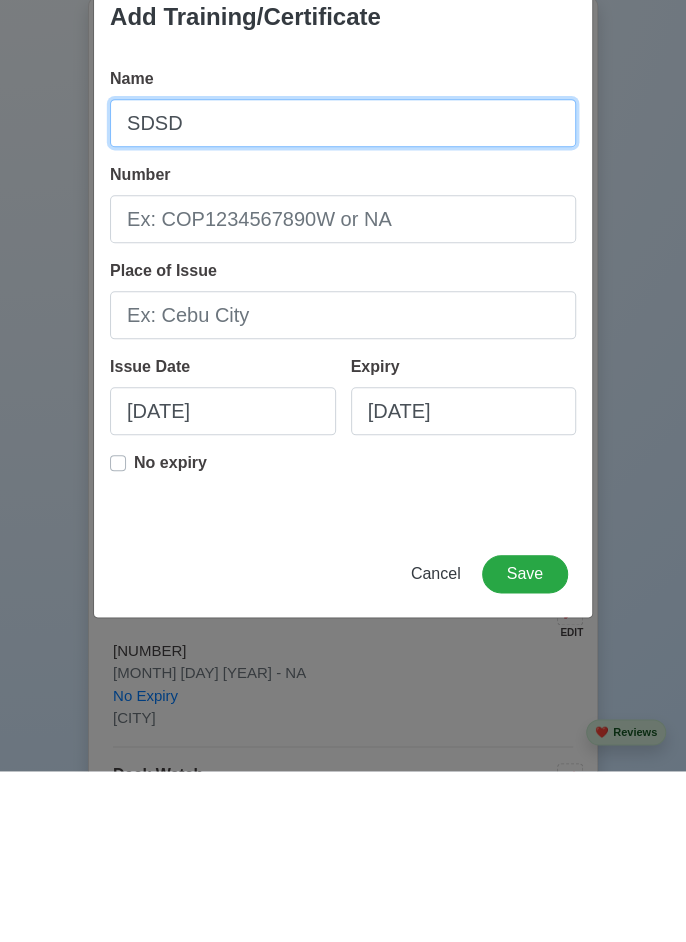scroll, scrollTop: 2768, scrollLeft: 0, axis: vertical 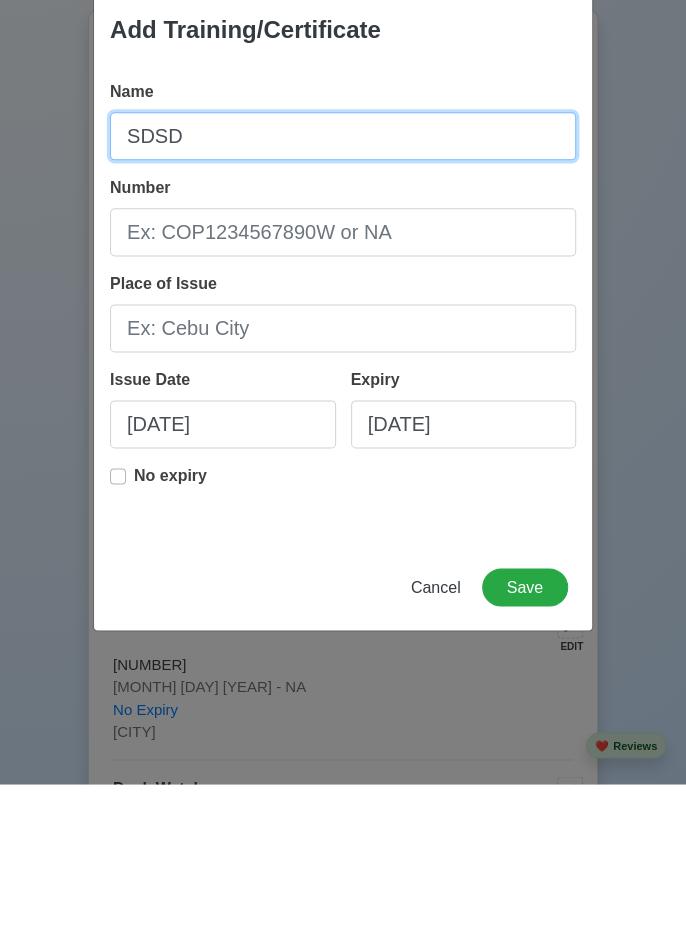 type on "SDSD" 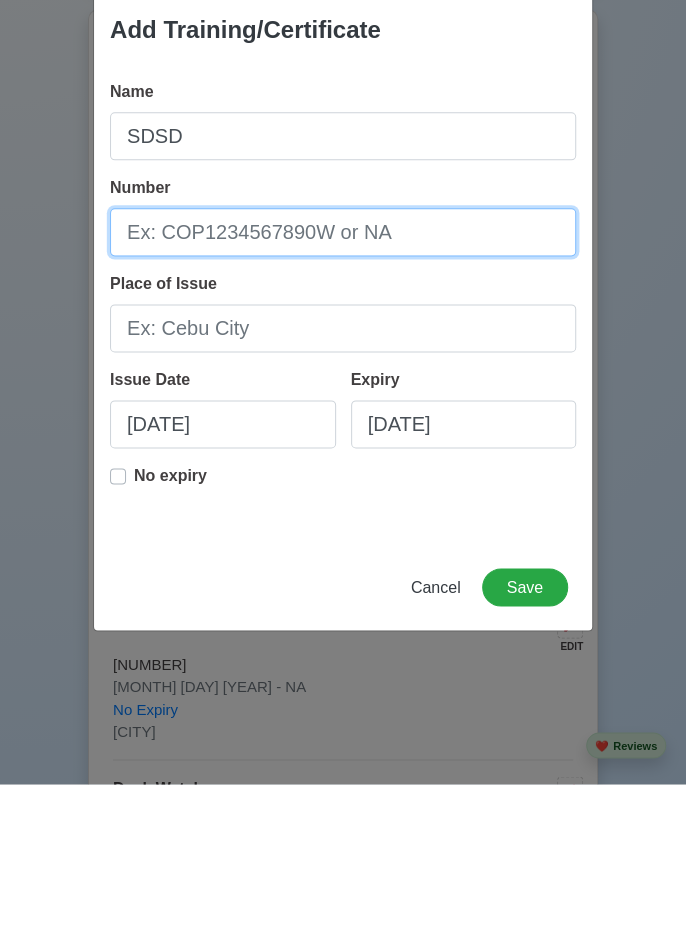 click on "Number" at bounding box center (343, 390) 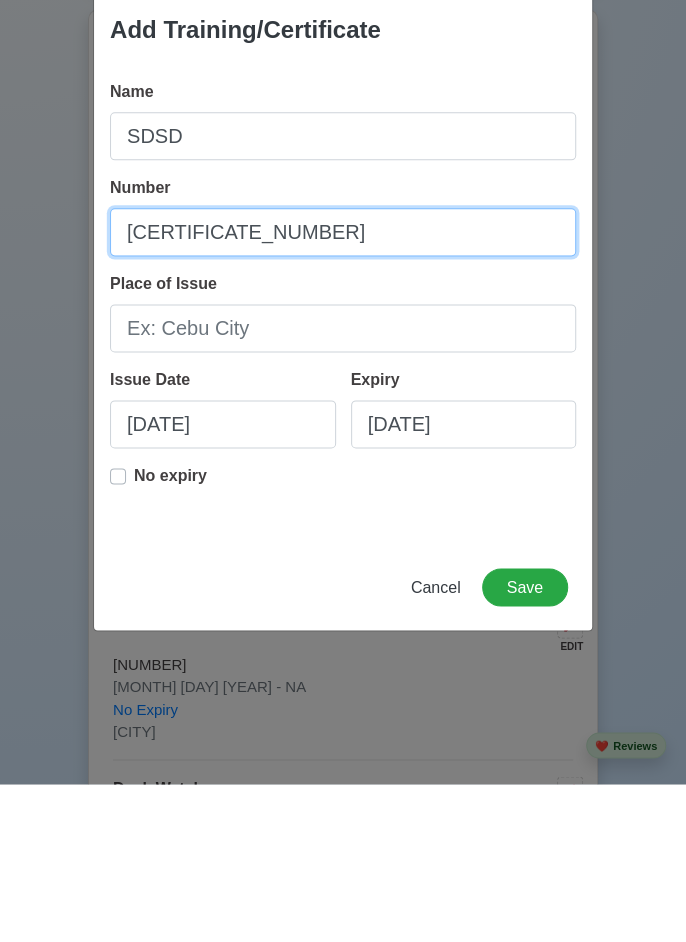 type on "[CERTIFICATE_NUMBER]" 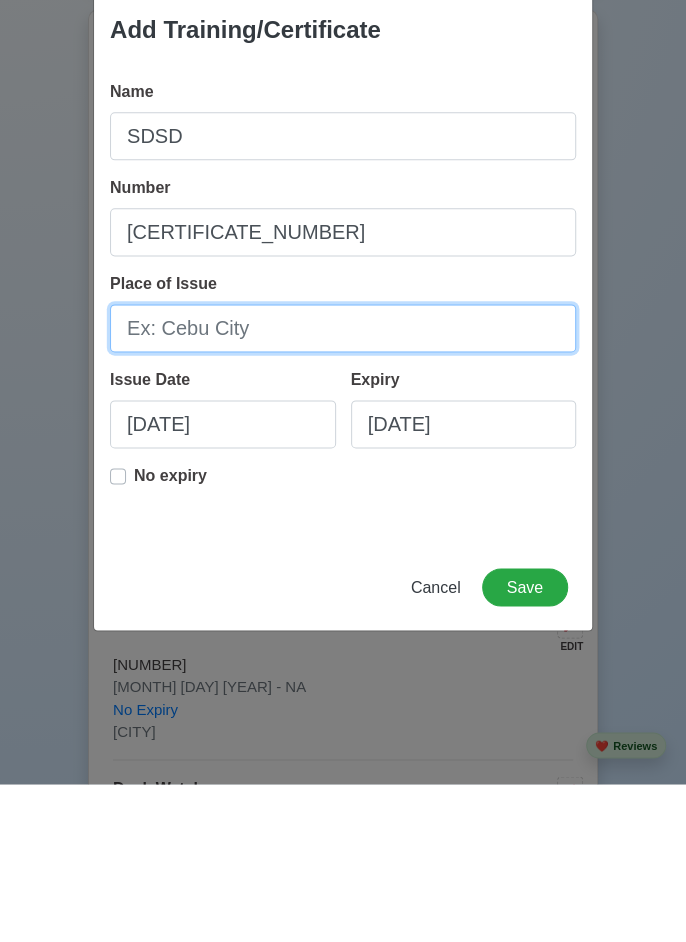 click on "Place of Issue" at bounding box center [343, 486] 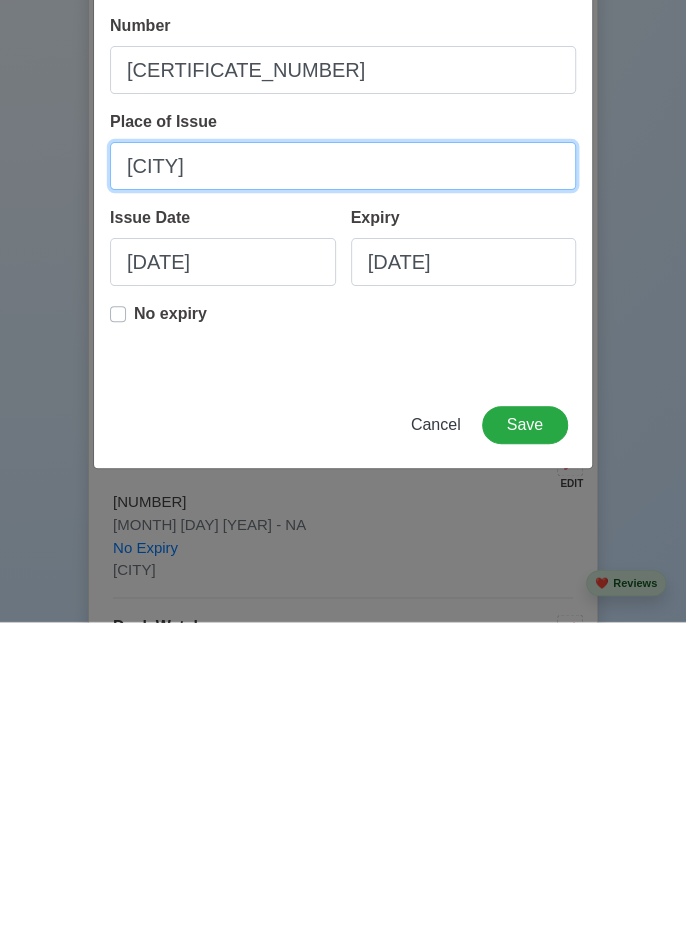 scroll, scrollTop: 2768, scrollLeft: 0, axis: vertical 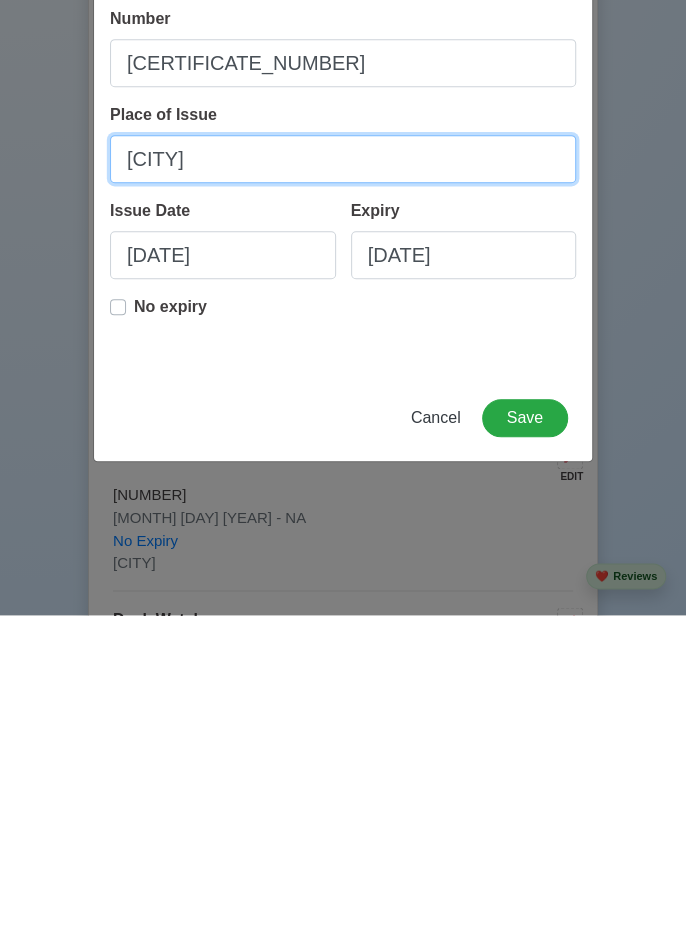 type on "[CITY]" 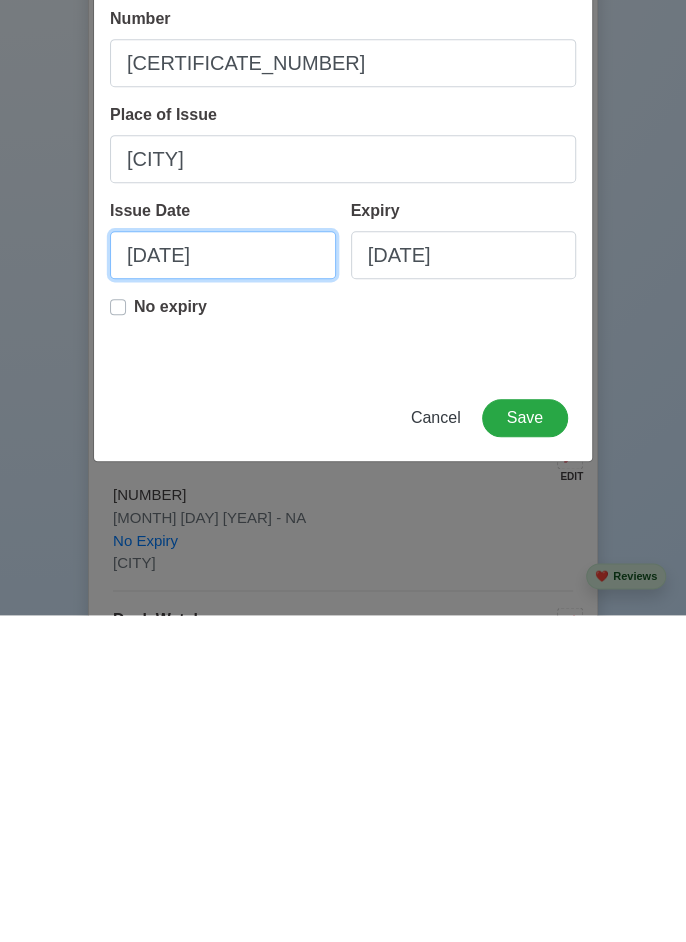 click on "[DATE]" at bounding box center [223, 582] 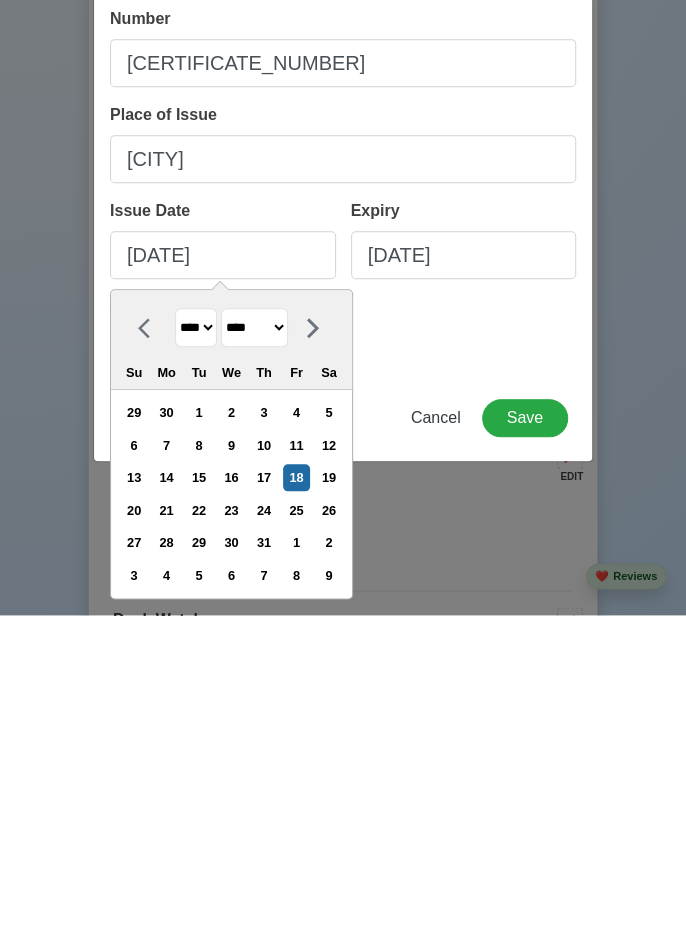 click on "******* ******** ***** ***** *** **** **** ****** ********* ******* ******** ********" at bounding box center [254, 654] 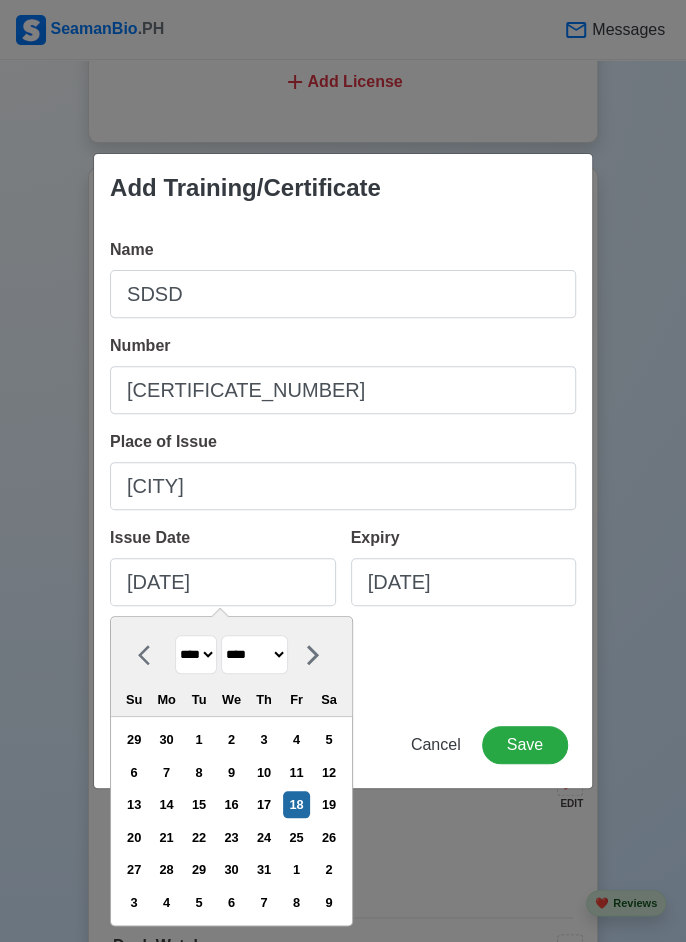 select on "*****" 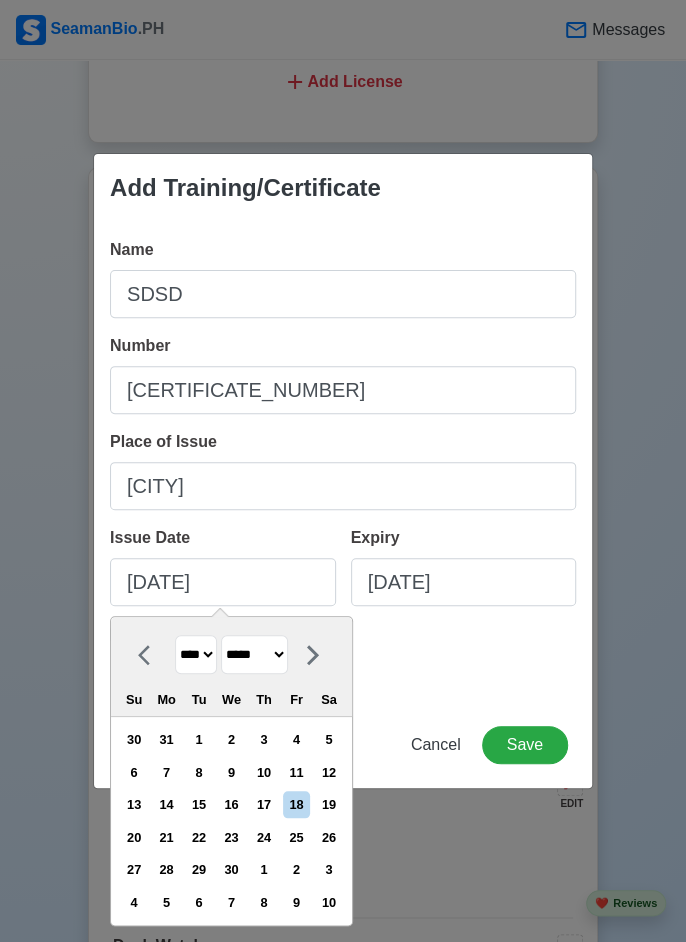 click on "4" at bounding box center [296, 739] 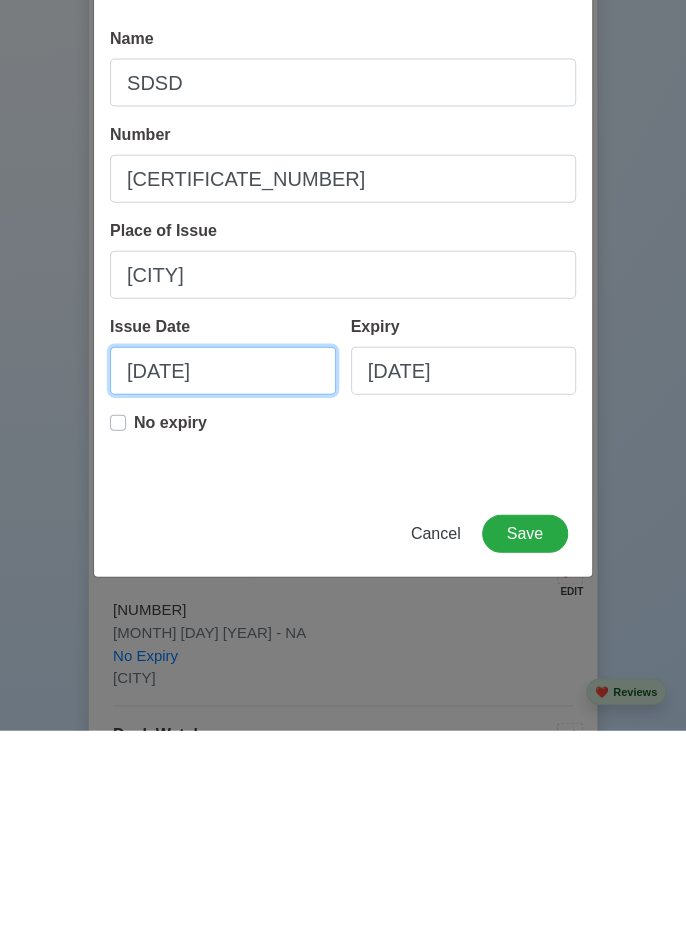 scroll, scrollTop: 2768, scrollLeft: 0, axis: vertical 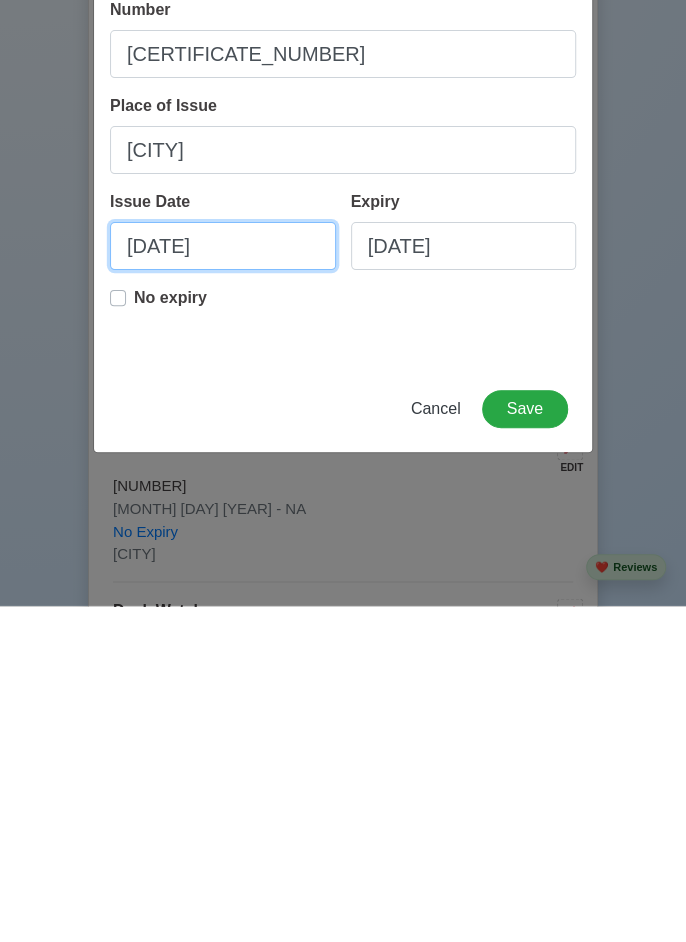 click on "[DATE]" at bounding box center [223, 582] 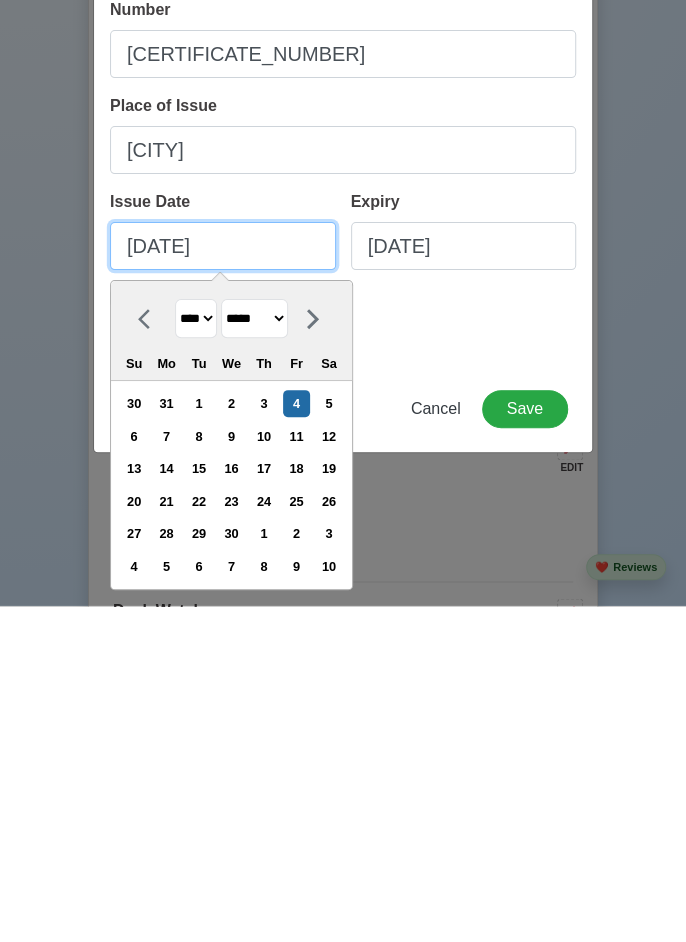 type on "[DATE]" 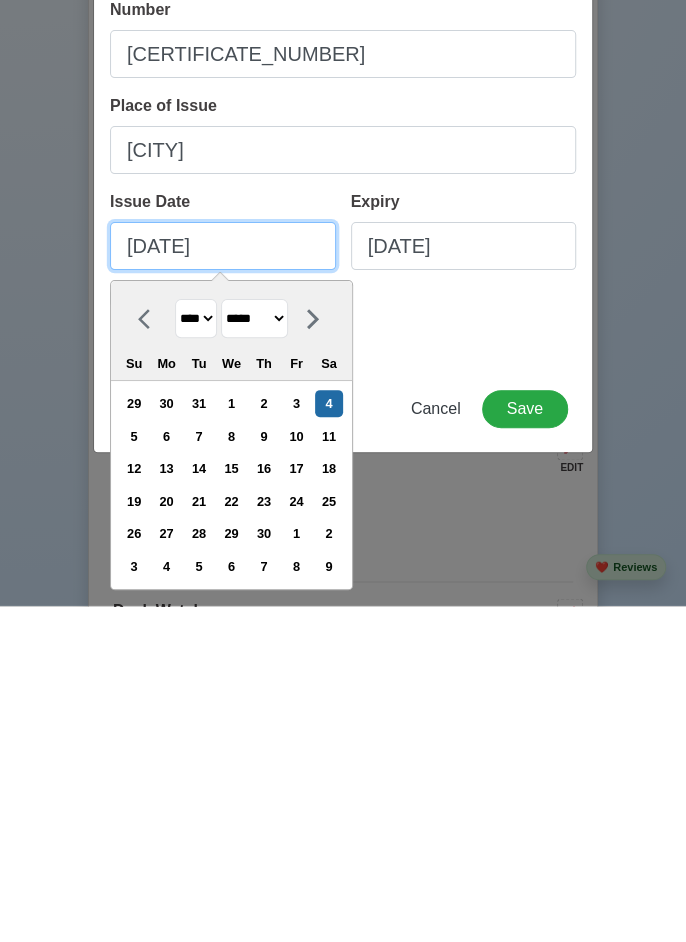 type on "[DATE]" 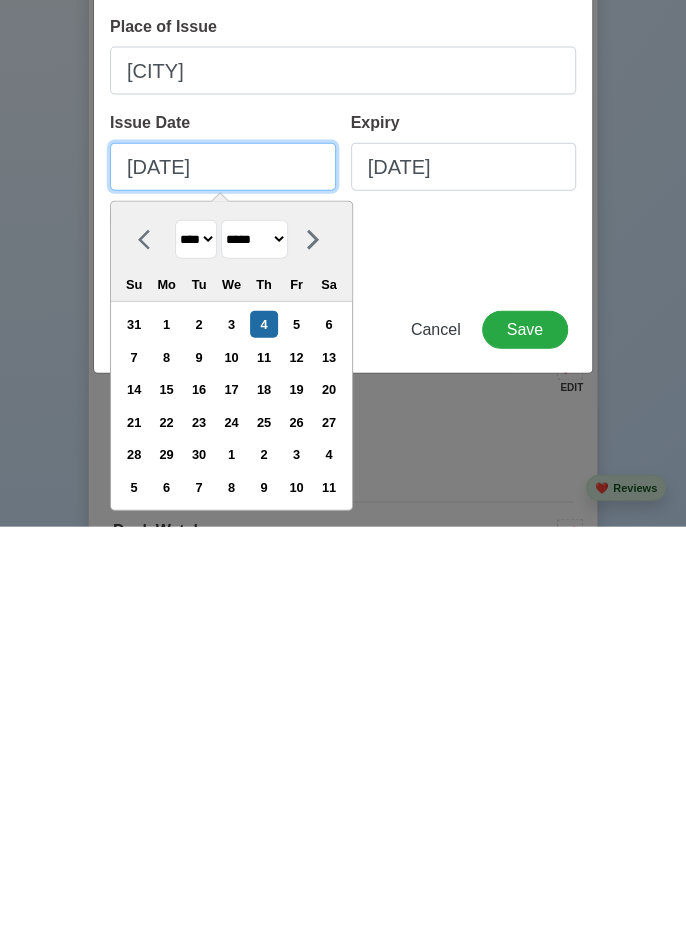 type on "[DATE]" 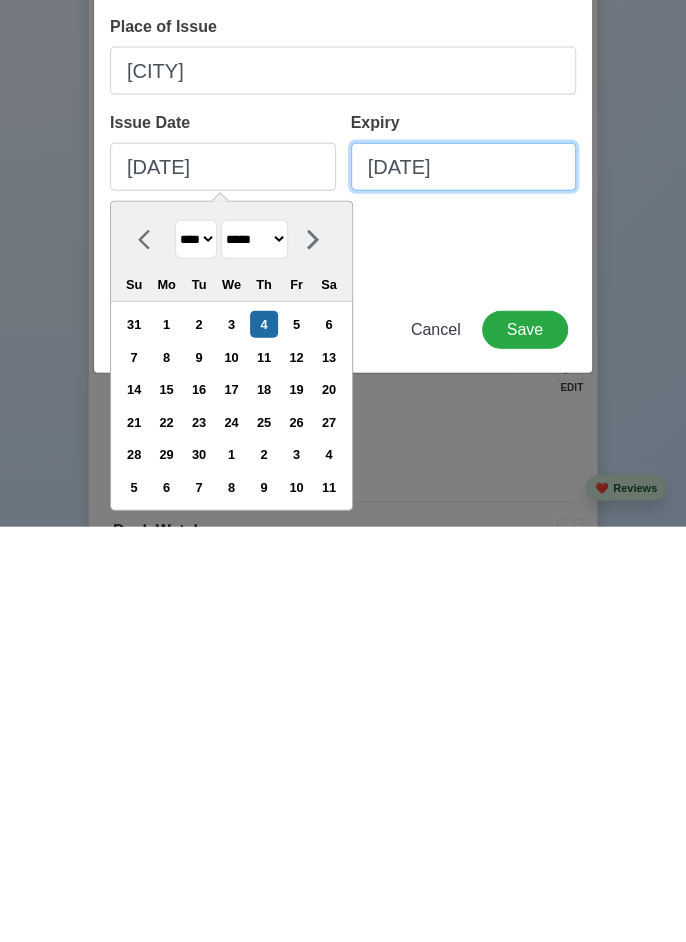 click on "[DATE]" at bounding box center (464, 582) 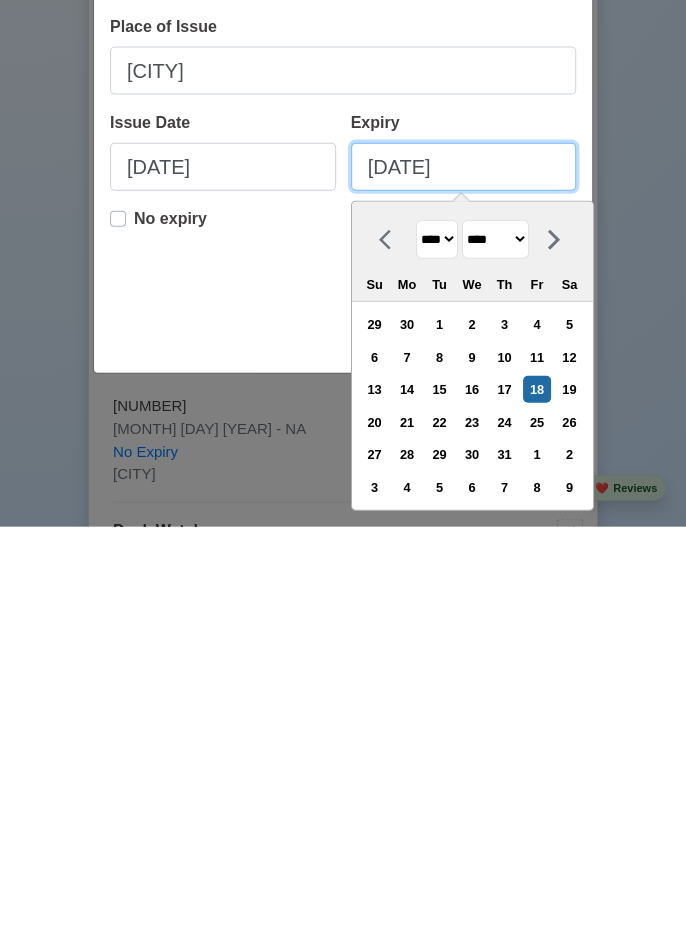 scroll, scrollTop: 2768, scrollLeft: 0, axis: vertical 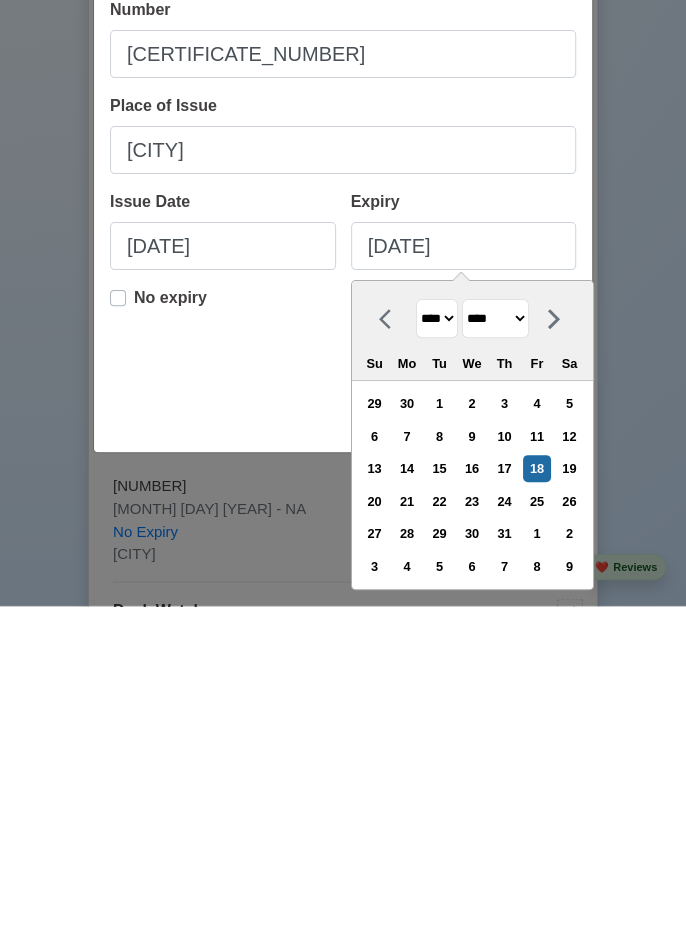 click on "No expiry" at bounding box center (170, 642) 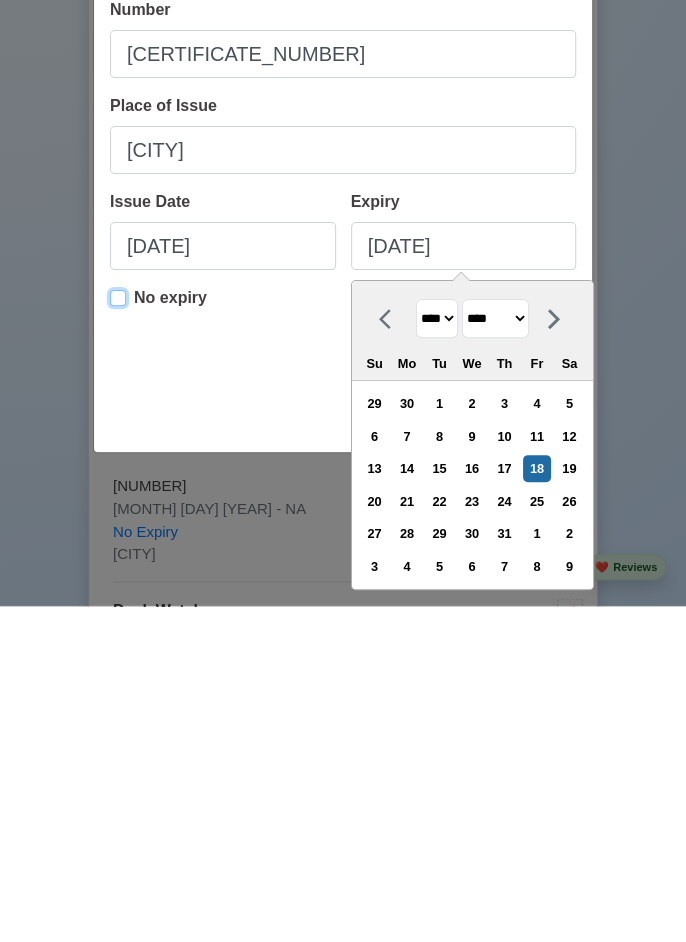 type on "[DATE]" 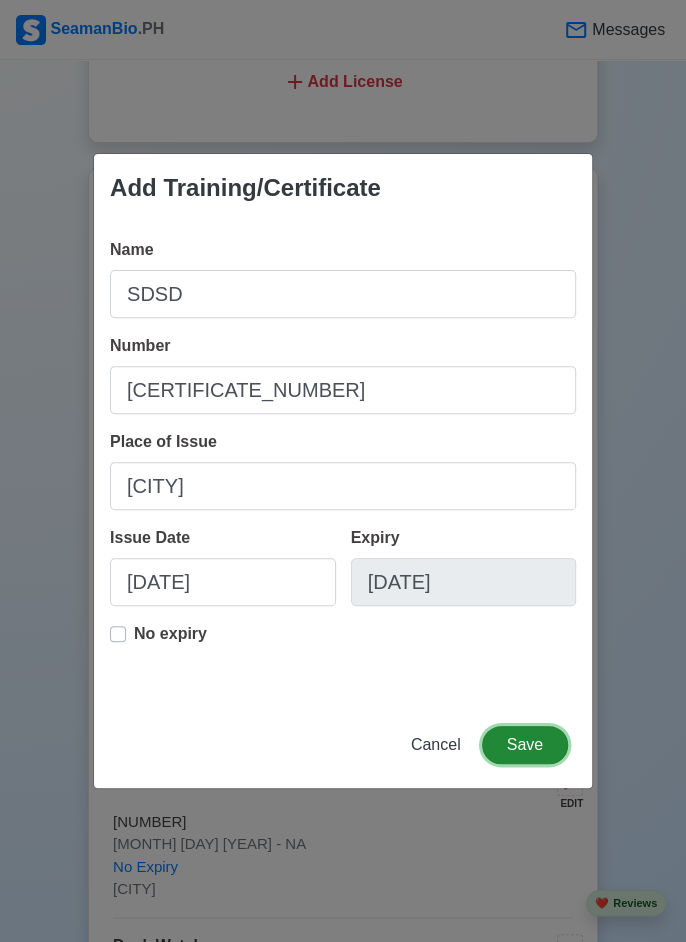 click on "Save" at bounding box center [525, 745] 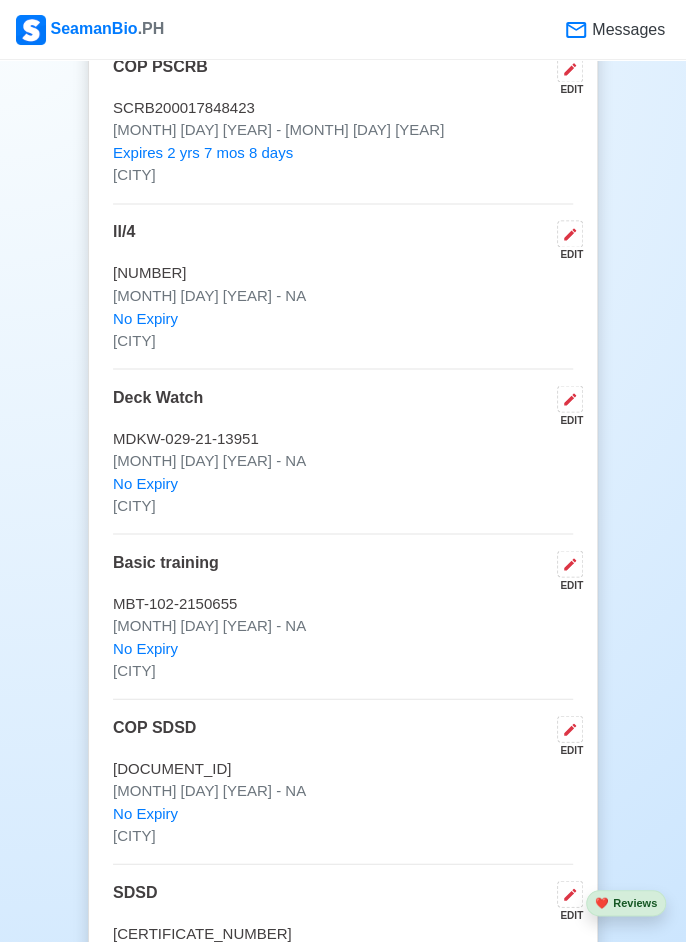 scroll, scrollTop: 3314, scrollLeft: 0, axis: vertical 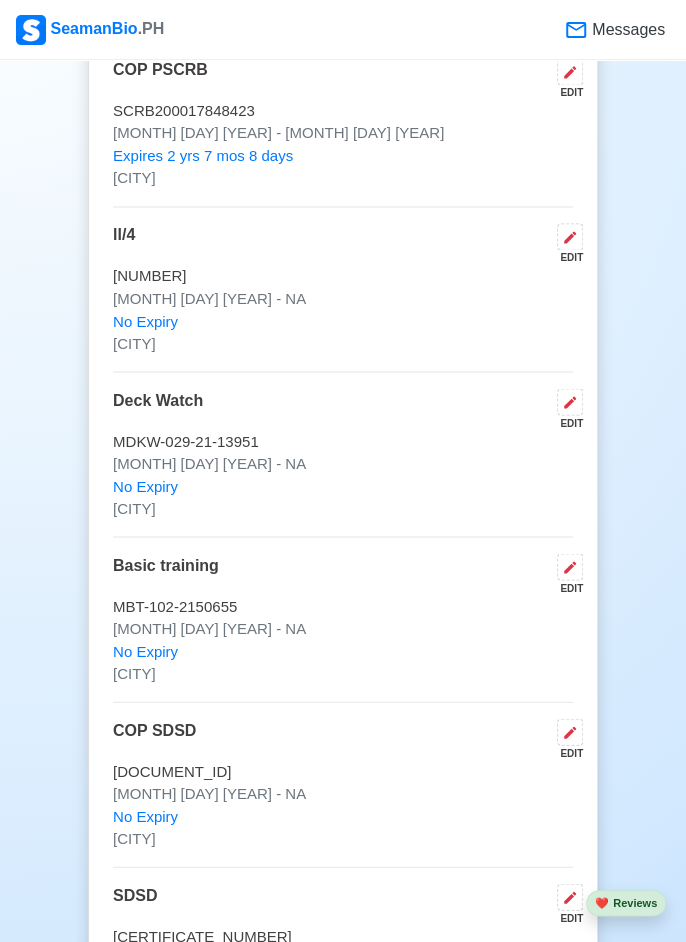 click at bounding box center (570, 236) 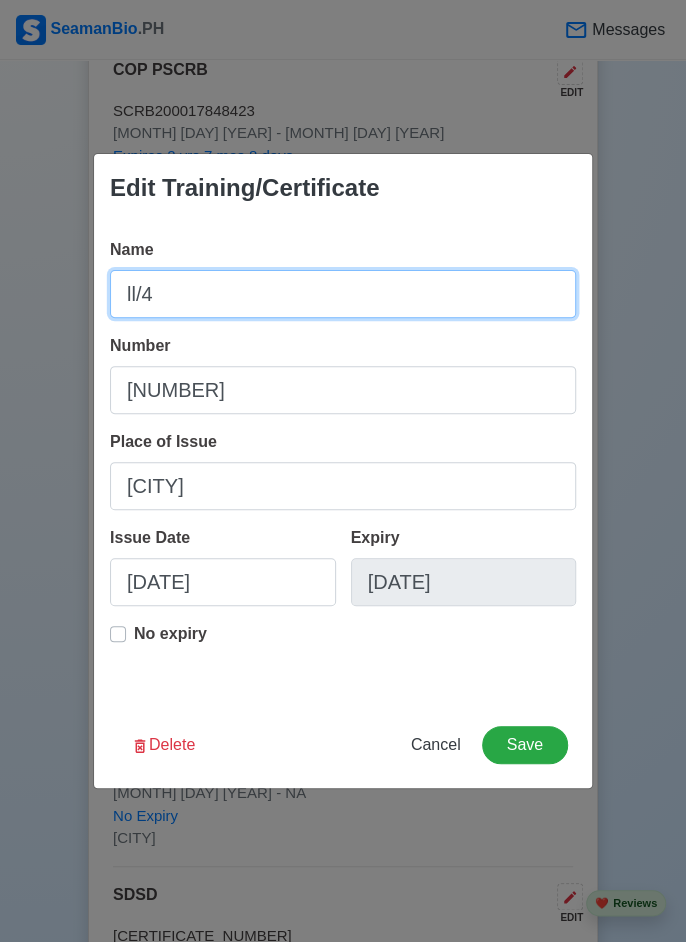 click on "ll/4" at bounding box center [343, 294] 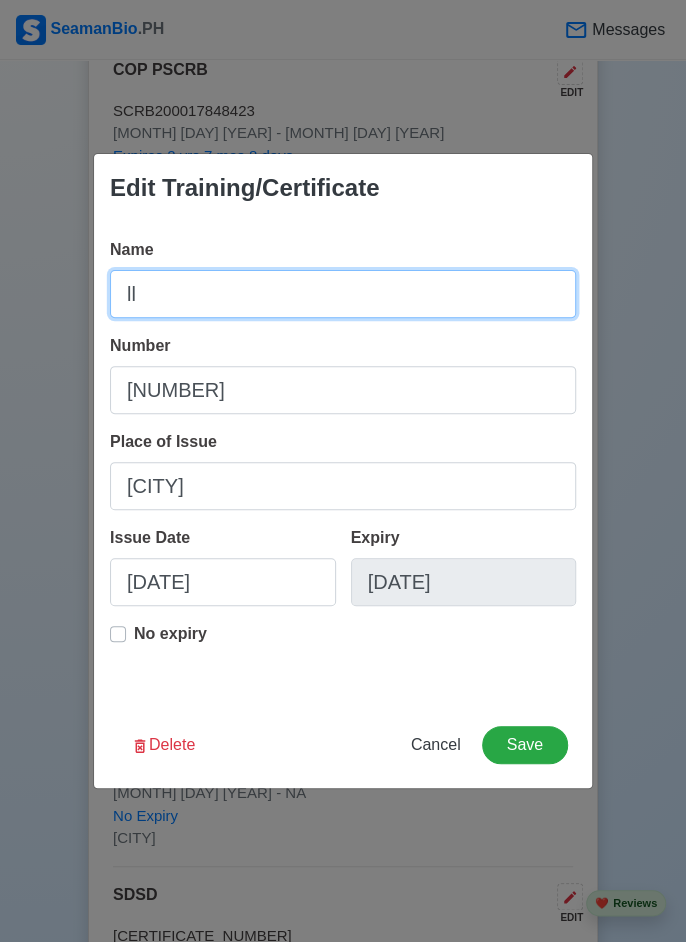 type on "l" 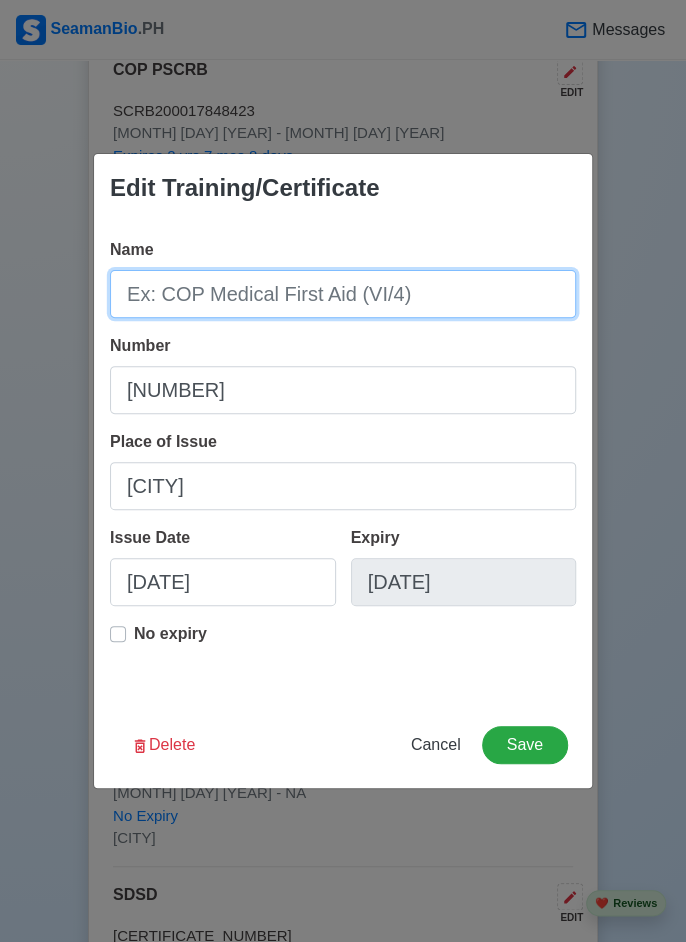 type on "V" 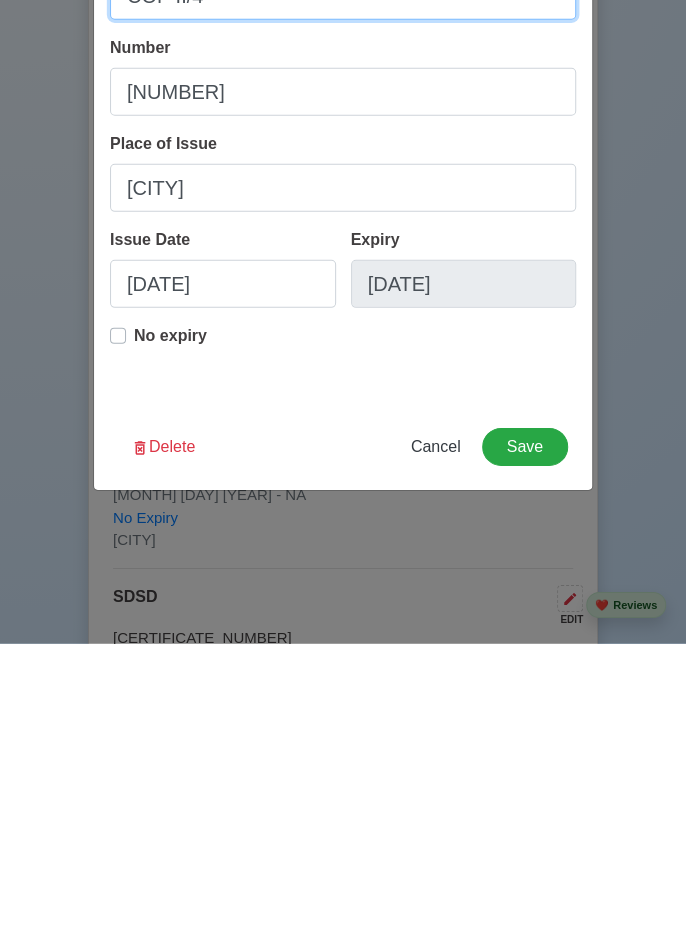scroll, scrollTop: 3314, scrollLeft: 0, axis: vertical 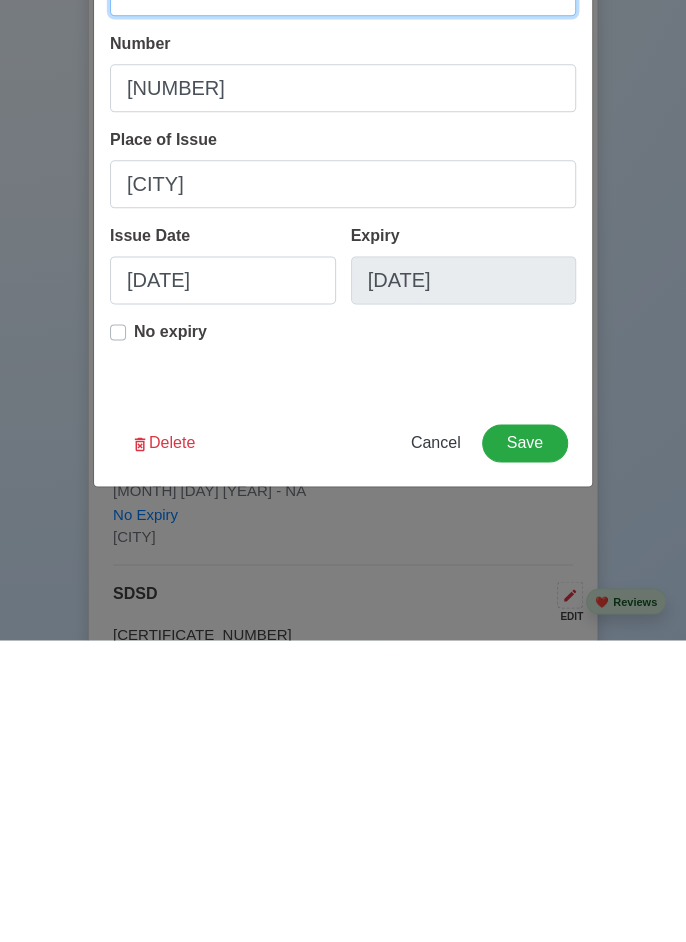 type on "COP II/4" 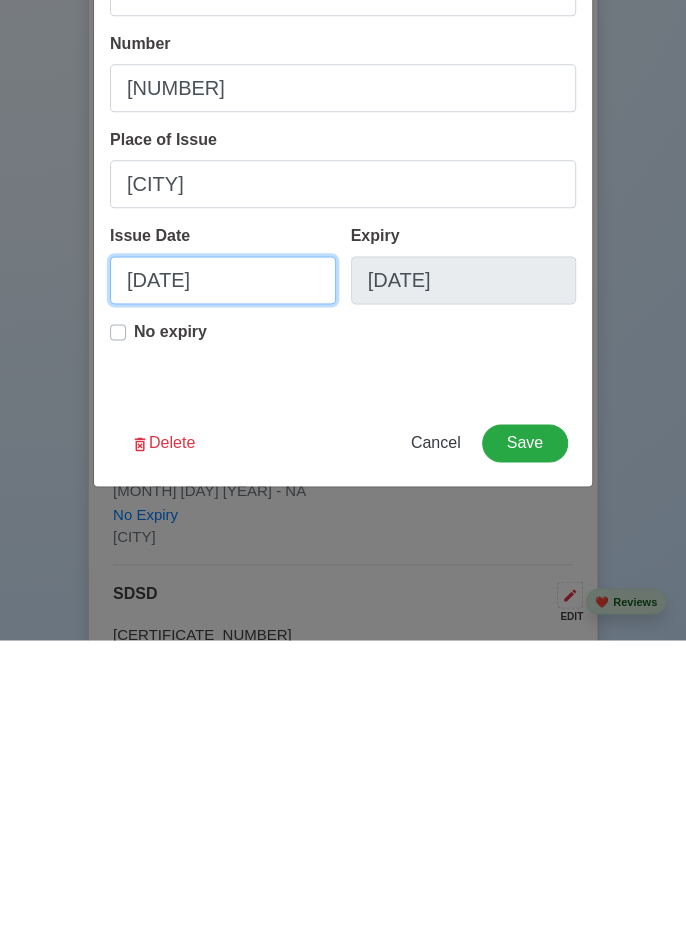 click on "[DATE]" at bounding box center (223, 582) 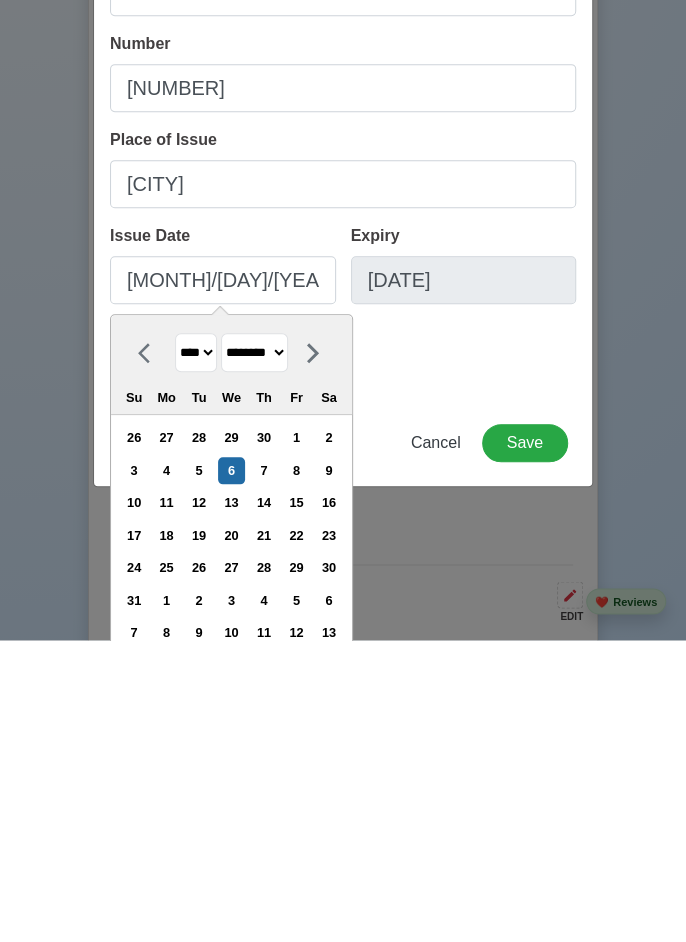 type on "[DATE]" 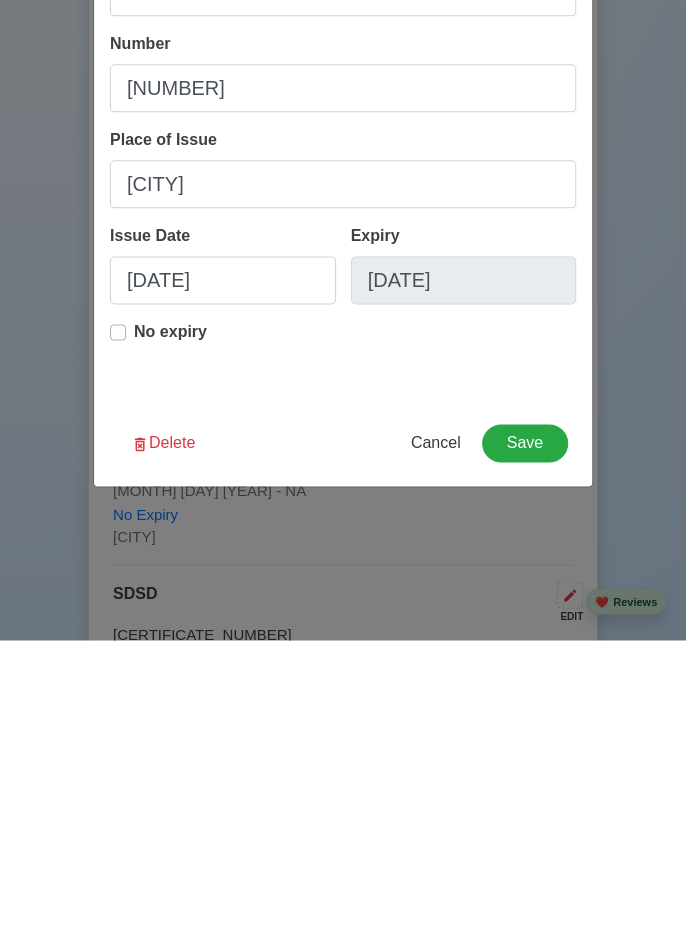 scroll, scrollTop: 3314, scrollLeft: 0, axis: vertical 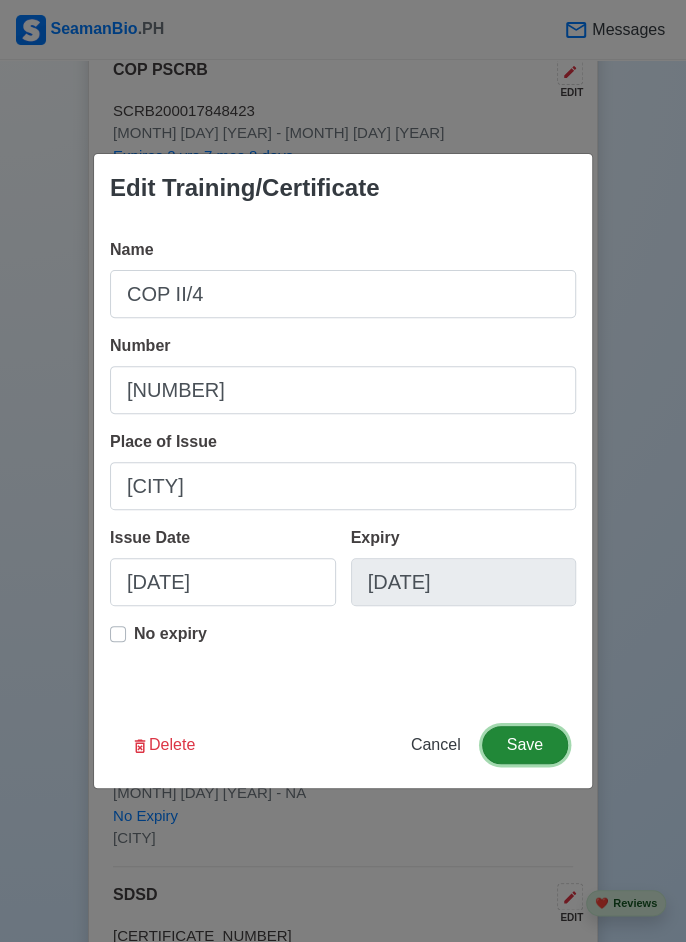 click on "Save" at bounding box center (525, 745) 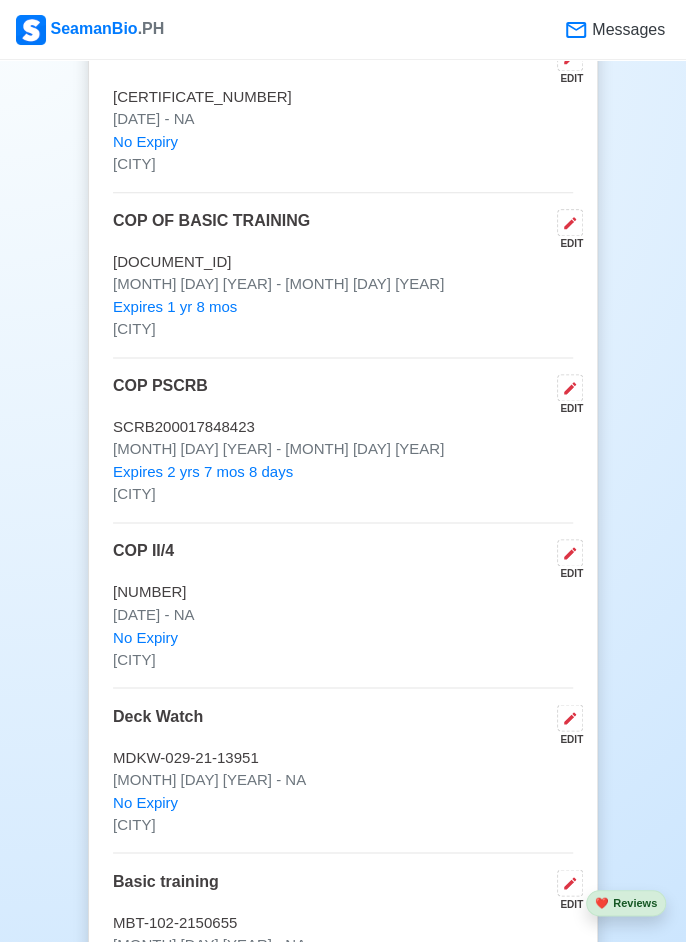 scroll, scrollTop: 2982, scrollLeft: 0, axis: vertical 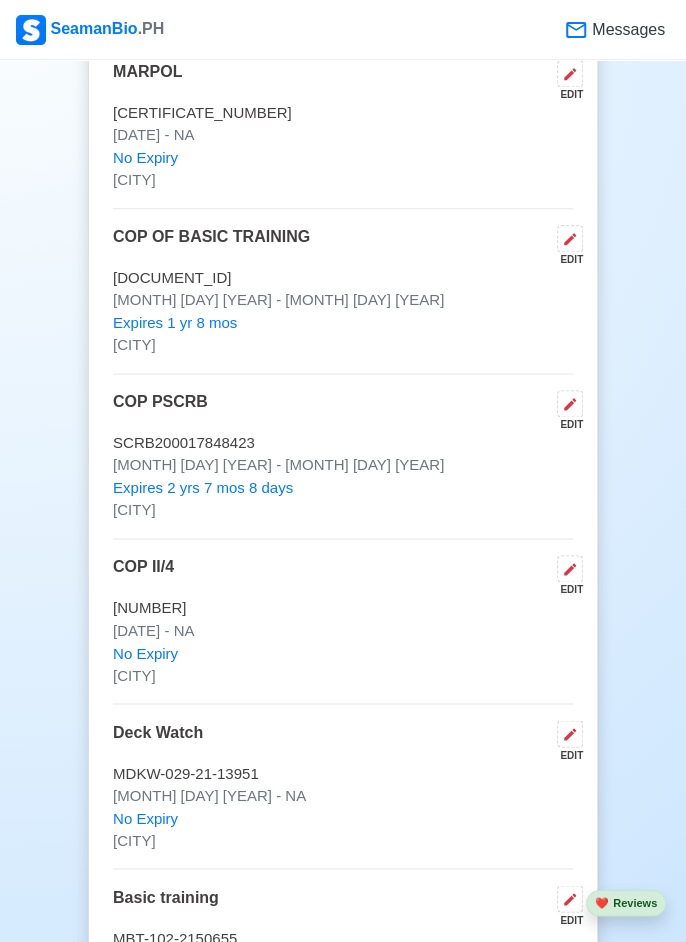 click 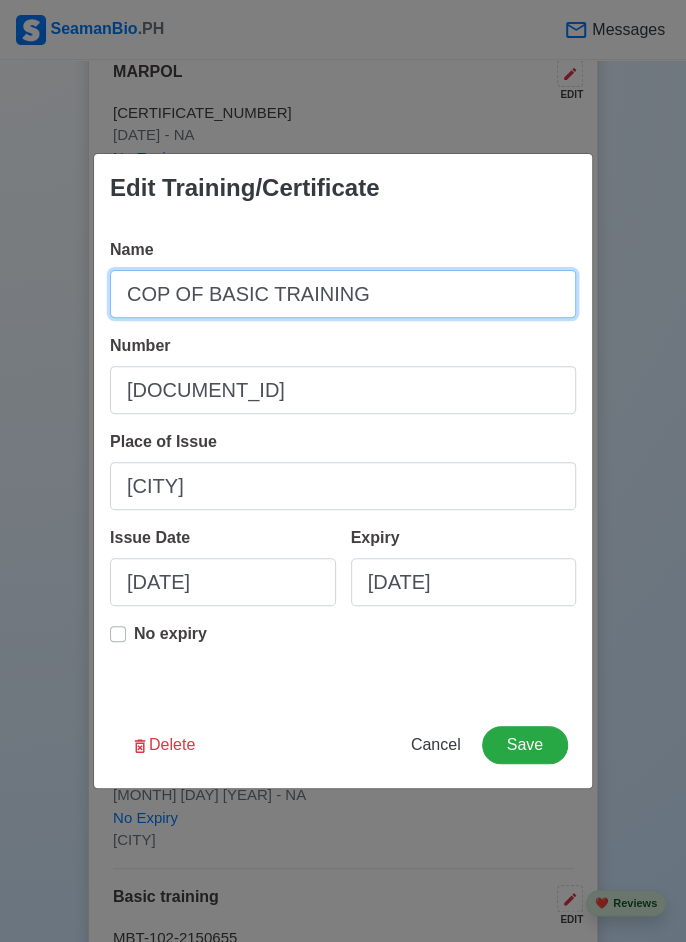 click on "COP OF BASIC TRAINING" at bounding box center [343, 294] 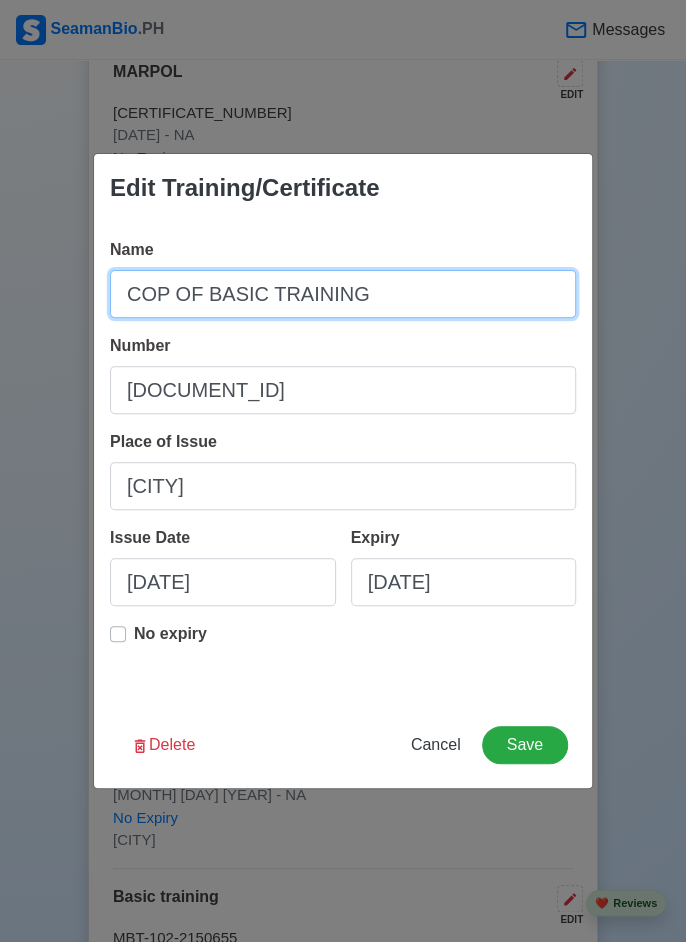 type on "COP OF BASIC TRAINING" 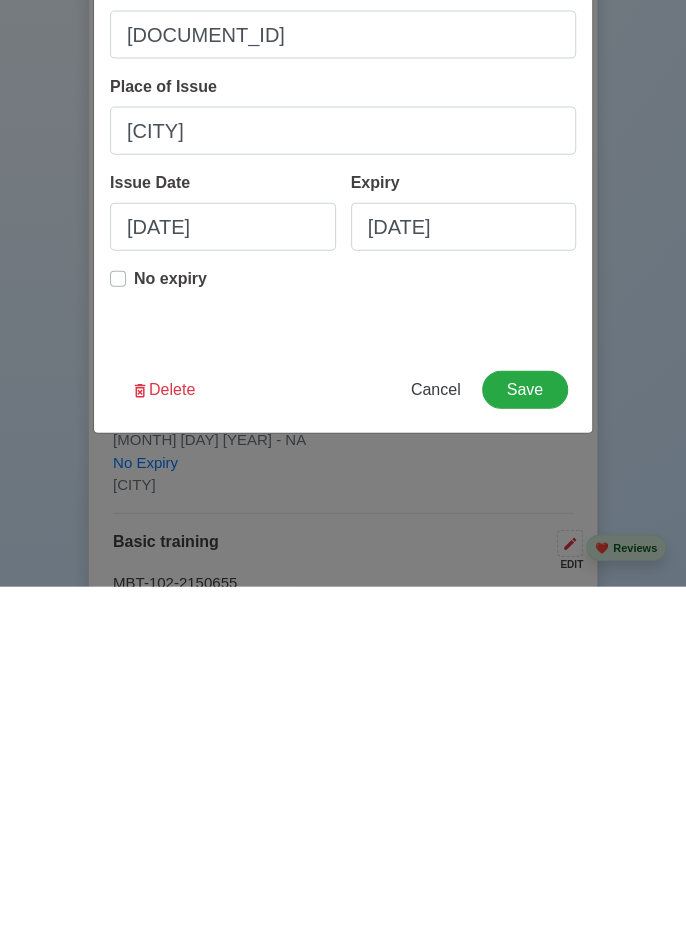 scroll, scrollTop: 2982, scrollLeft: 0, axis: vertical 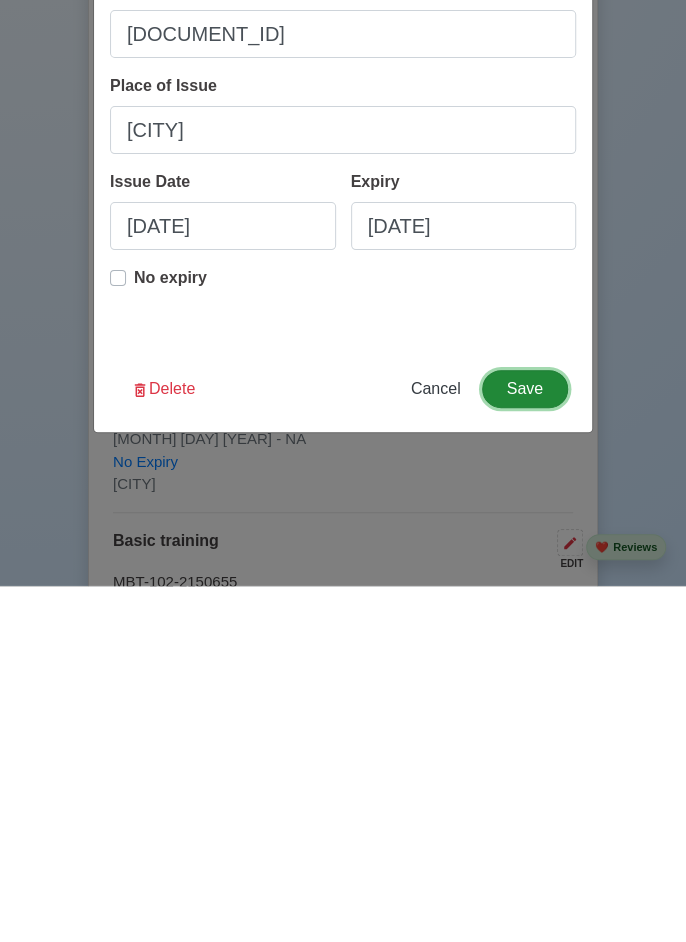 click on "Save" at bounding box center (525, 745) 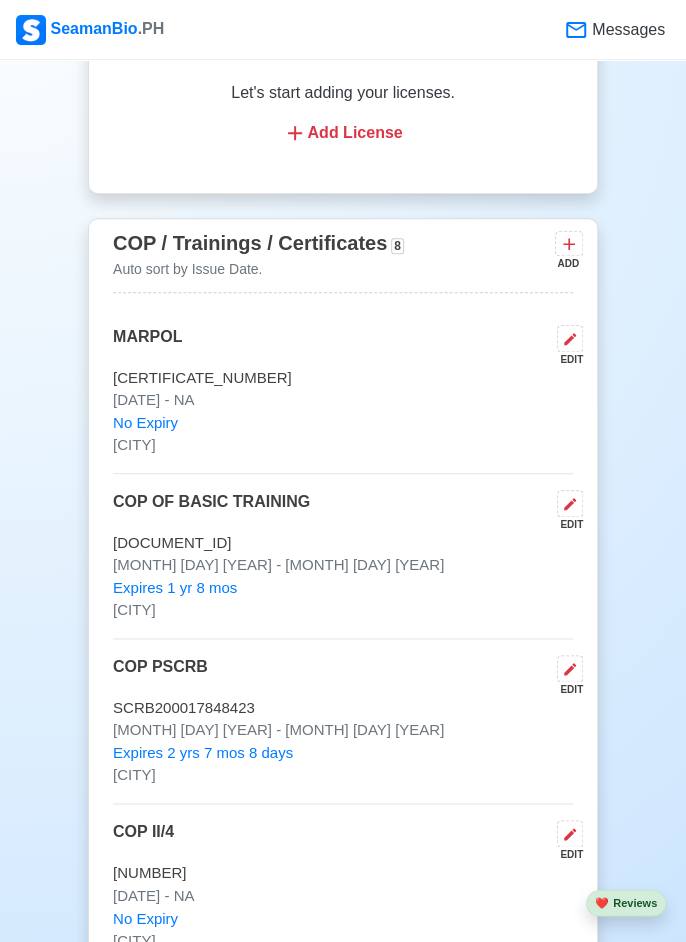 scroll, scrollTop: 2717, scrollLeft: 0, axis: vertical 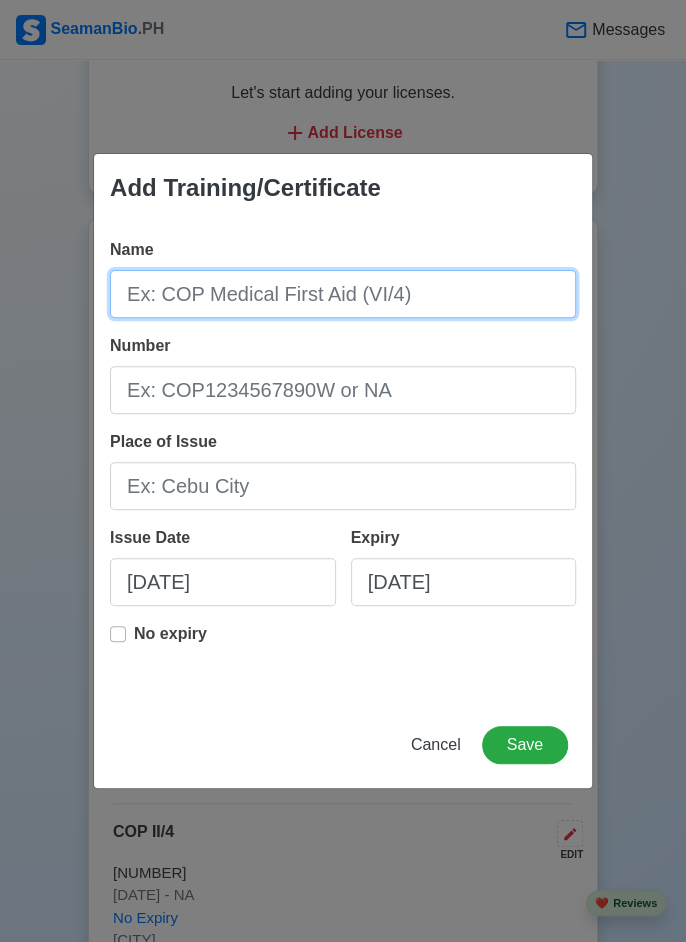 click on "Name" at bounding box center [343, 294] 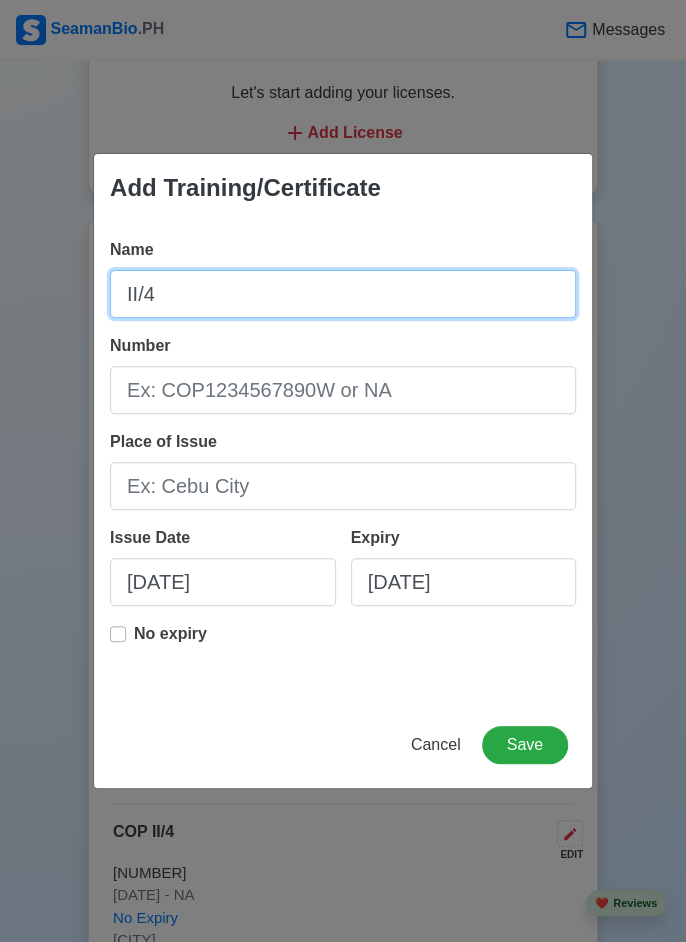 type on "II/4" 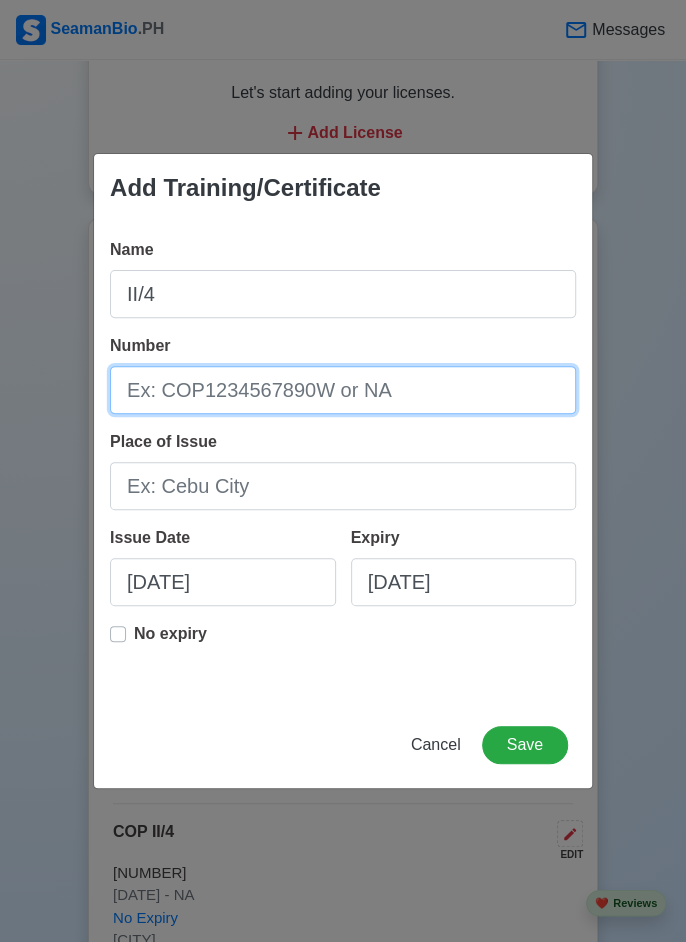 click on "Number" at bounding box center [343, 390] 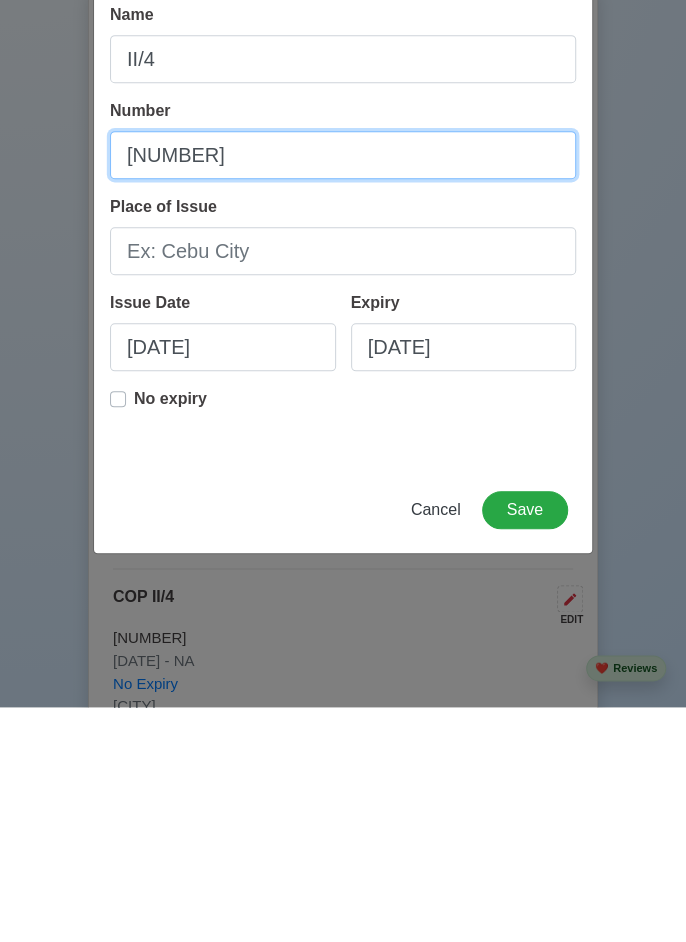 scroll, scrollTop: 2717, scrollLeft: 0, axis: vertical 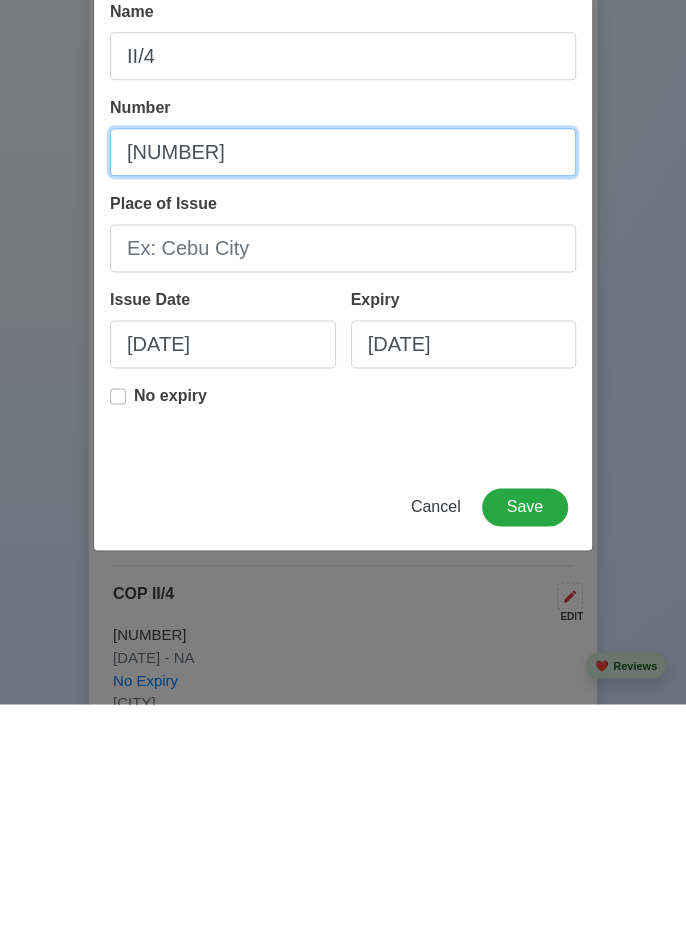 type on "[NUMBER]" 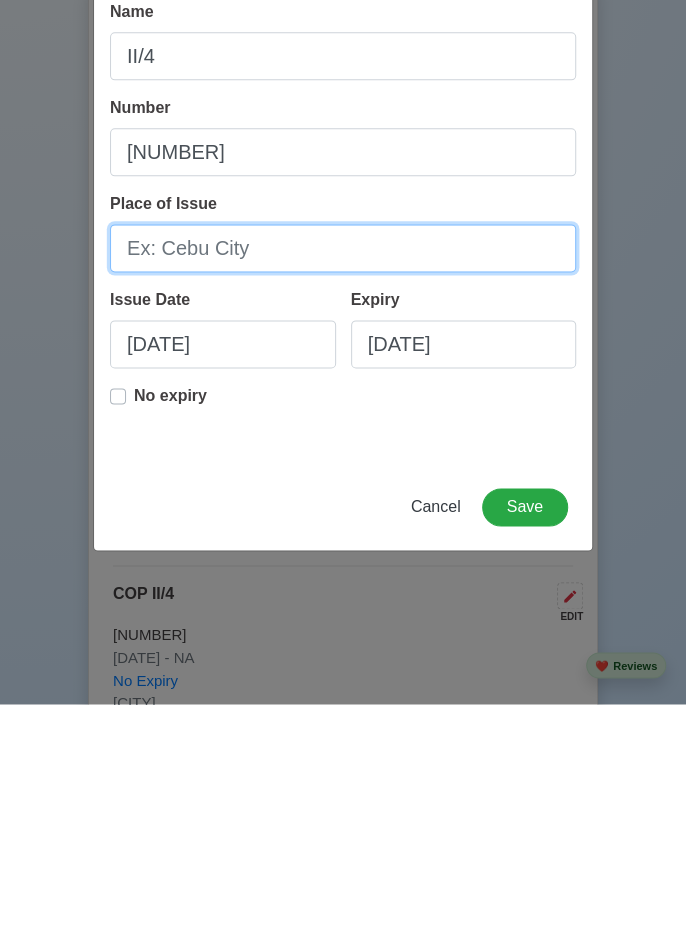 click on "Place of Issue" at bounding box center [343, 486] 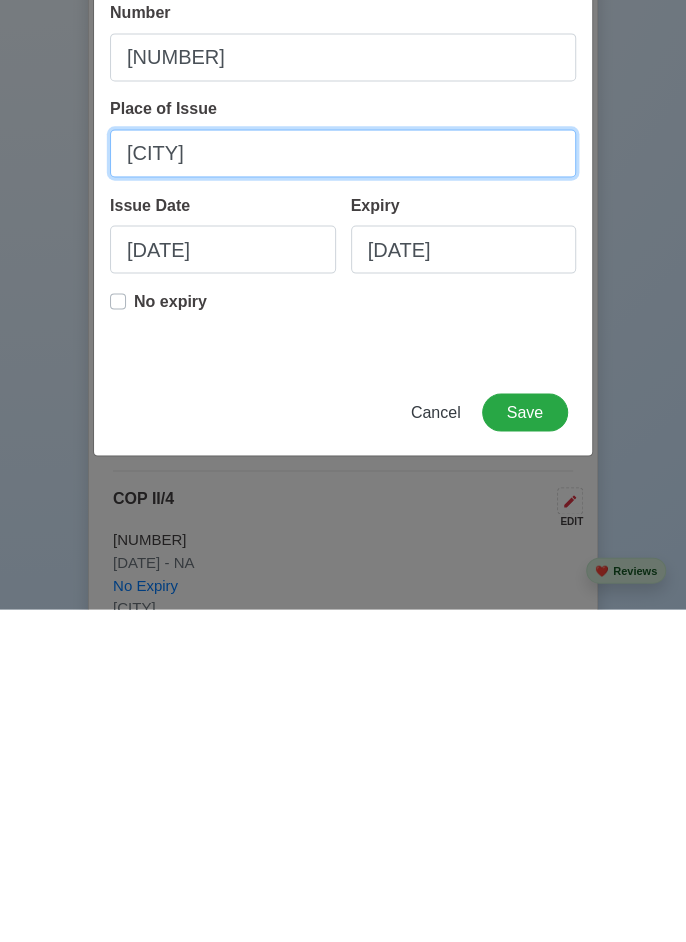 scroll, scrollTop: 2717, scrollLeft: 0, axis: vertical 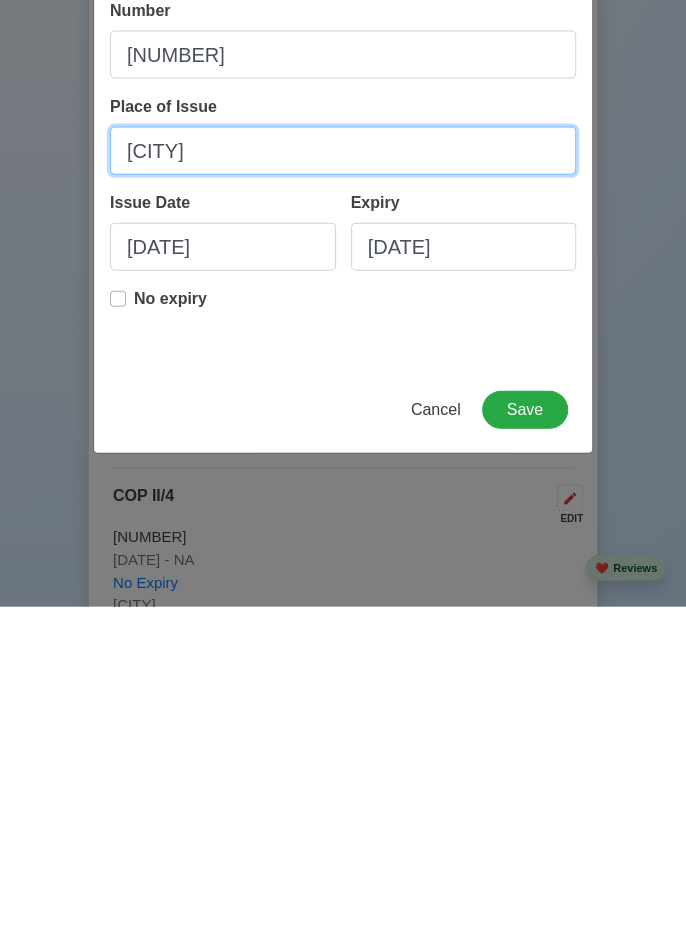 type on "[CITY]" 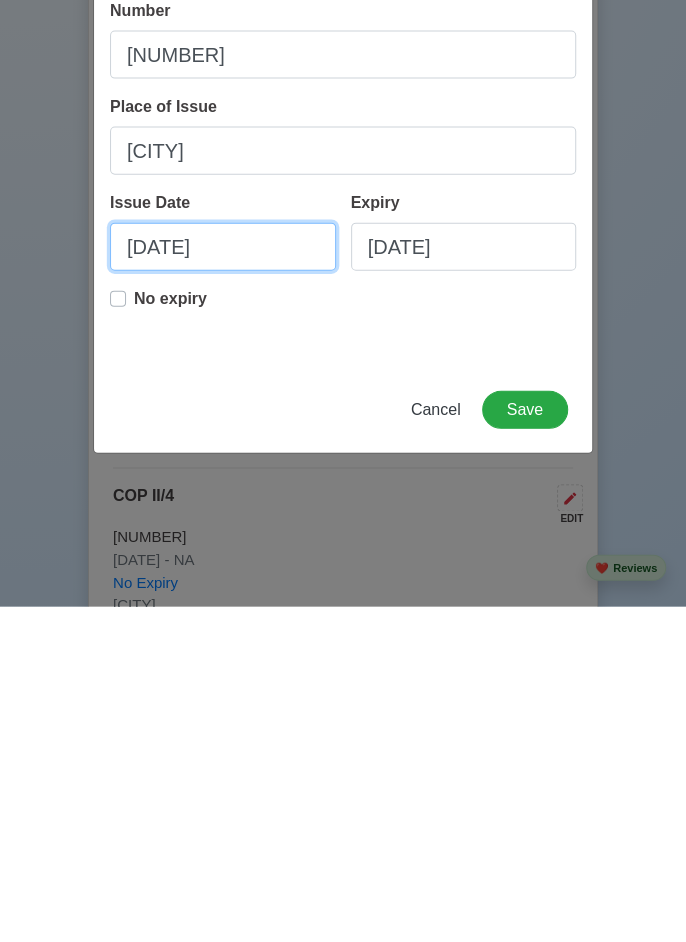 click on "[DATE]" at bounding box center (223, 582) 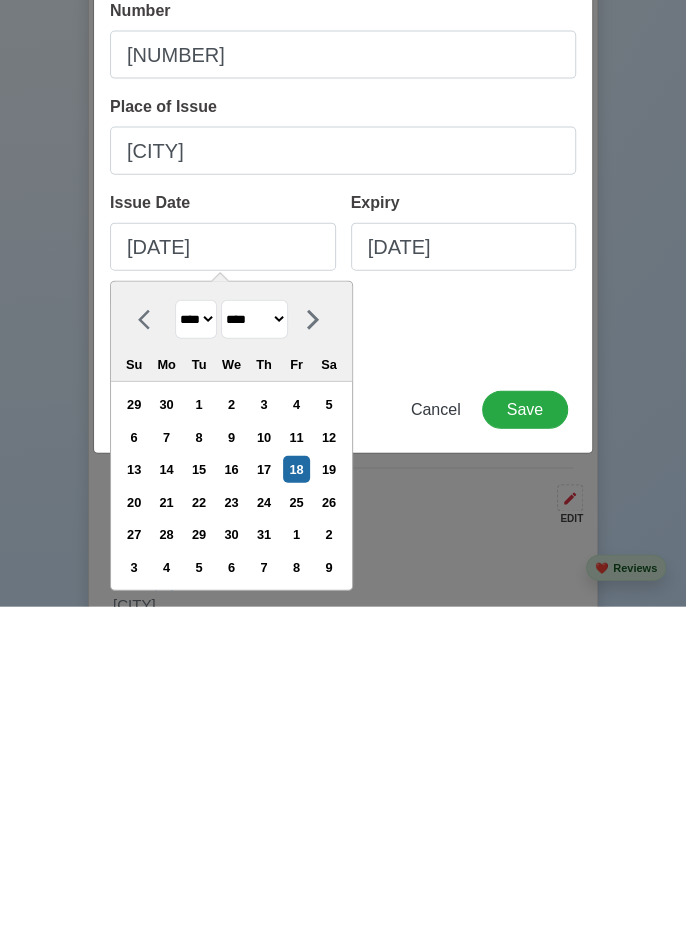 click on "******* ******** ***** ***** *** **** **** ****** ********* ******* ******** ********" at bounding box center [254, 654] 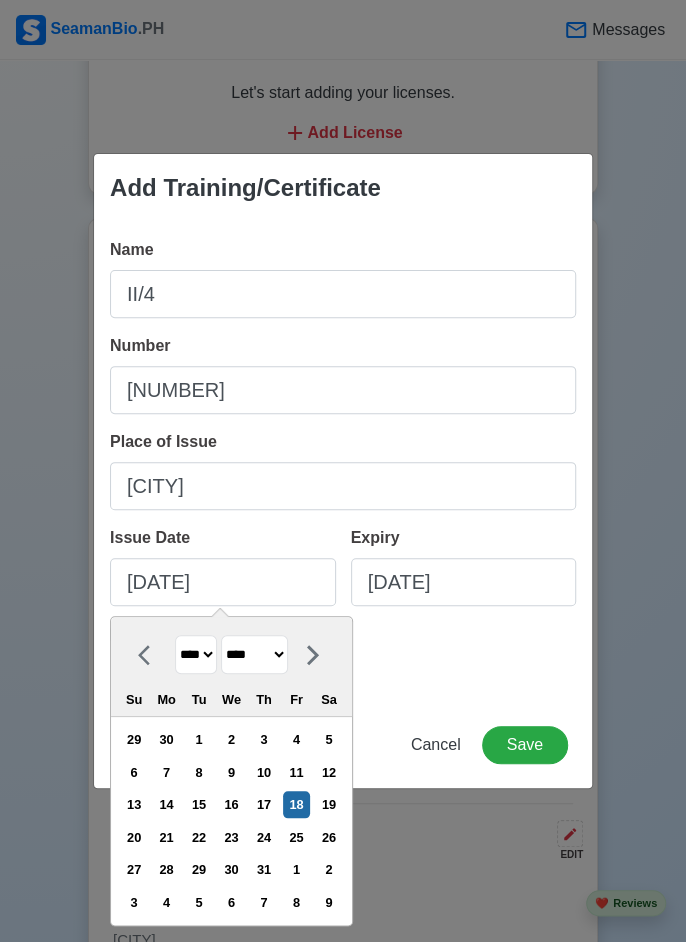 select on "*******" 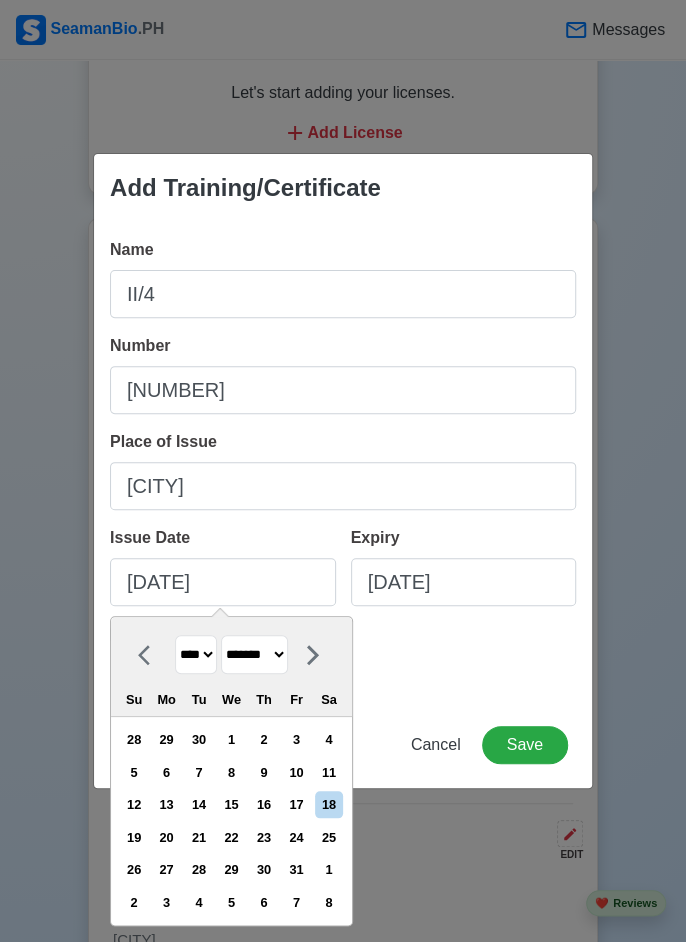 click on "4" at bounding box center (328, 739) 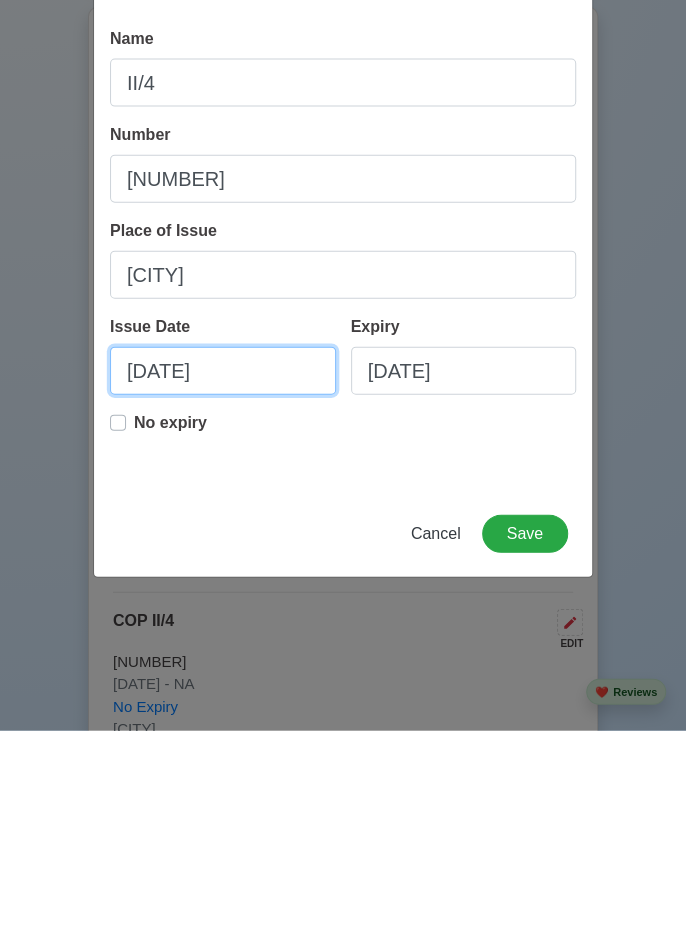 scroll, scrollTop: 2717, scrollLeft: 0, axis: vertical 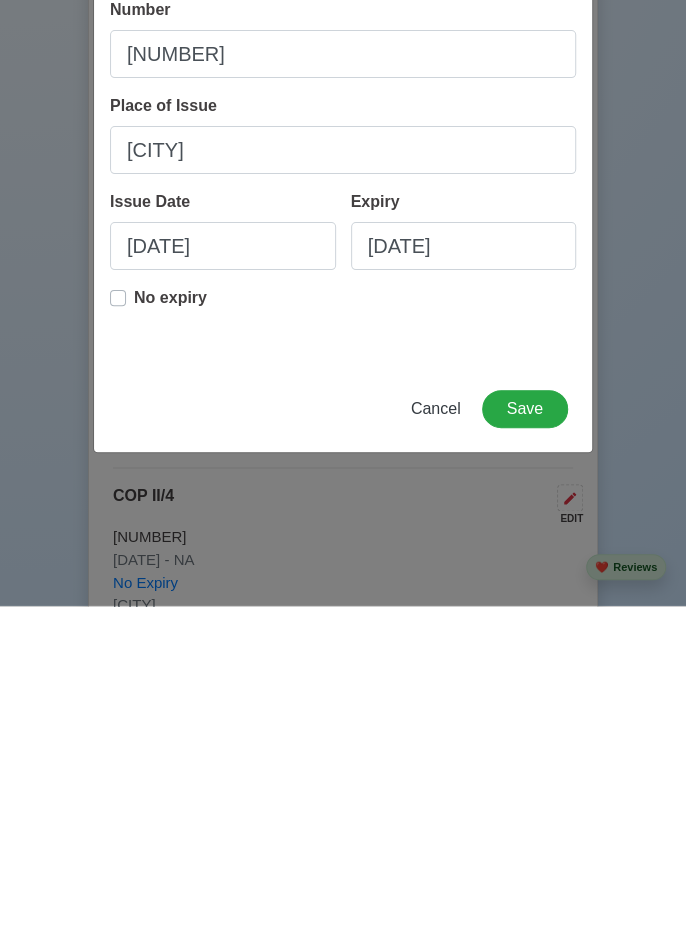 click on "No expiry" at bounding box center (170, 642) 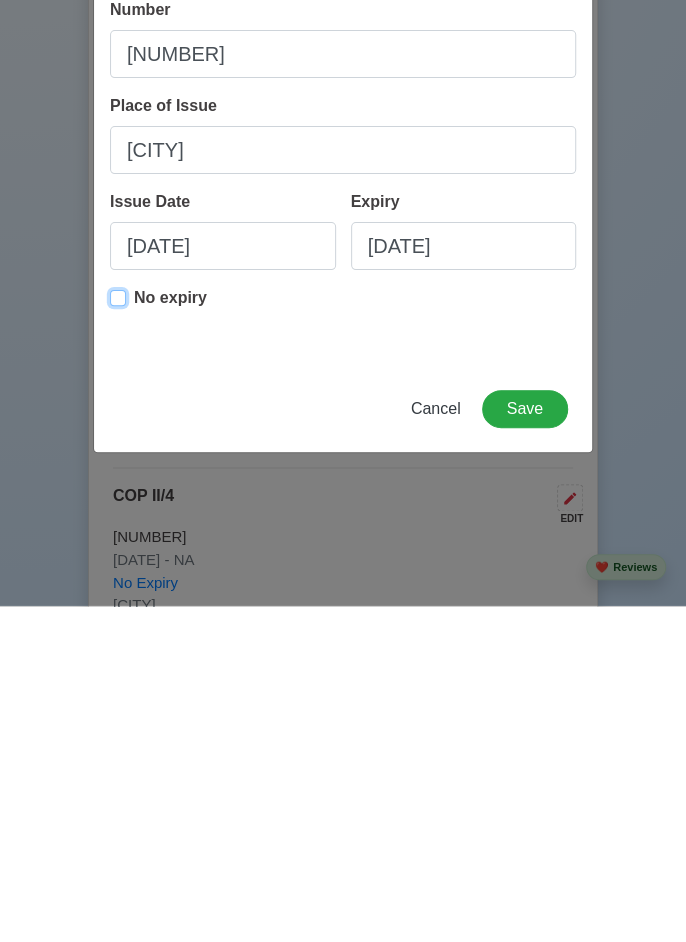 type on "[DATE]" 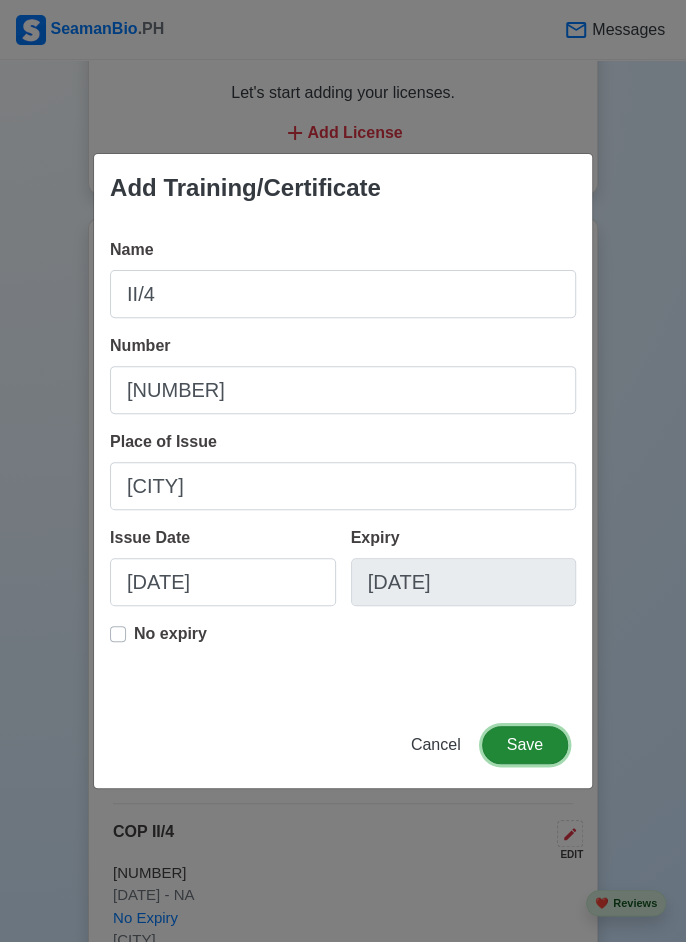 click on "Save" at bounding box center (525, 745) 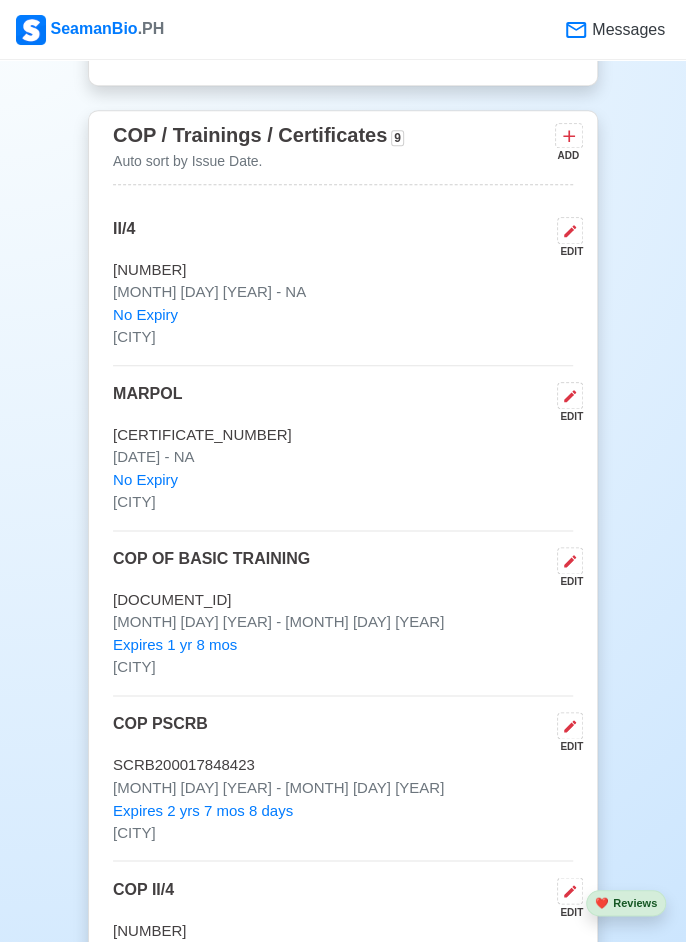 scroll, scrollTop: 2797, scrollLeft: 0, axis: vertical 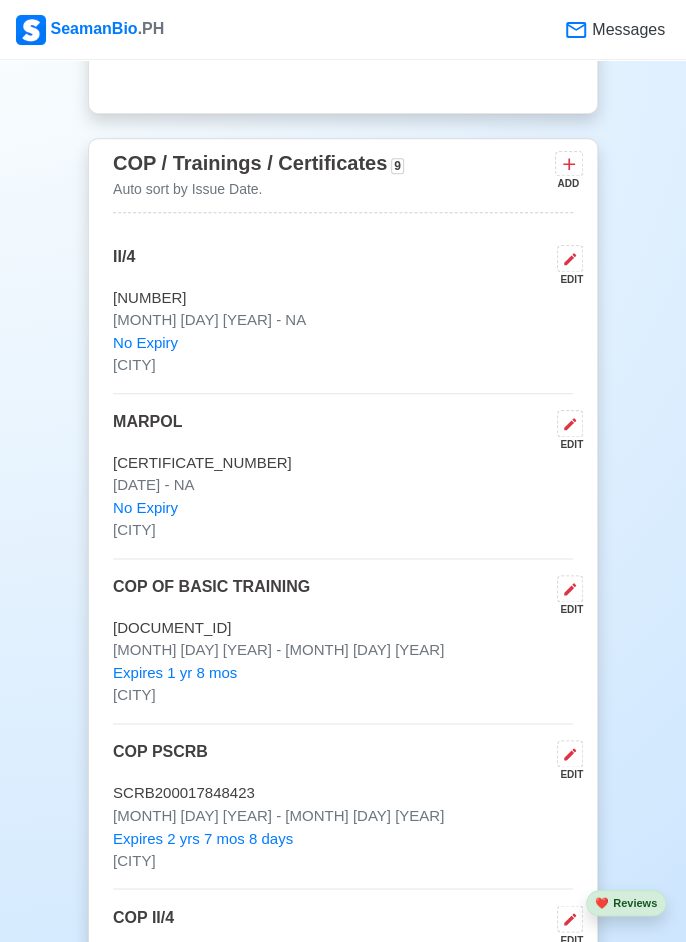 click 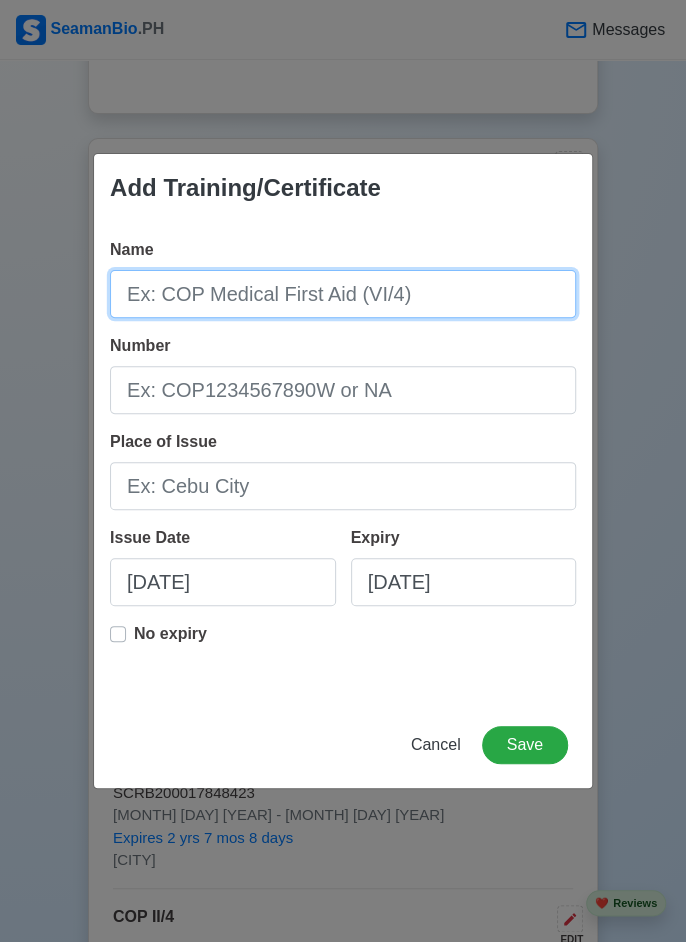 click on "Name" at bounding box center [343, 294] 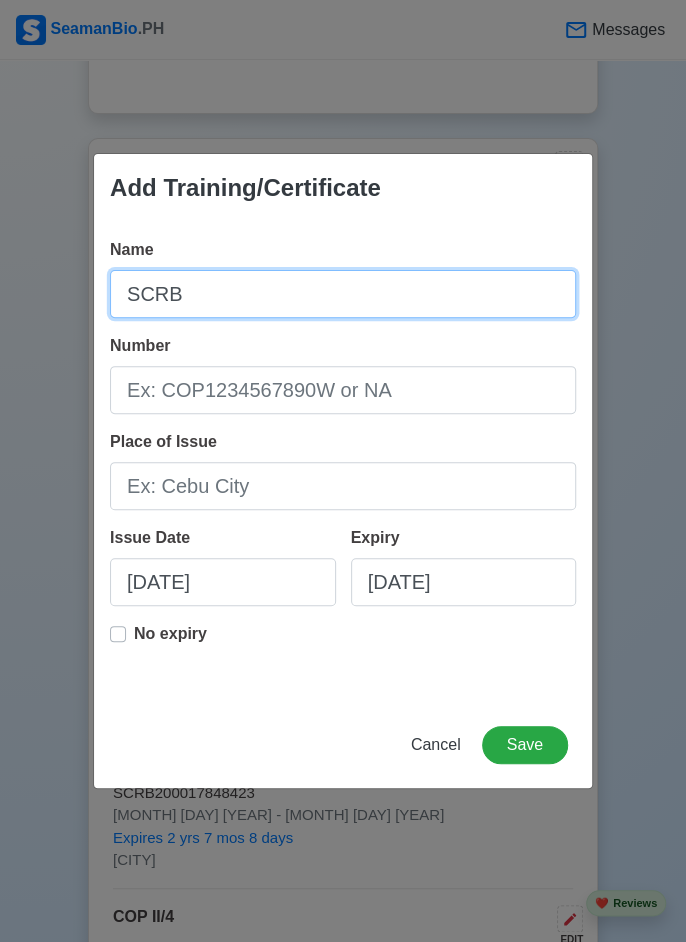 type on "SCRB" 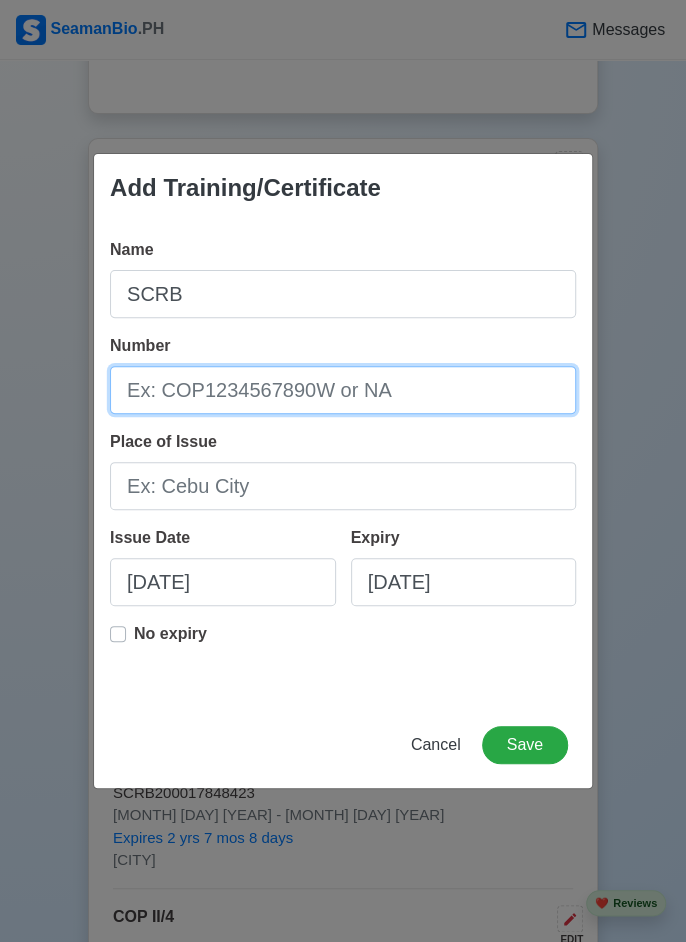 click on "Number" at bounding box center (343, 390) 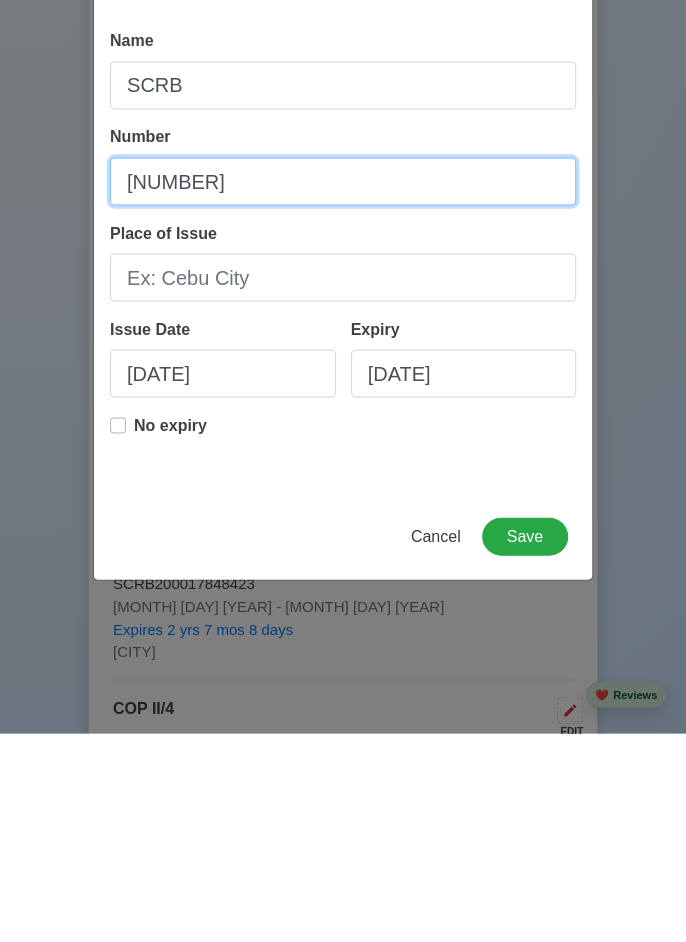 scroll, scrollTop: 2797, scrollLeft: 0, axis: vertical 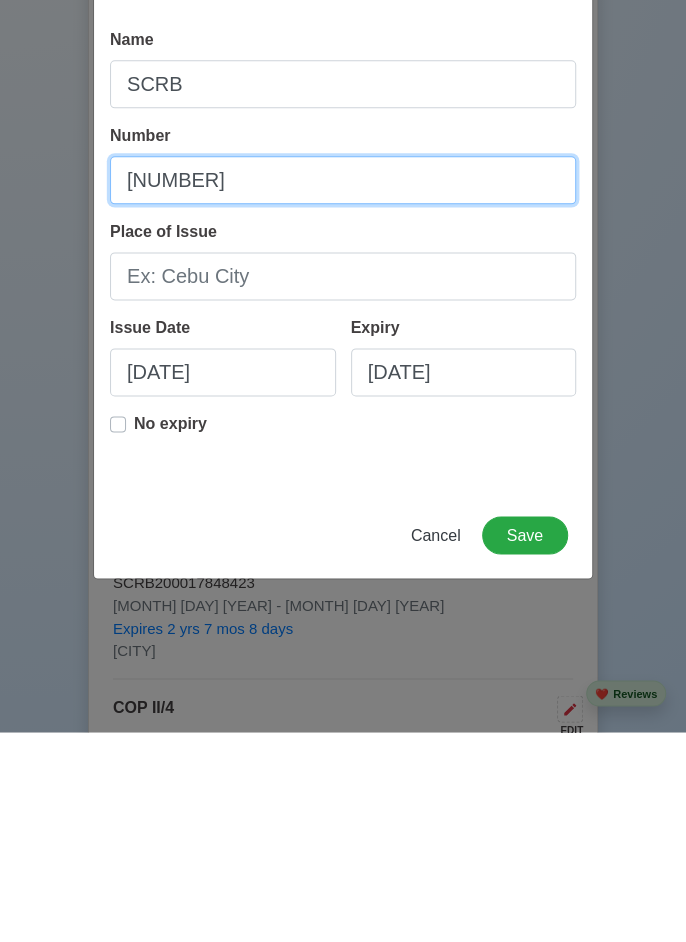 type on "[NUMBER]" 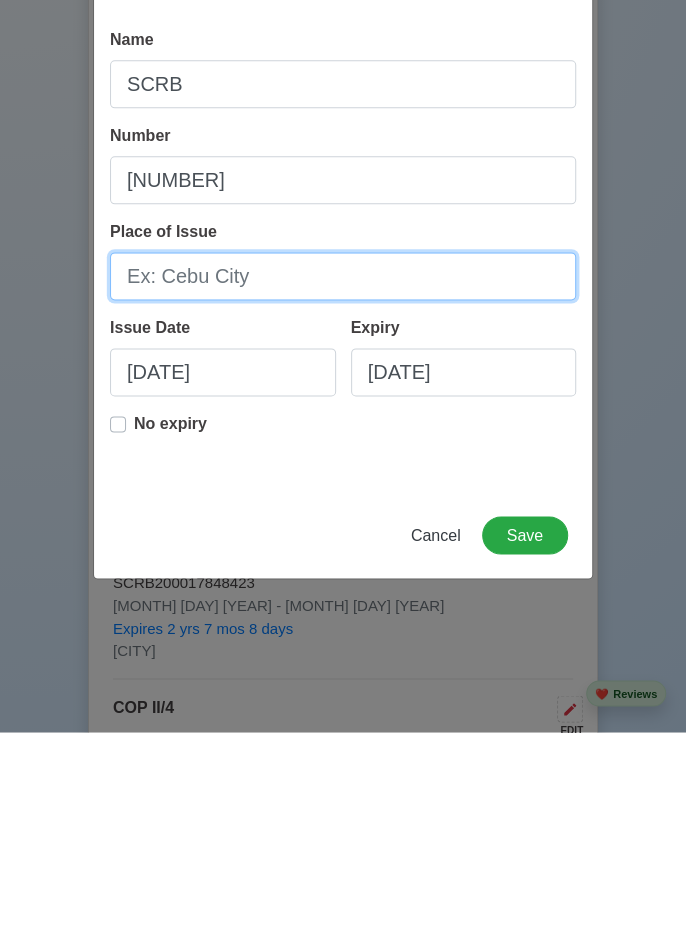 click on "Place of Issue" at bounding box center (343, 486) 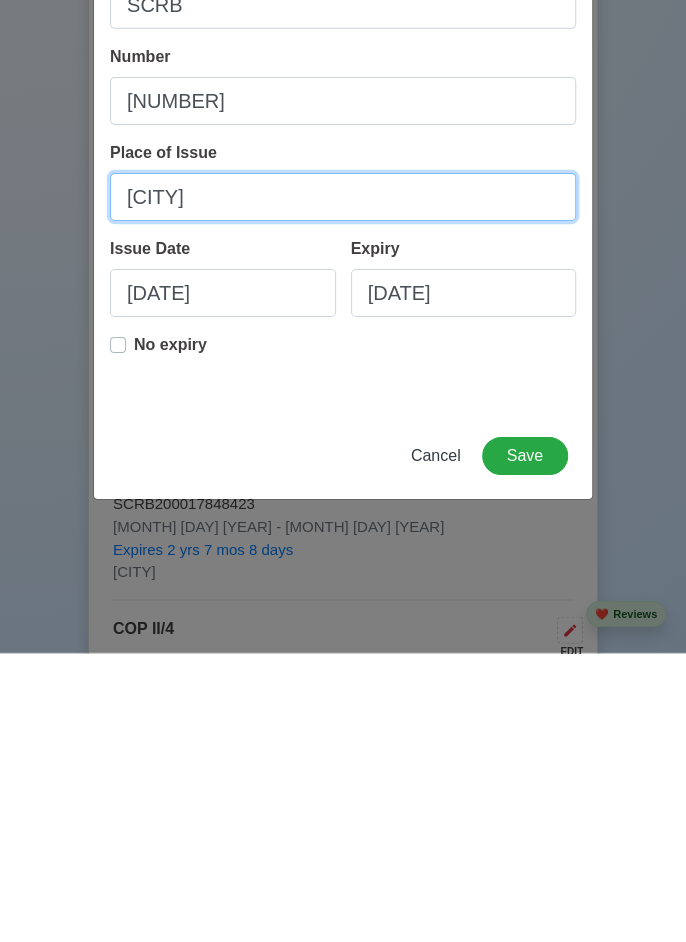 scroll, scrollTop: 2797, scrollLeft: 0, axis: vertical 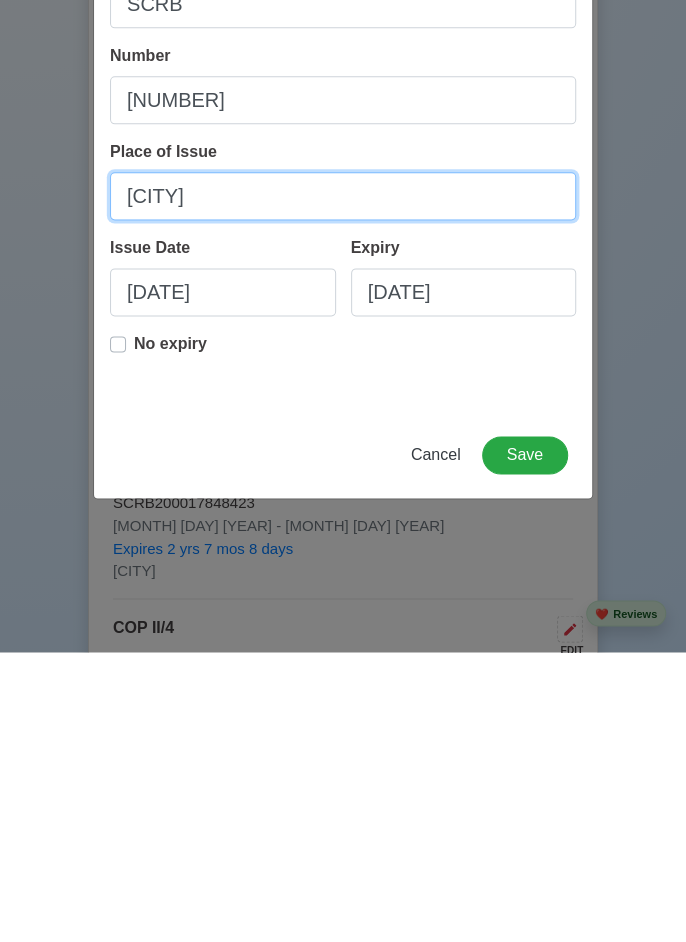 type on "[CITY]" 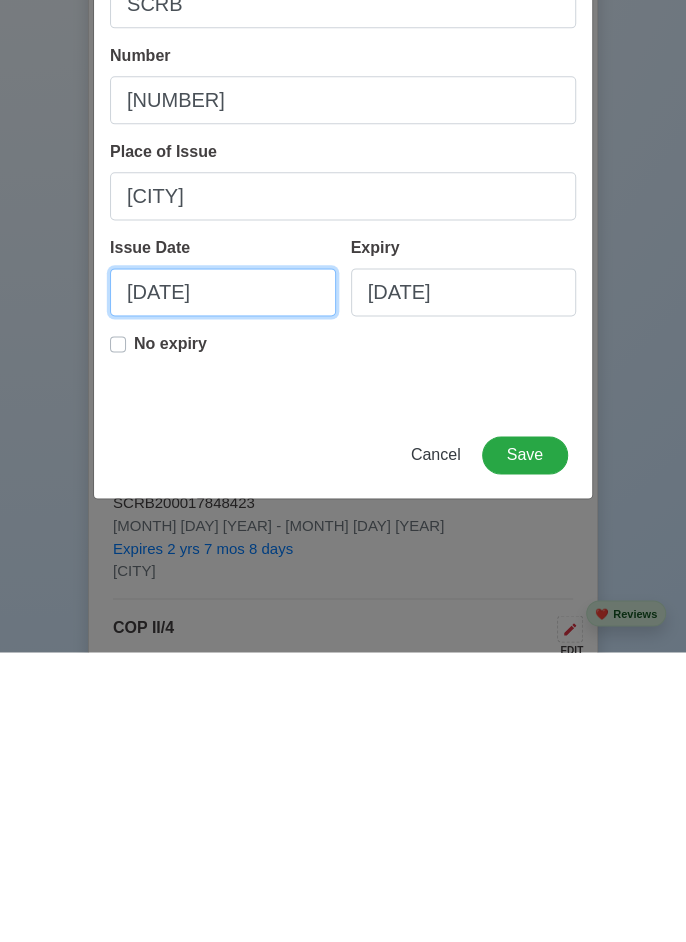 click on "[DATE]" at bounding box center (223, 582) 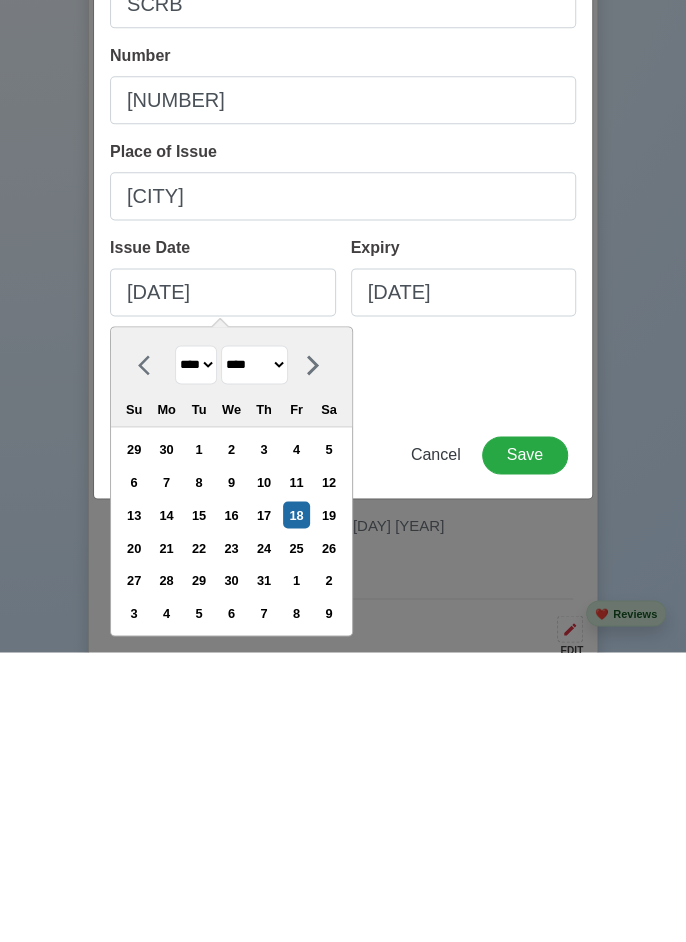 click on "******* ******** ***** ***** *** **** **** ****** ********* ******* ******** ********" at bounding box center (254, 654) 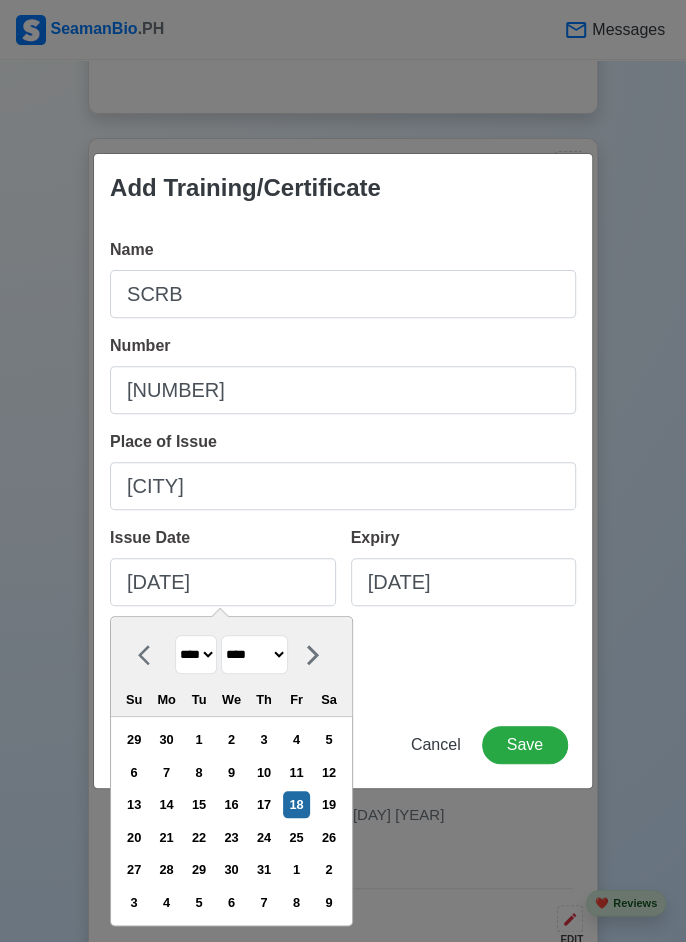 select on "*******" 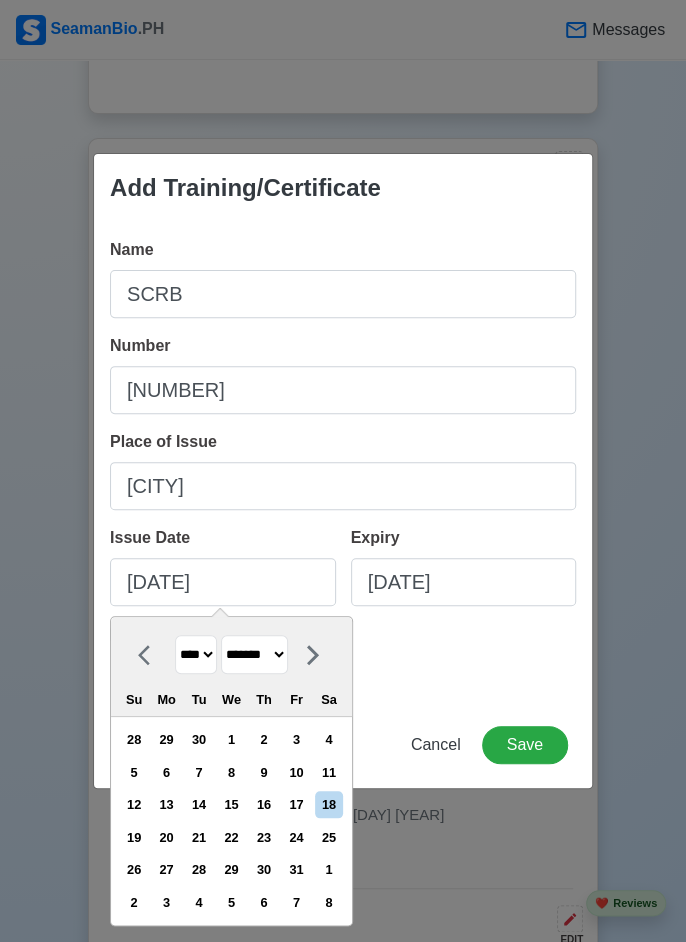 click on "20" at bounding box center [166, 837] 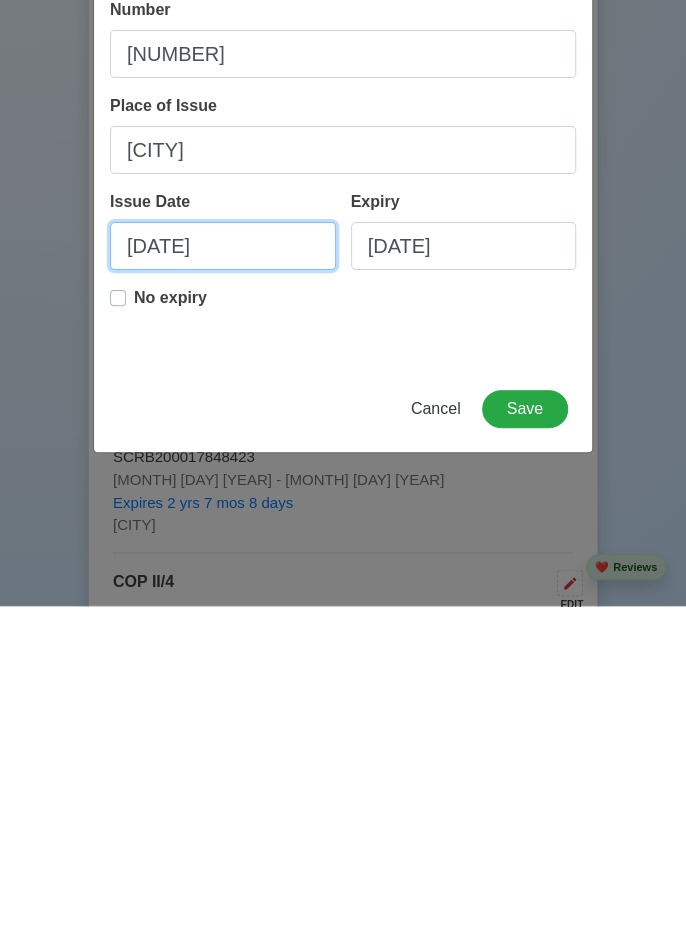 click on "[DATE]" at bounding box center [223, 582] 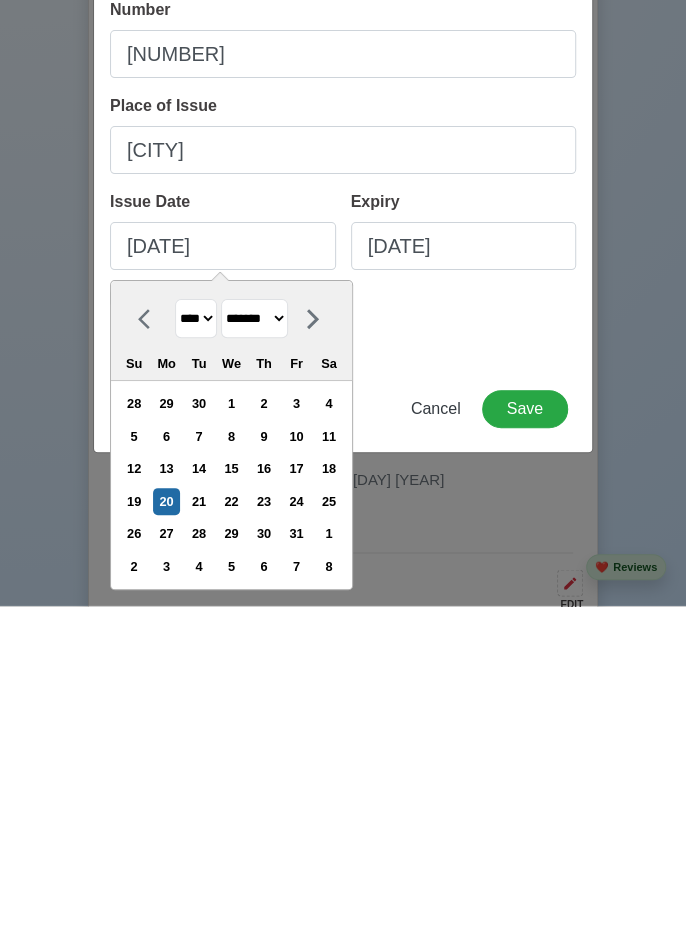 click on "**** **** **** **** **** **** **** **** **** **** **** **** **** **** **** **** **** **** **** **** **** **** **** **** **** **** **** **** **** **** **** **** **** **** **** **** **** **** **** **** **** **** **** **** **** **** **** **** **** **** **** **** **** **** **** **** **** **** **** **** **** **** **** **** **** **** **** **** **** **** **** **** **** **** **** **** **** **** **** **** **** **** **** **** **** **** **** **** **** **** **** **** **** **** **** **** **** **** **** **** **** **** **** **** **** ****" at bounding box center (196, 654) 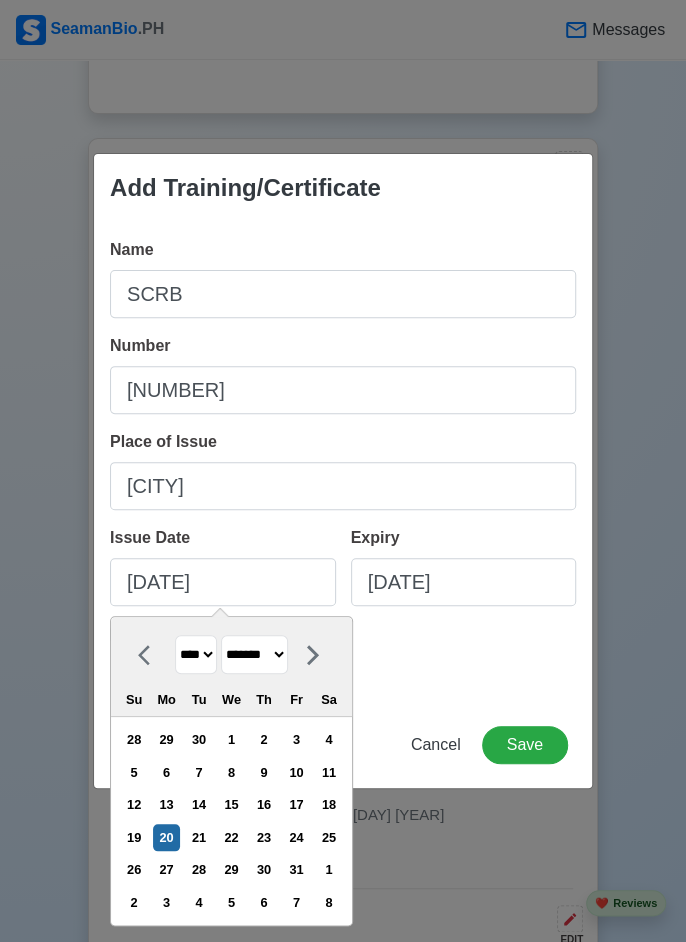 select on "****" 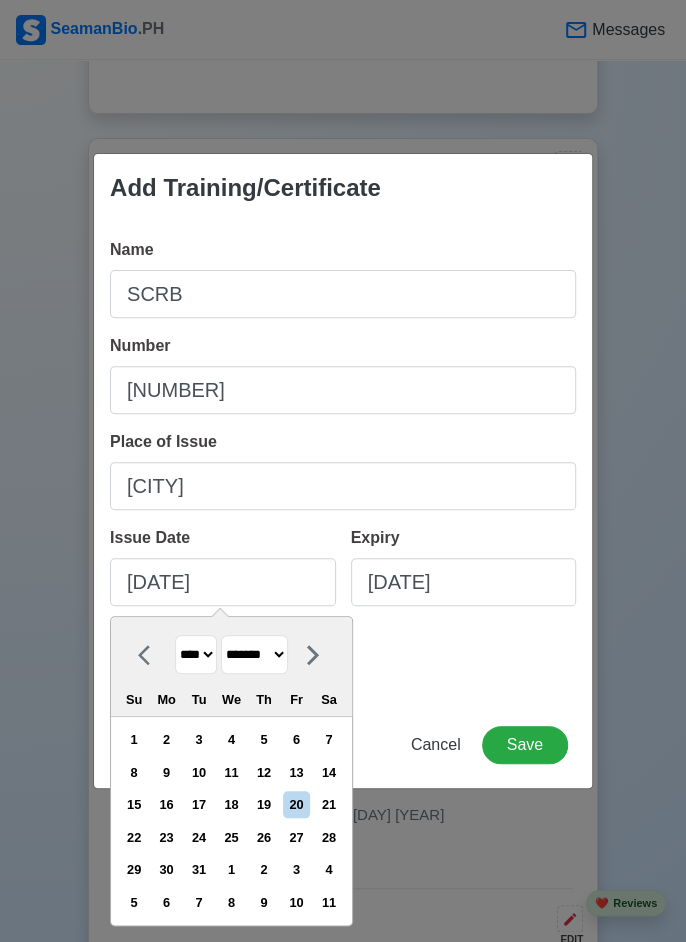 click on "No expiry" at bounding box center [343, 654] 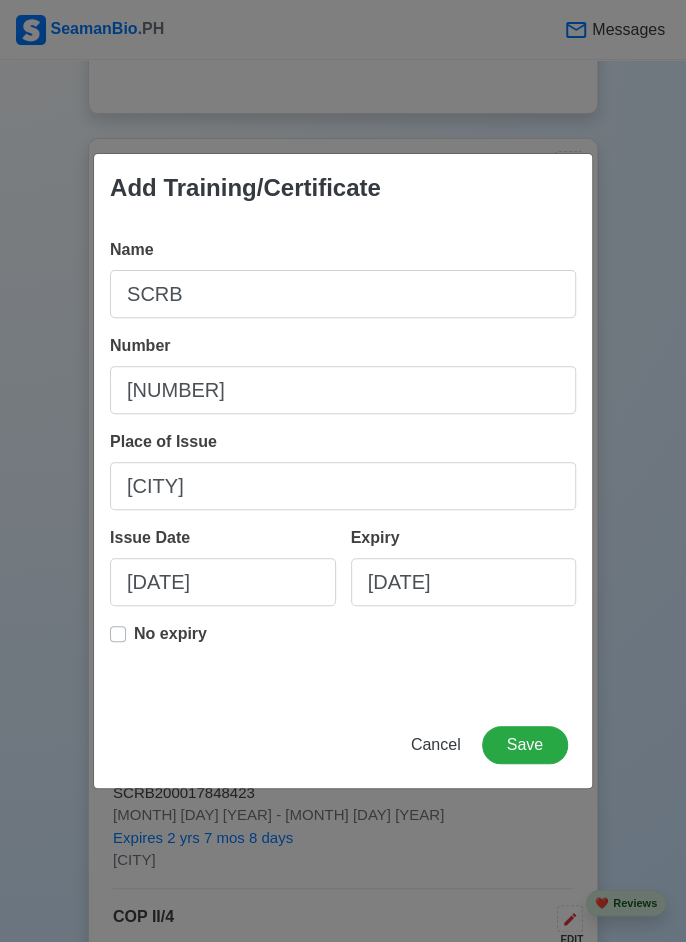click on "No expiry" at bounding box center (170, 642) 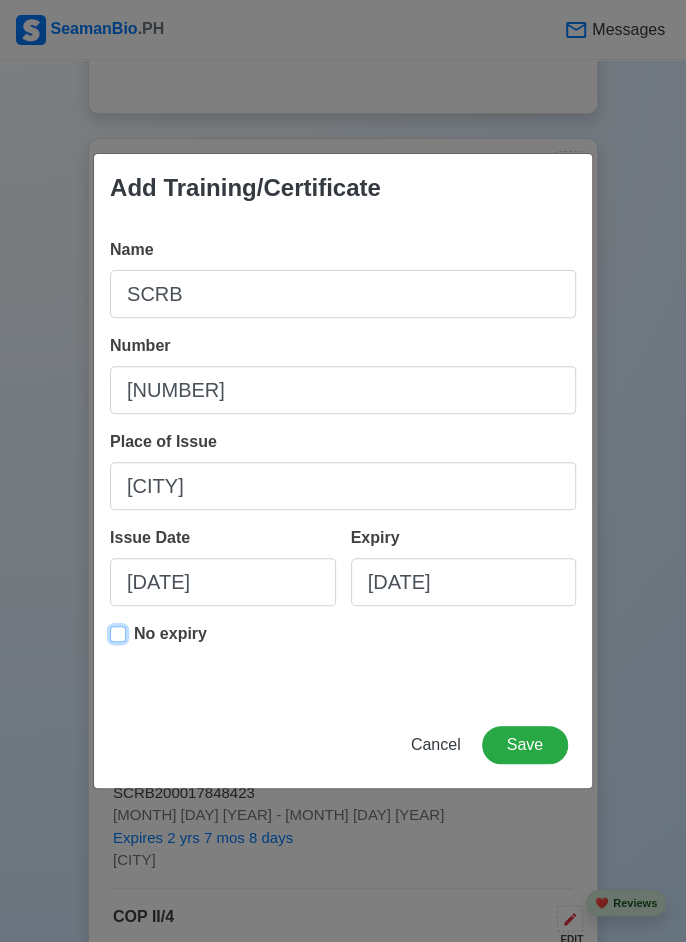 type on "[DATE]" 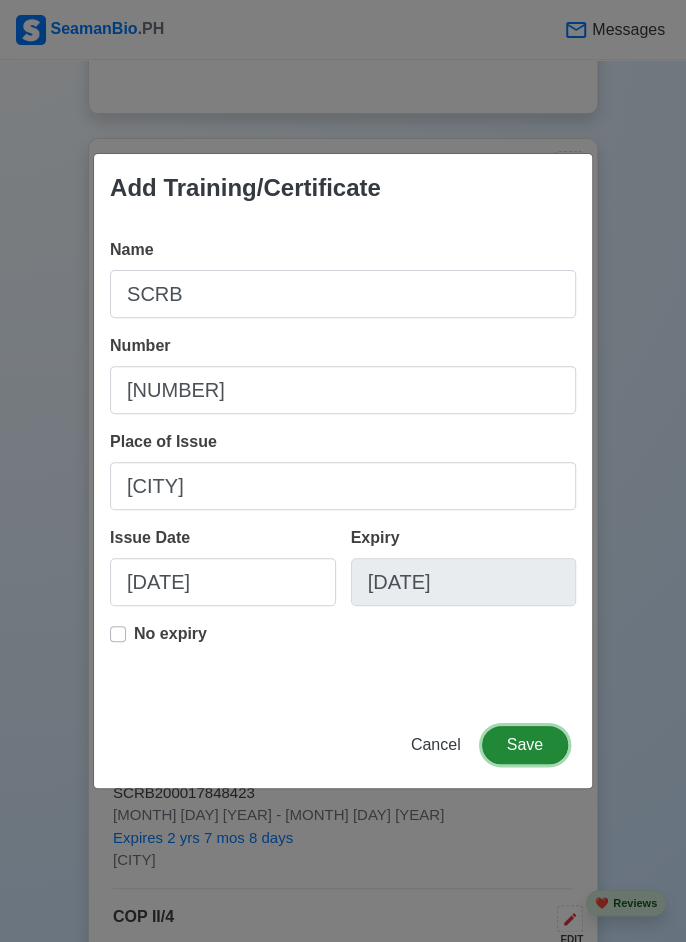 click on "Save" at bounding box center (525, 745) 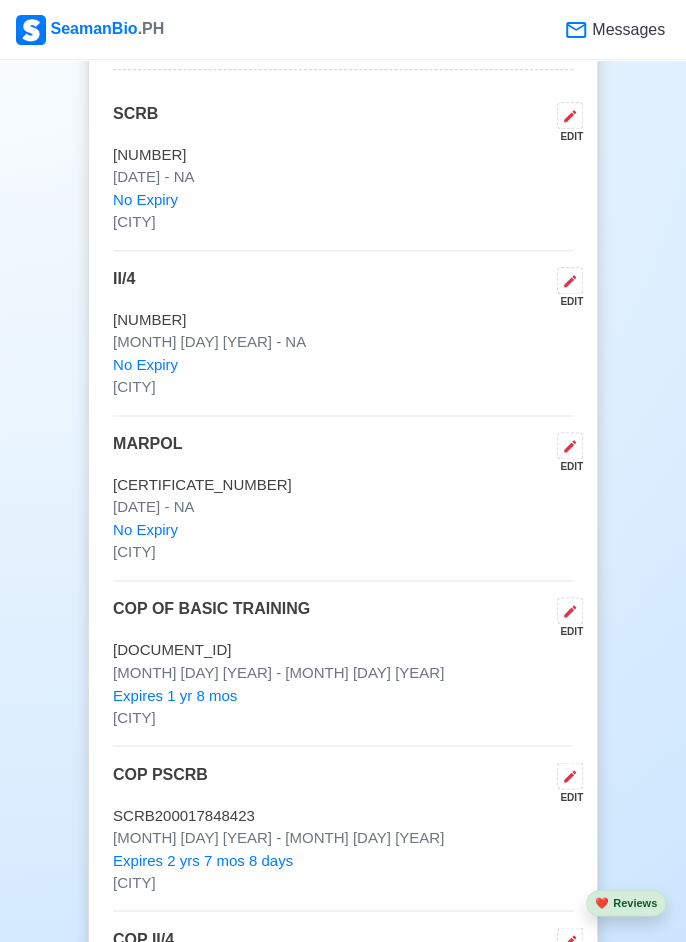 scroll, scrollTop: 2945, scrollLeft: 0, axis: vertical 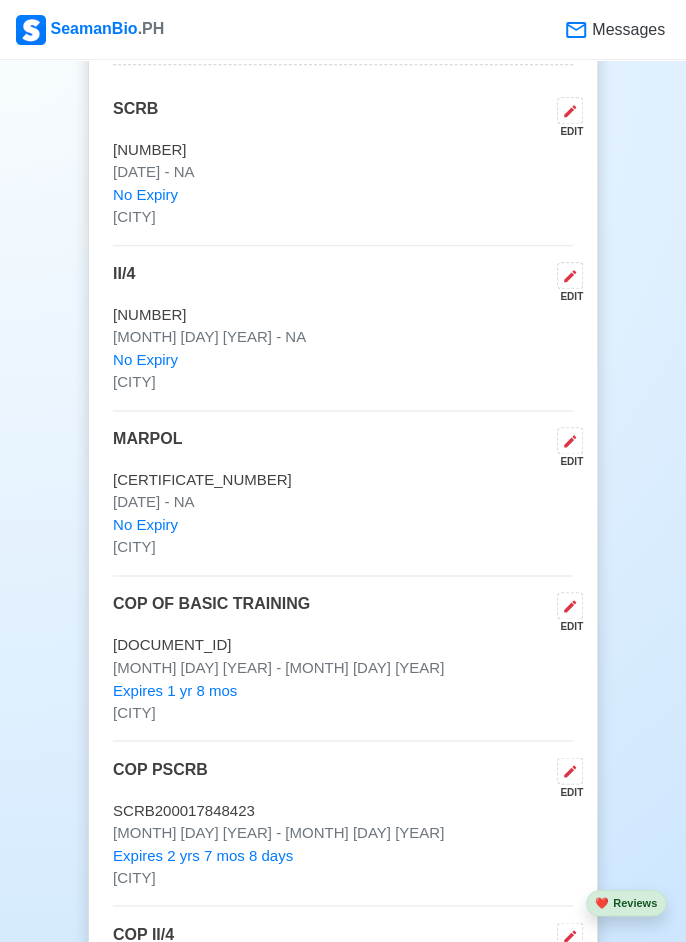 click at bounding box center [570, 770] 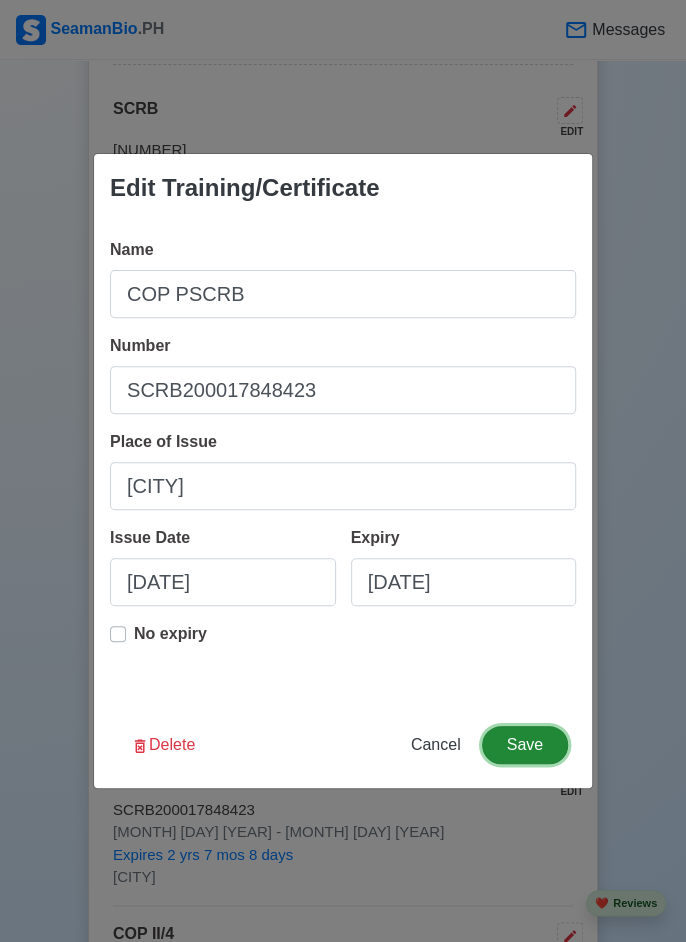 click on "Save" at bounding box center [525, 745] 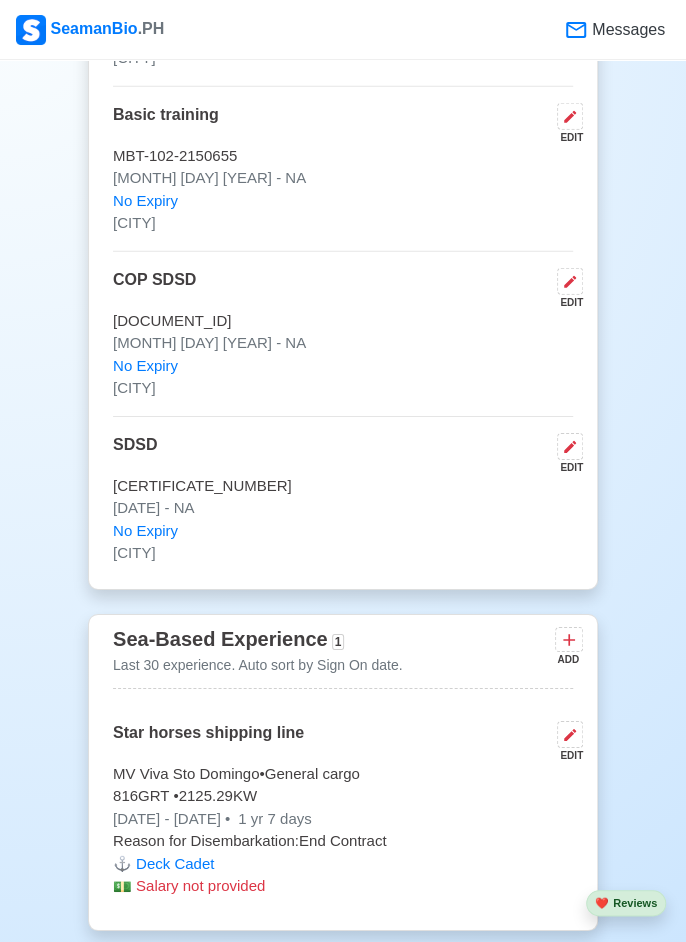 scroll, scrollTop: 4102, scrollLeft: 0, axis: vertical 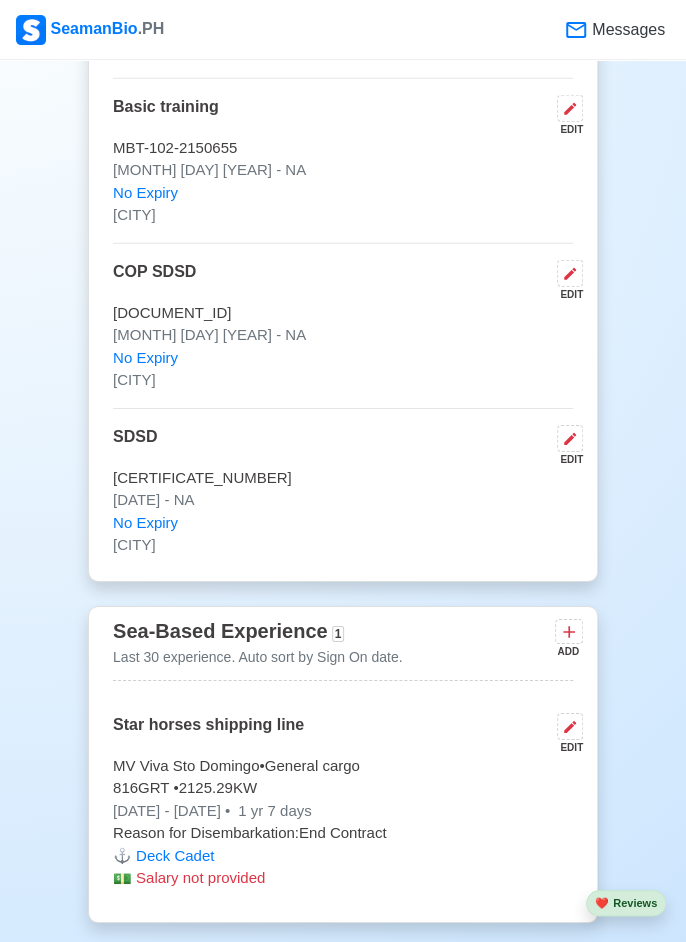 click 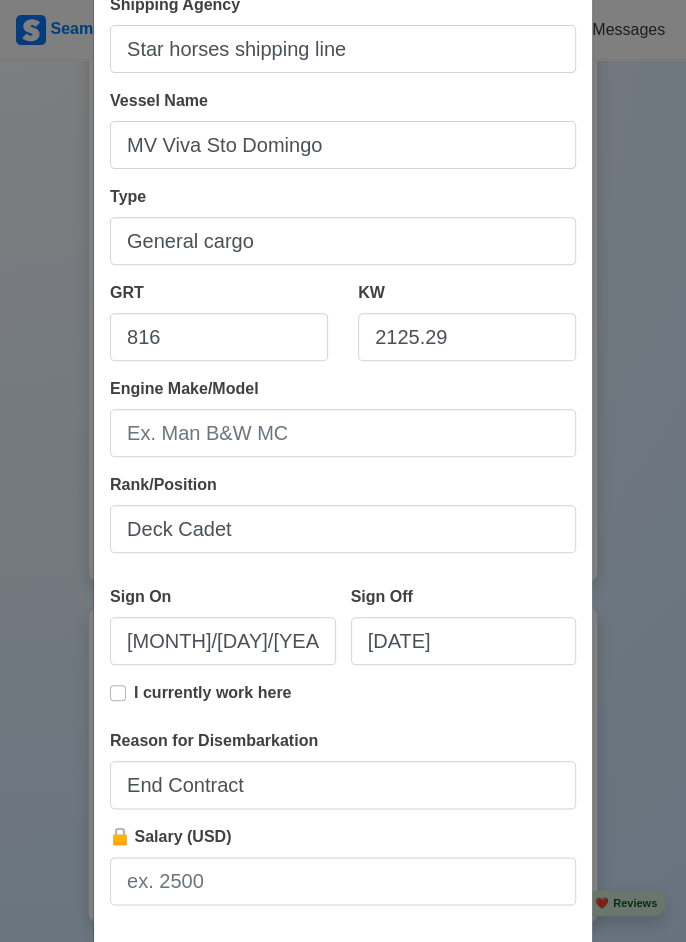 scroll, scrollTop: 132, scrollLeft: 0, axis: vertical 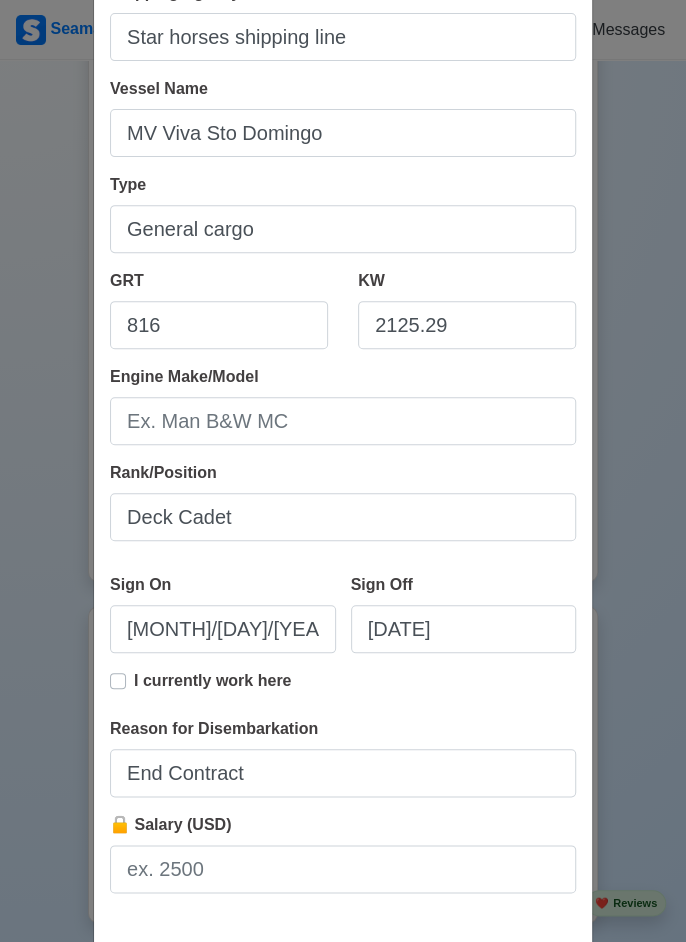 click on "Cancel" at bounding box center [436, 967] 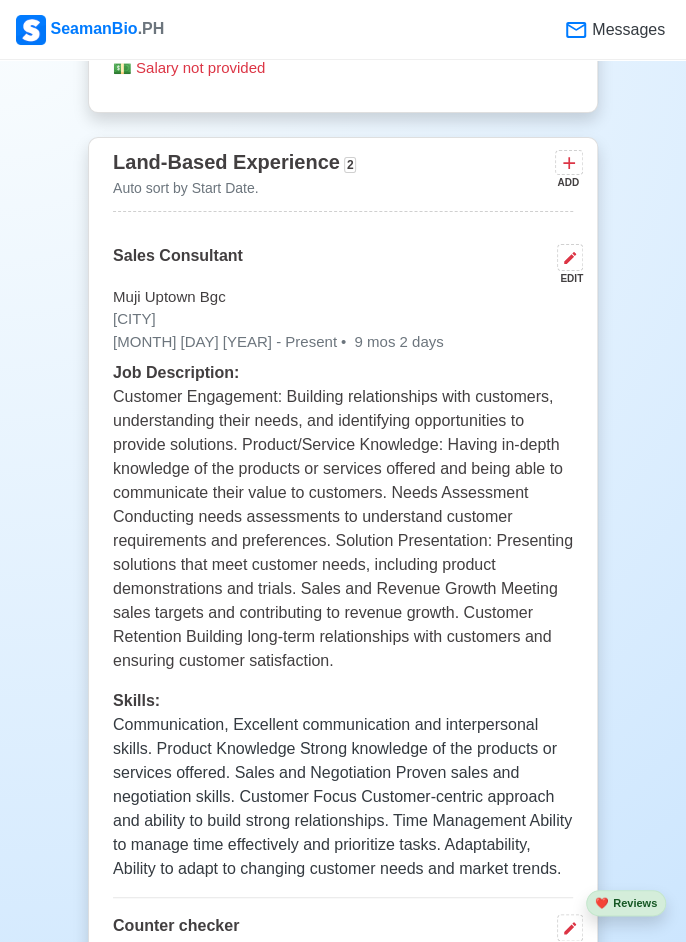 scroll, scrollTop: 4909, scrollLeft: 0, axis: vertical 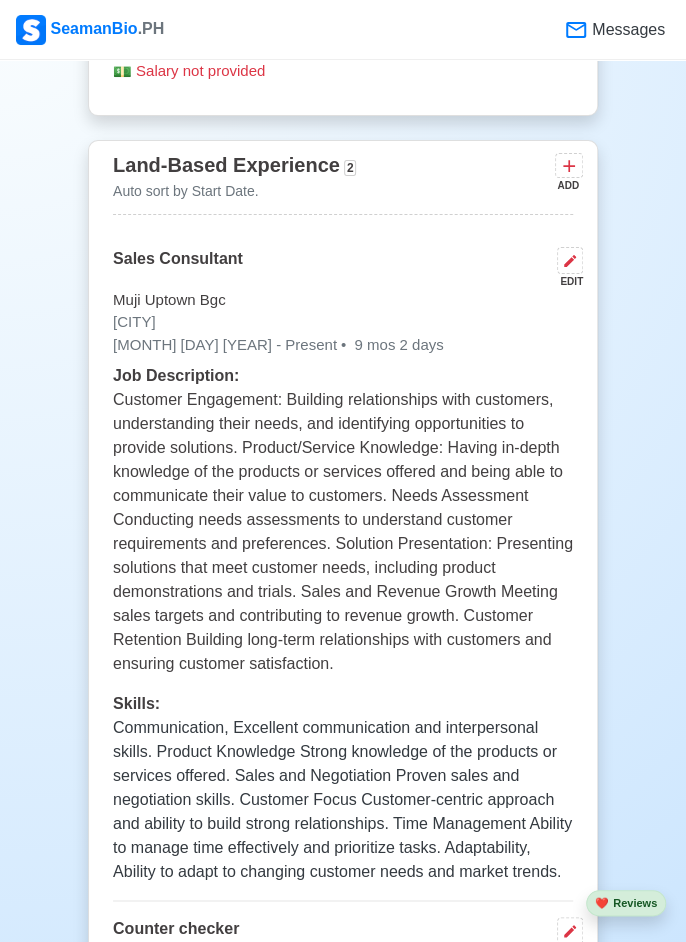 click 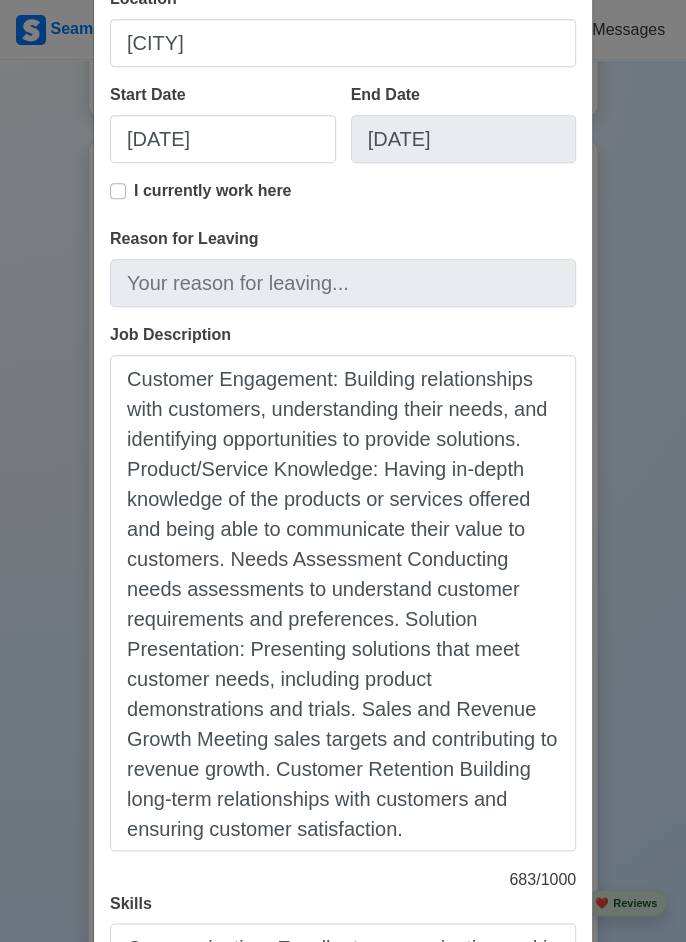 scroll, scrollTop: 396, scrollLeft: 0, axis: vertical 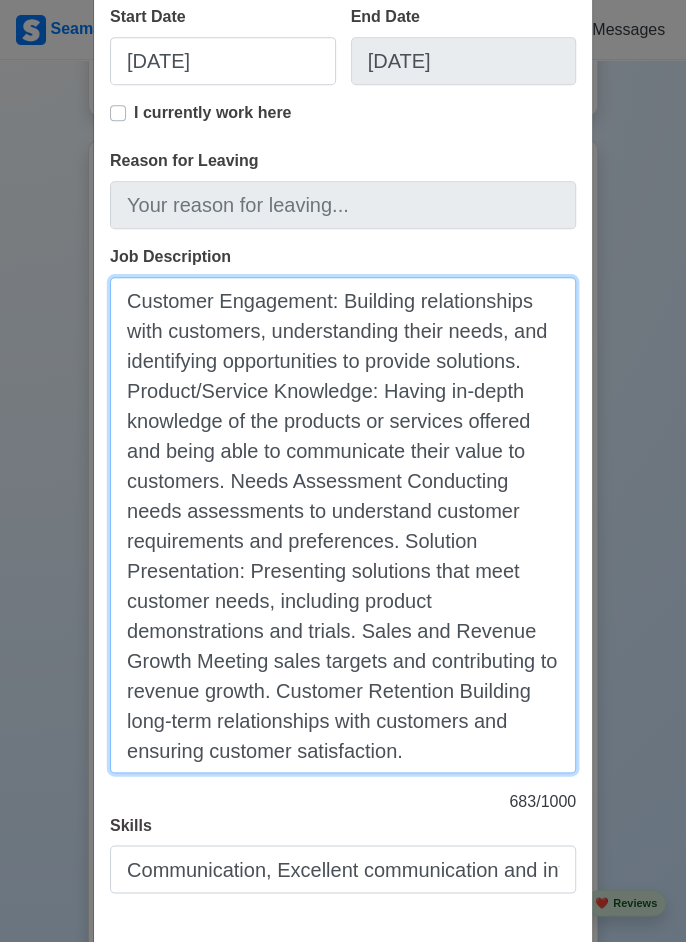 click on "Customer Engagement: Building relationships with customers, understanding their needs, and identifying opportunities to provide solutions. Product/Service Knowledge: Having in-depth knowledge of the products or services offered and being able to communicate their value to customers. Needs Assessment Conducting needs assessments to understand customer requirements and preferences. Solution Presentation: Presenting solutions that meet customer needs, including product demonstrations and trials. Sales and Revenue Growth Meeting sales targets and contributing to revenue growth. Customer Retention Building long-term relationships with customers and ensuring customer satisfaction." at bounding box center (343, 525) 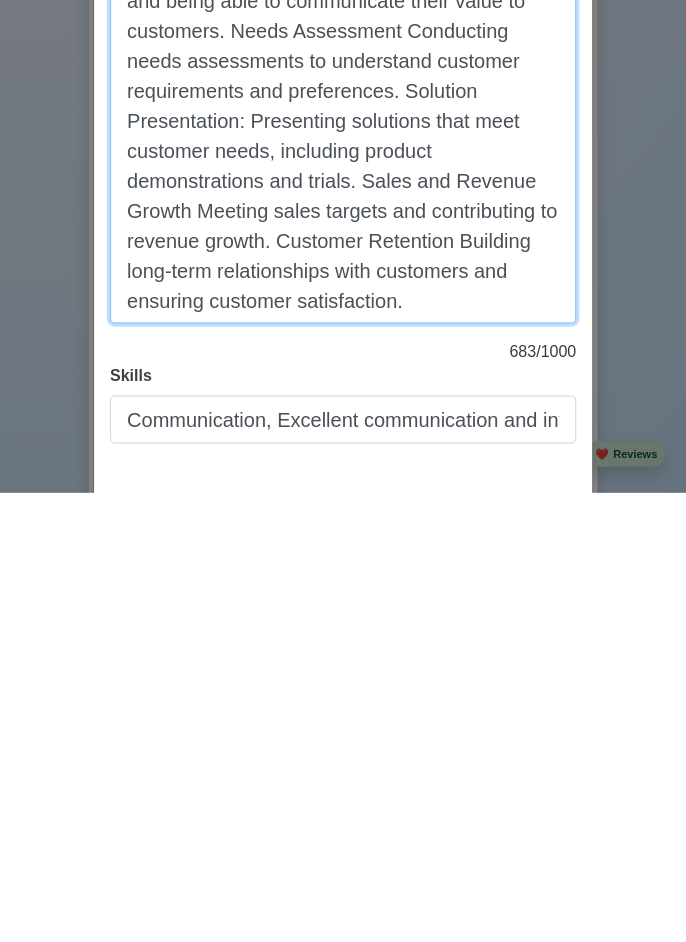 scroll, scrollTop: 4909, scrollLeft: 0, axis: vertical 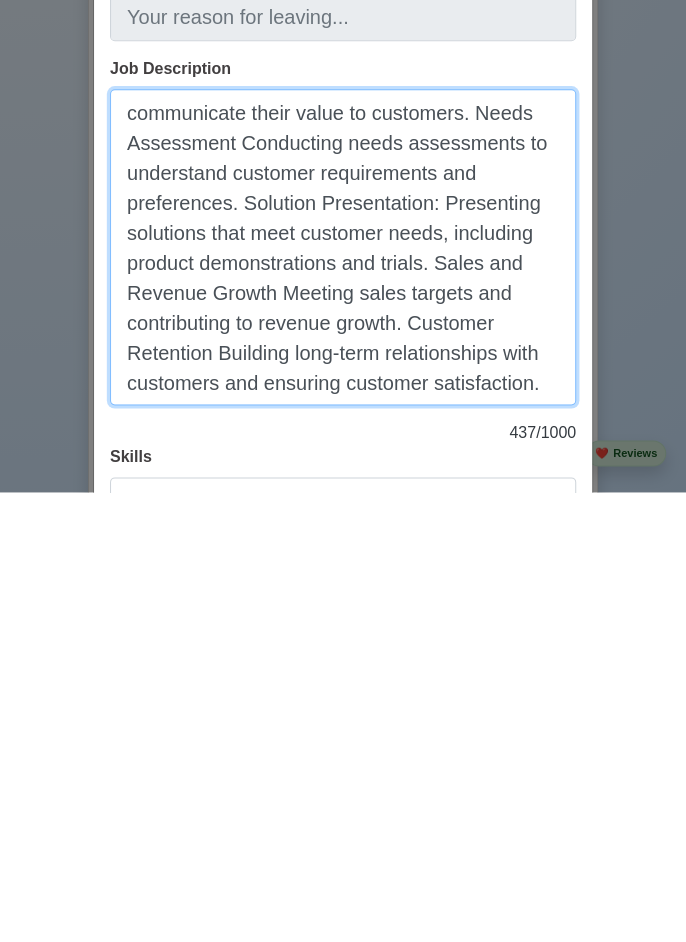 type on "communicate their value to customers. Needs relationships with customers and ensuring customer satisfaction." 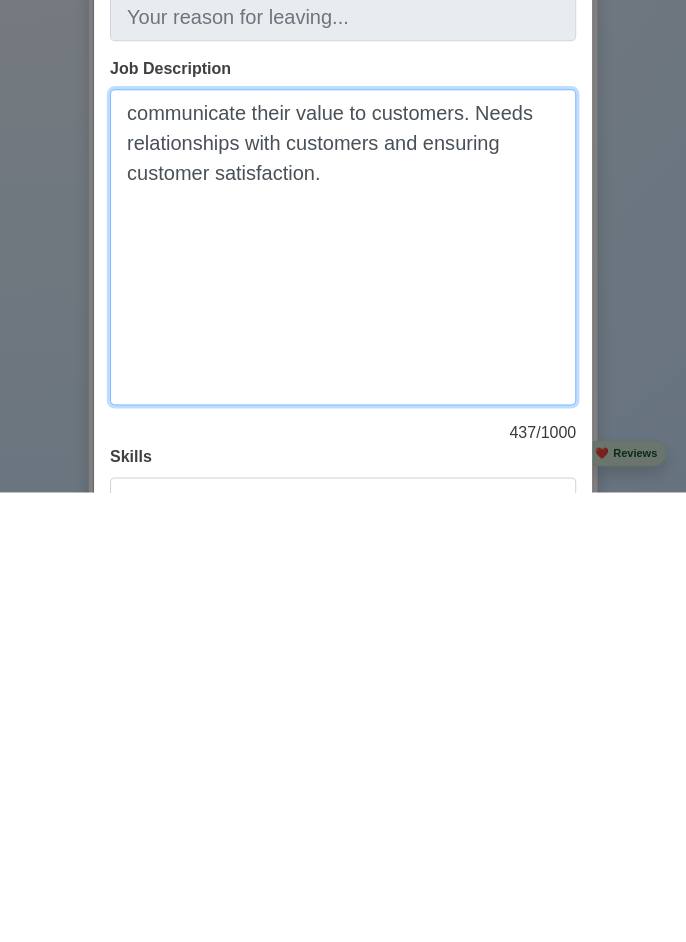 scroll, scrollTop: 102, scrollLeft: 0, axis: vertical 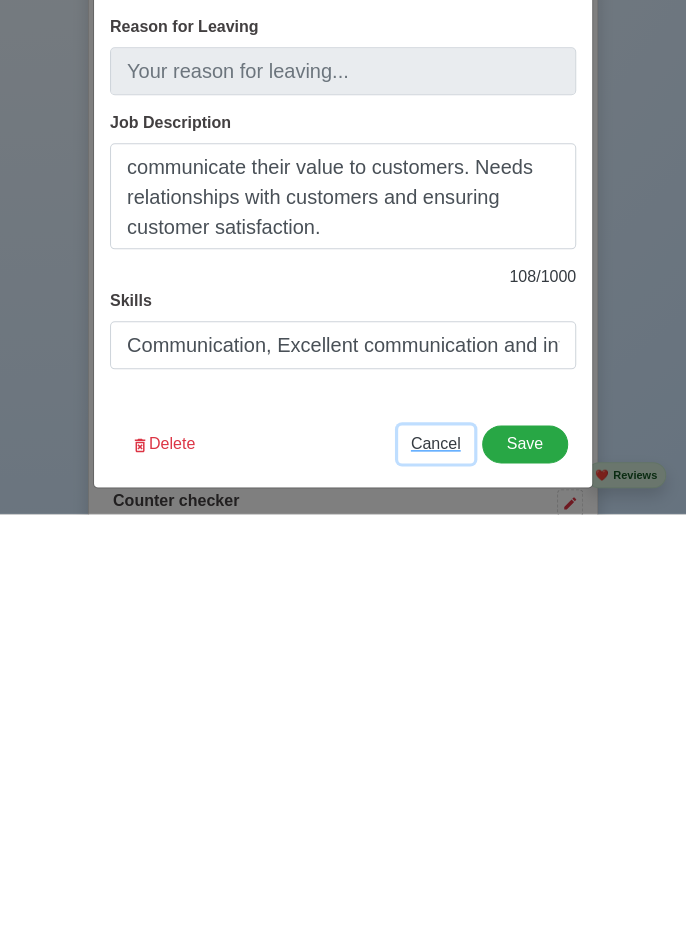 click on "Cancel" at bounding box center (436, 871) 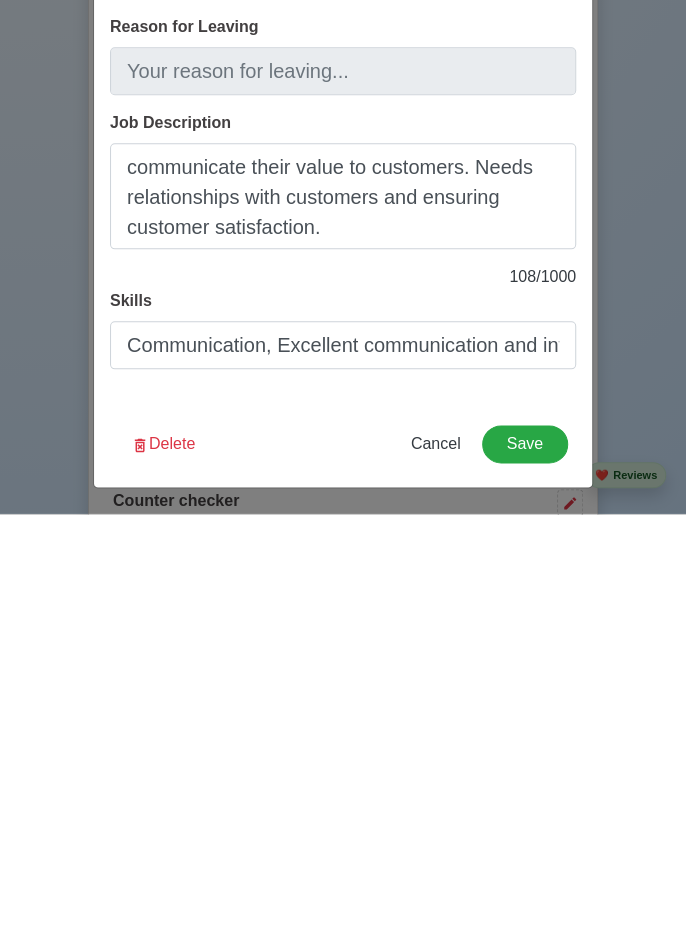 scroll, scrollTop: 4890, scrollLeft: 0, axis: vertical 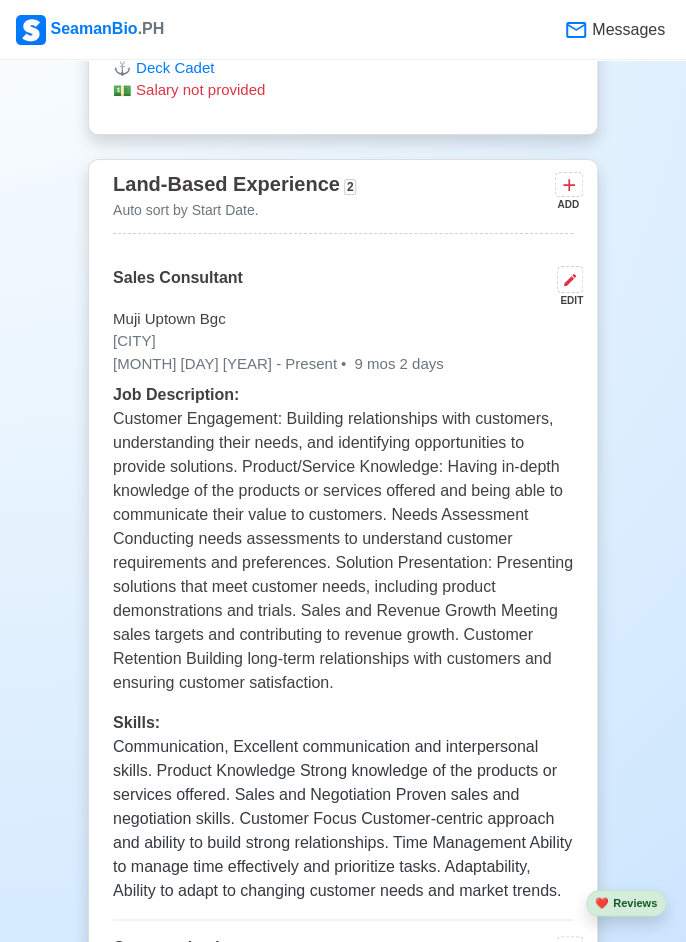 click 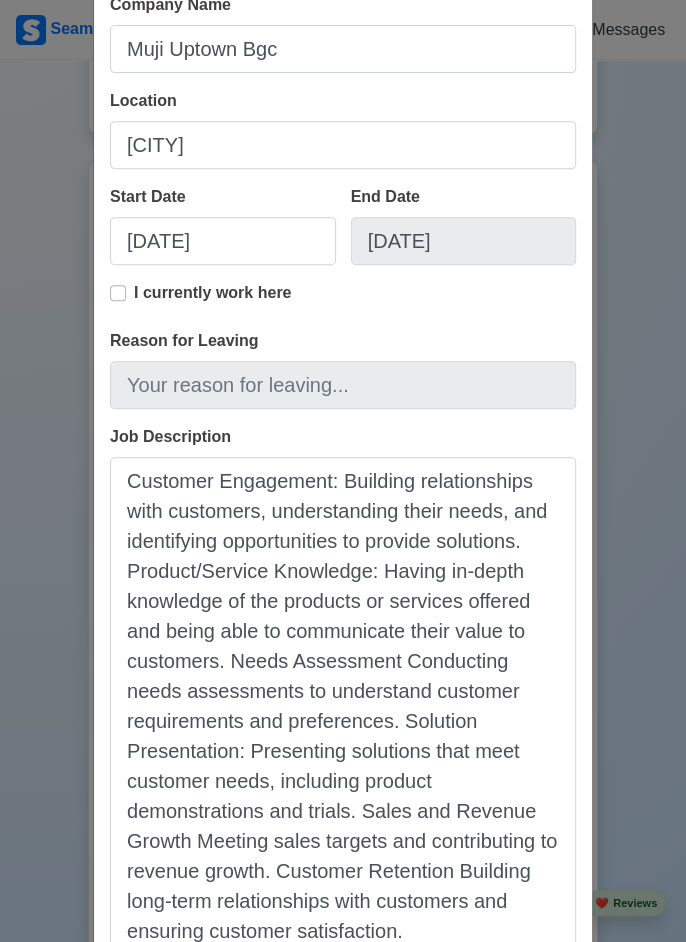 scroll, scrollTop: 258, scrollLeft: 0, axis: vertical 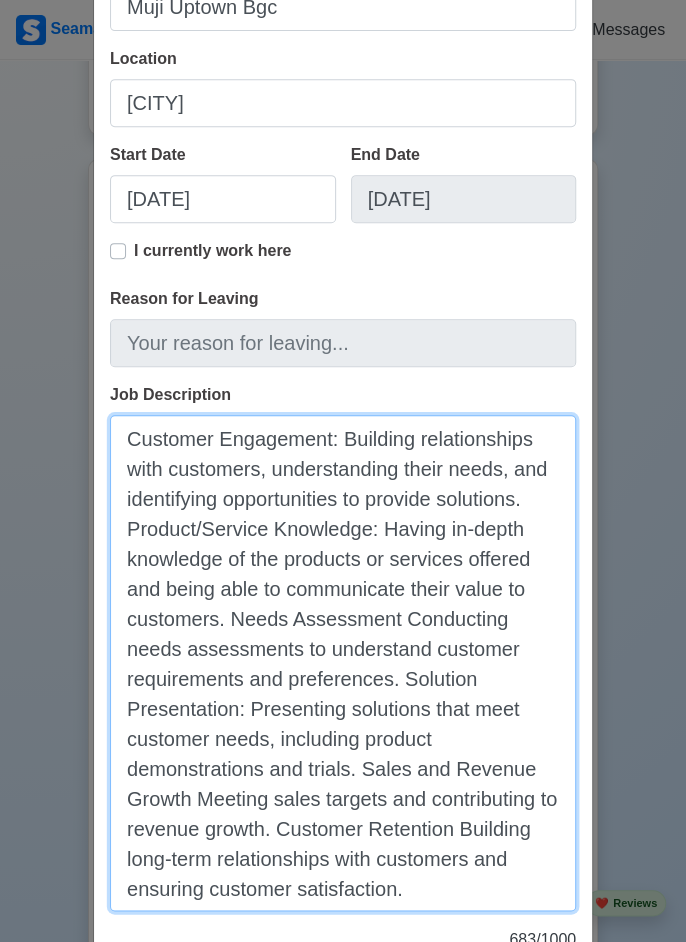 click on "Customer Engagement: Building relationships with customers, understanding their needs, and identifying opportunities to provide solutions. Product/Service Knowledge: Having in-depth knowledge of the products or services offered and being able to communicate their value to customers. Needs Assessment Conducting needs assessments to understand customer requirements and preferences. Solution Presentation: Presenting solutions that meet customer needs, including product demonstrations and trials. Sales and Revenue Growth Meeting sales targets and contributing to revenue growth. Customer Retention Building long-term relationships with customers and ensuring customer satisfaction." at bounding box center (343, 663) 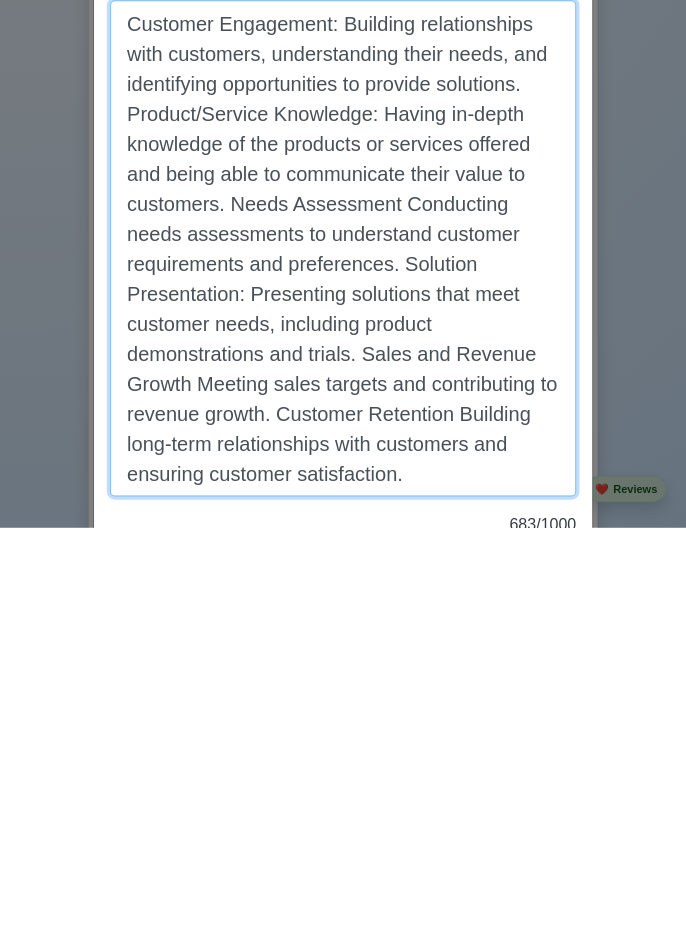 click on "Customer Engagement: Building relationships with customers, understanding their needs, and identifying opportunities to provide solutions. Product/Service Knowledge: Having in-depth knowledge of the products or services offered and being able to communicate their value to customers. Needs Assessment Conducting needs assessments to understand customer requirements and preferences. Solution Presentation: Presenting solutions that meet customer needs, including product demonstrations and trials. Sales and Revenue Growth Meeting sales targets and contributing to revenue growth. Customer Retention Building long-term relationships with customers and ensuring customer satisfaction." at bounding box center (343, 663) 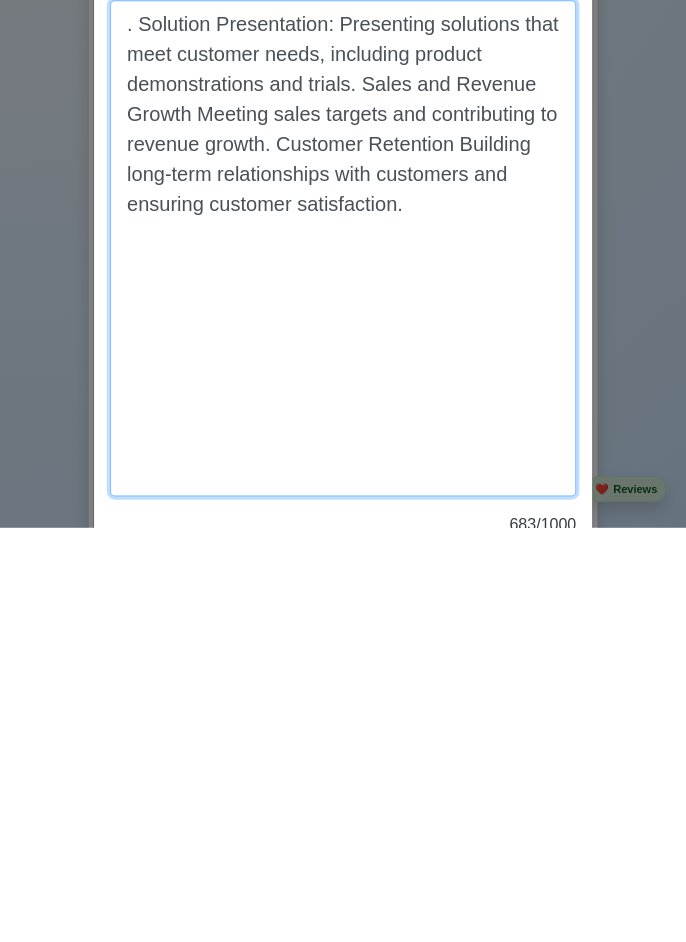 scroll, scrollTop: 73, scrollLeft: 0, axis: vertical 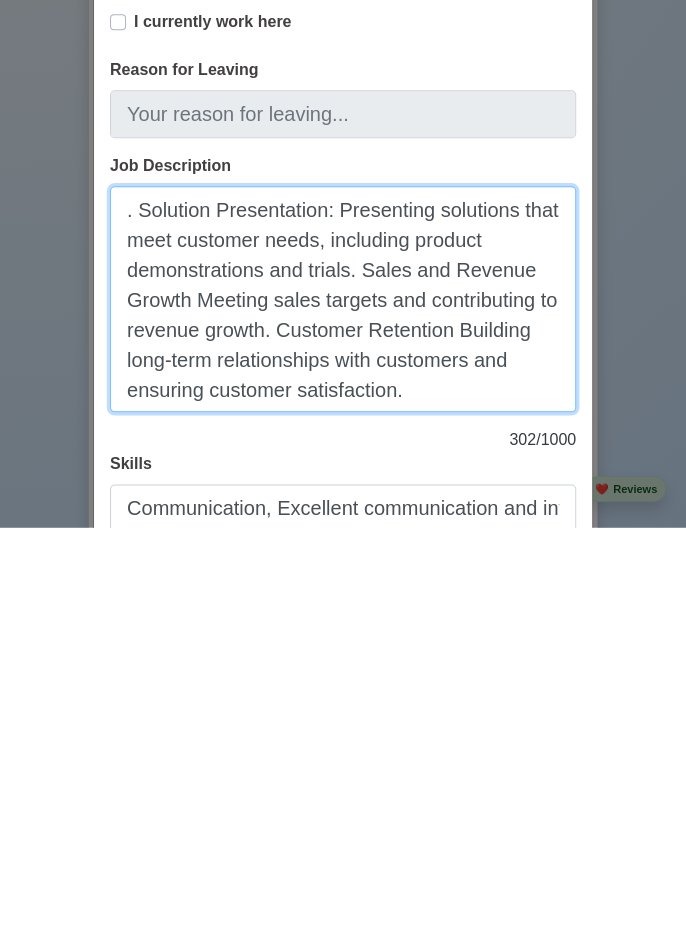 click on ". Solution Presentation: Presenting solutions that meet customer needs, including product demonstrations and trials. Sales and Revenue Growth Meeting sales targets and contributing to revenue growth. Customer Retention Building long-term relationships with customers and ensuring customer satisfaction." at bounding box center (343, 713) 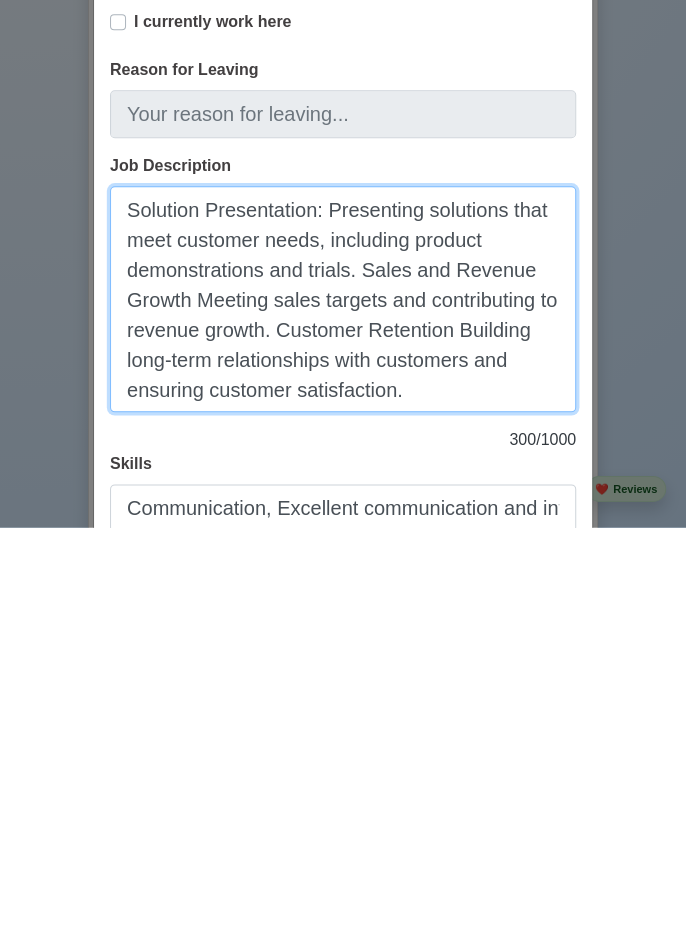 click on "Solution Presentation: Presenting solutions that meet customer needs, including product demonstrations and trials. Sales and Revenue Growth Meeting sales targets and contributing to revenue growth. Customer Retention Building long-term relationships with customers and ensuring customer satisfaction." at bounding box center (343, 713) 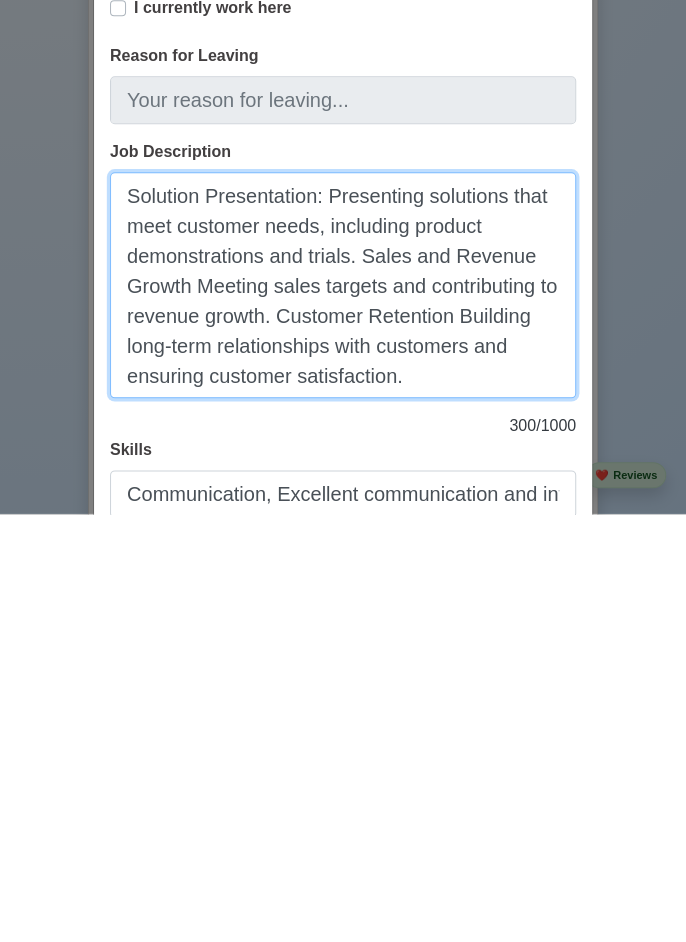 scroll, scrollTop: 4890, scrollLeft: 0, axis: vertical 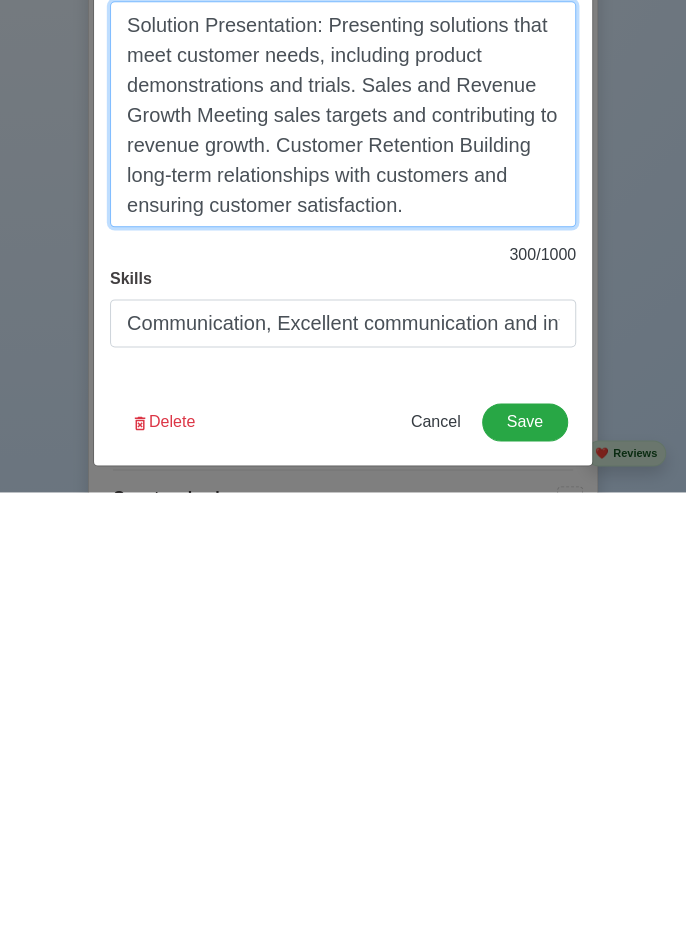 type on "Solution Presentation: Presenting solutions that meet customer needs, including product demonstrations and trials. Sales and Revenue Growth Meeting sales targets and contributing to revenue growth. Customer Retention Building long-term relationships with customers and ensuring customer satisfaction." 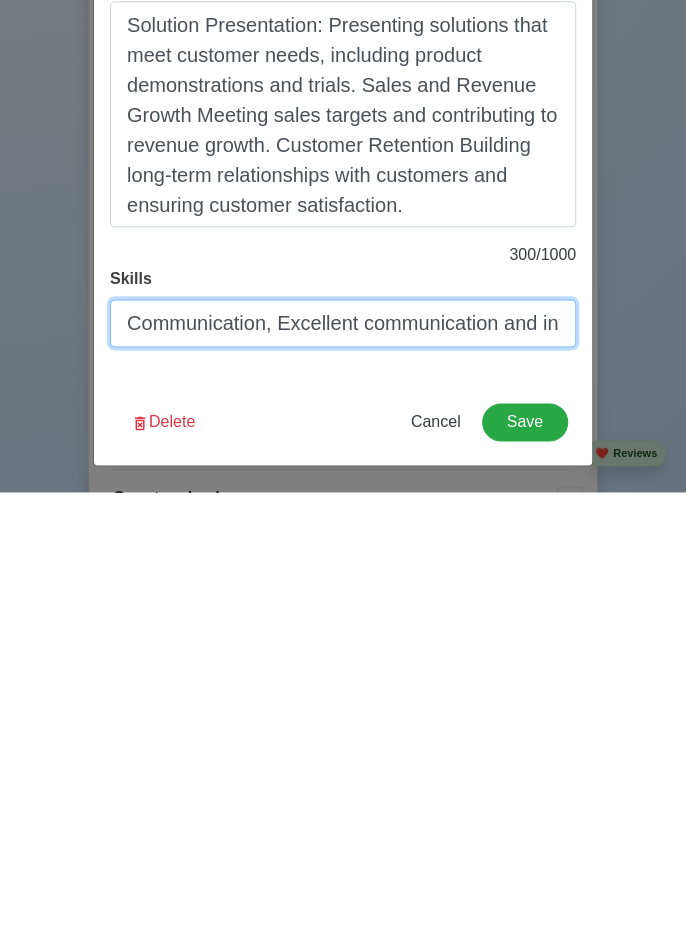 click on "Communication, Excellent communication and interpersonal skills. Product Knowledge Strong knowledge of the products or services offered. Sales and Negotiation Proven sales and negotiation skills. Customer Focus Customer-centric approach and ability to build strong relationships. Time Management Ability to manage time effectively and prioritize tasks. Adaptability, Ability to adapt to changing customer needs and market trends." at bounding box center (343, 773) 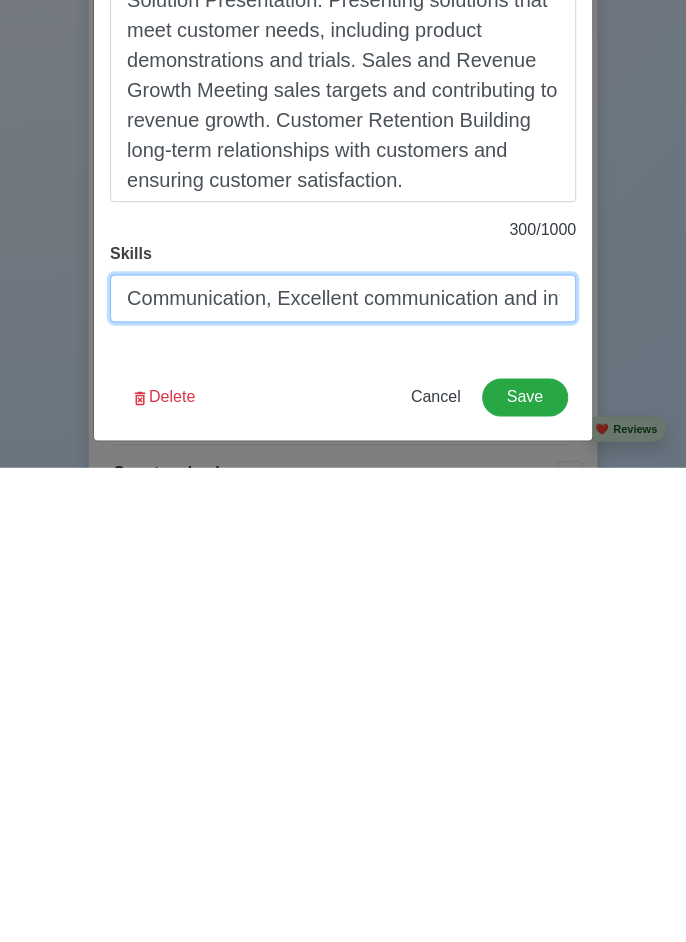 scroll, scrollTop: 4890, scrollLeft: 0, axis: vertical 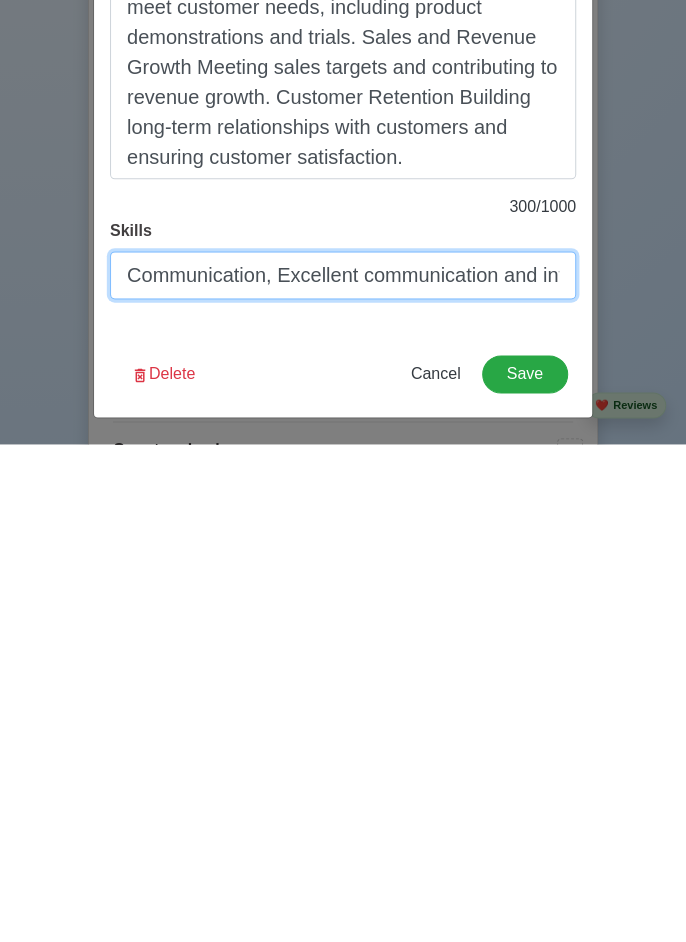 click on "Communication, Excellent communication and interpersonal skills. Product Knowledge Strong knowledge of the products or services offered. Sales and Negotiation Proven sales and negotiation skills. Customer Focus Customer-centric approach and ability to build strong relationships. Time Management Ability to manage time effectively and prioritize tasks. Adaptability, Ability to adapt to changing customer needs and market trends." at bounding box center [343, 773] 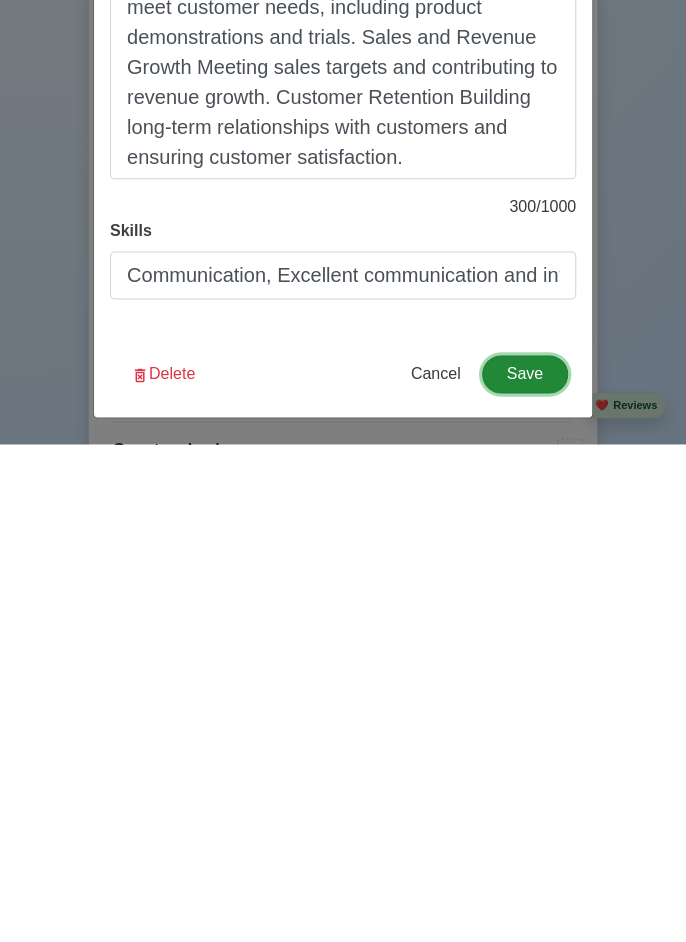click on "Save" at bounding box center [525, 872] 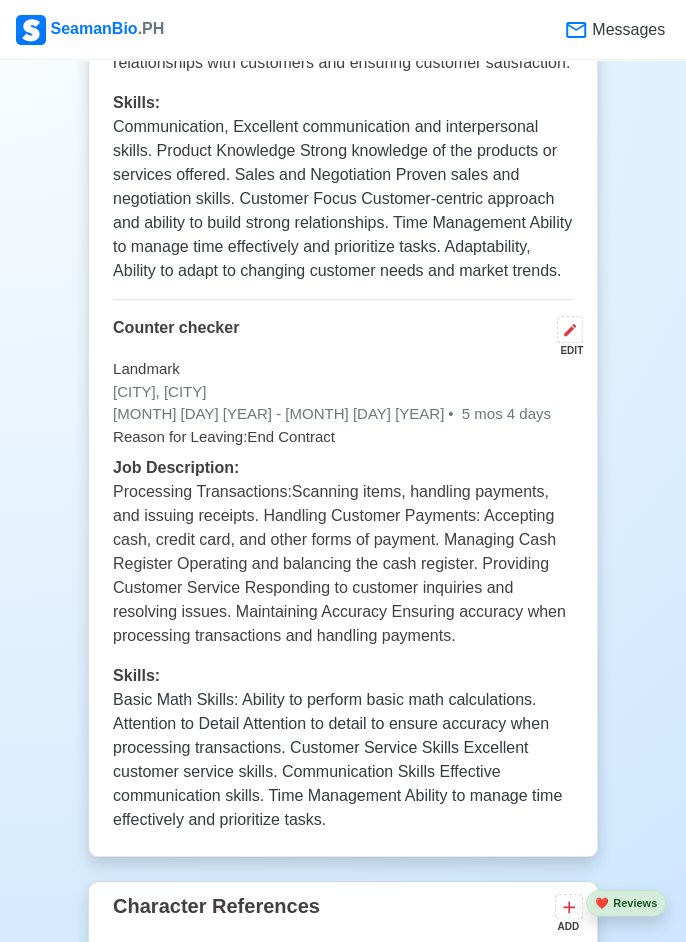 scroll, scrollTop: 5343, scrollLeft: 0, axis: vertical 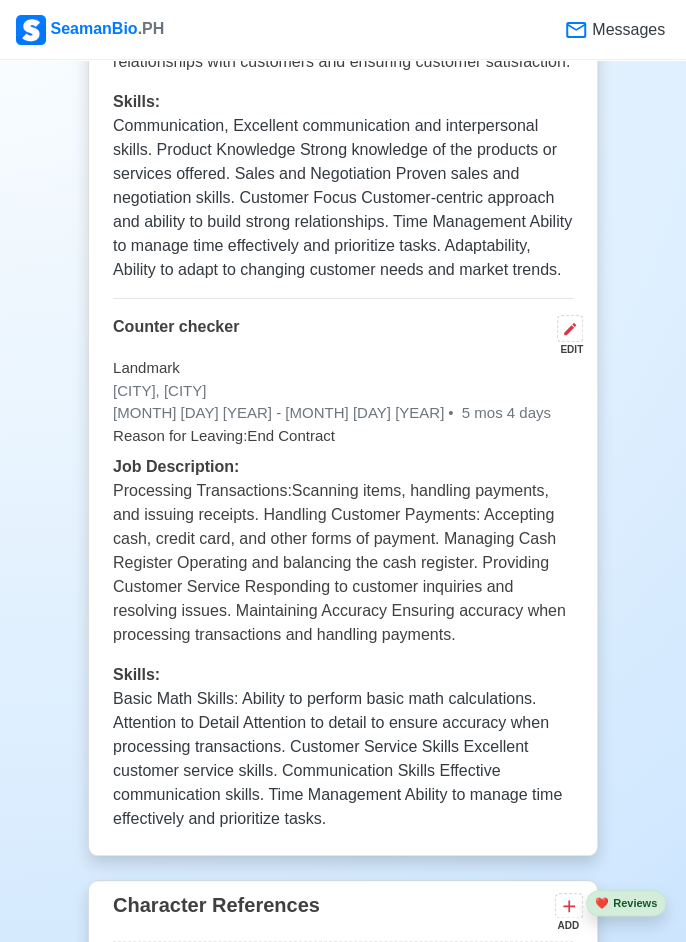 click at bounding box center [570, 328] 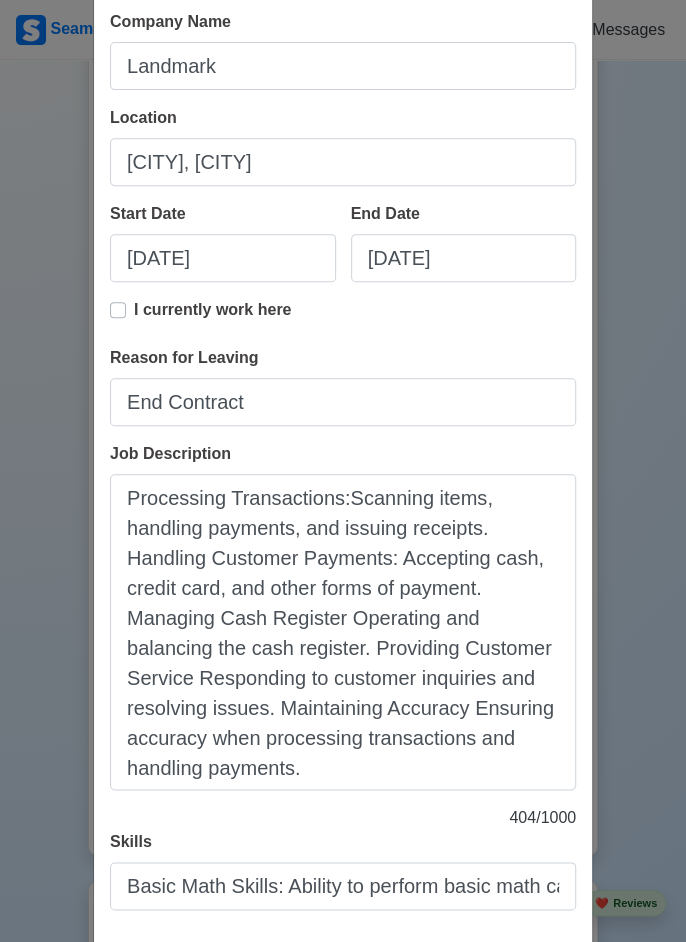 scroll, scrollTop: 213, scrollLeft: 0, axis: vertical 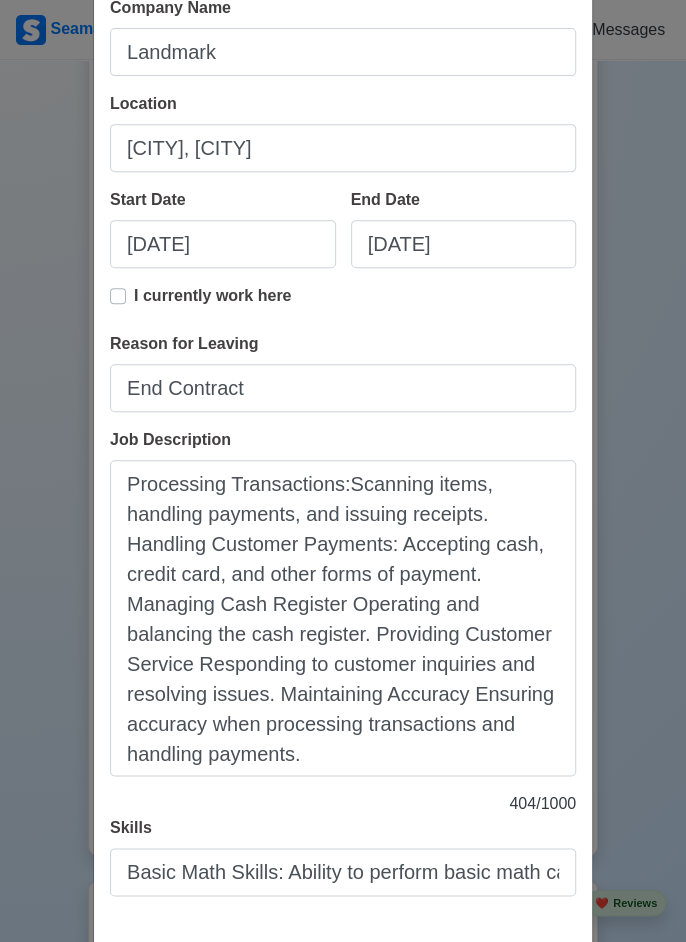 click on "Cancel" at bounding box center (436, 970) 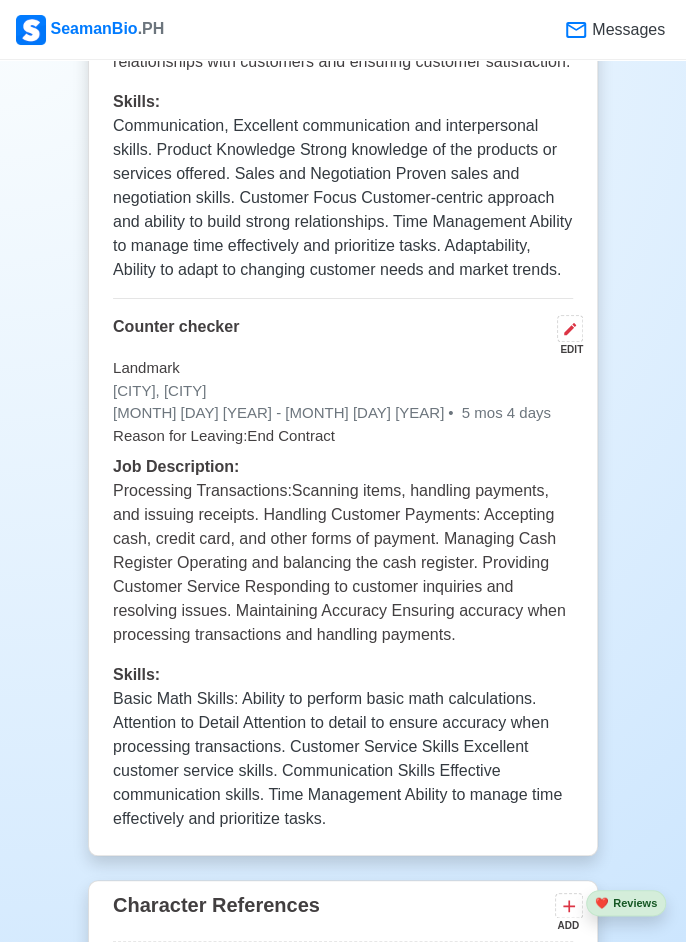 click at bounding box center [570, 328] 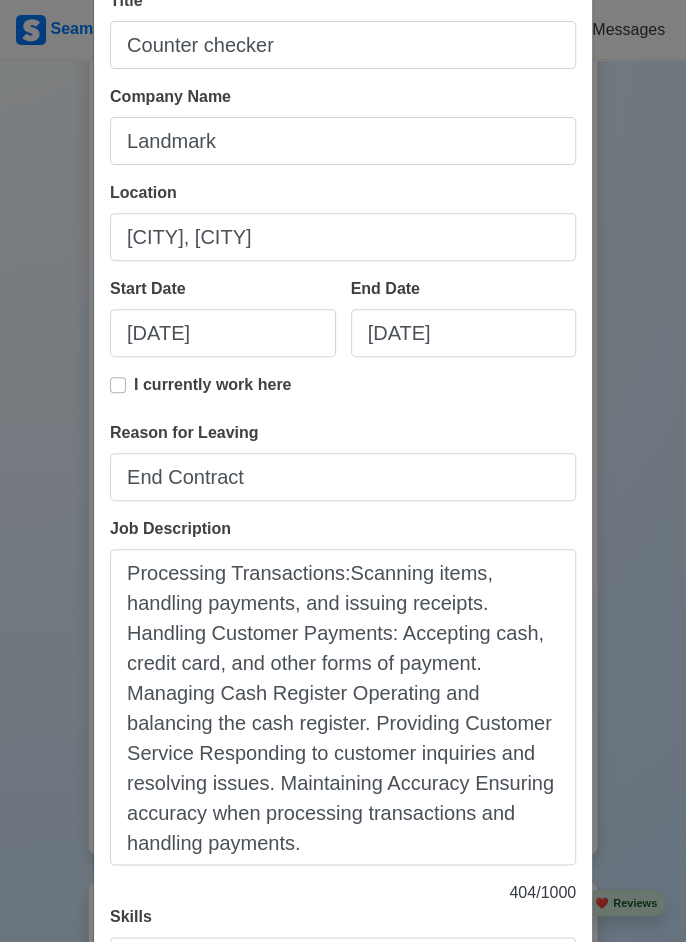 scroll, scrollTop: 135, scrollLeft: 0, axis: vertical 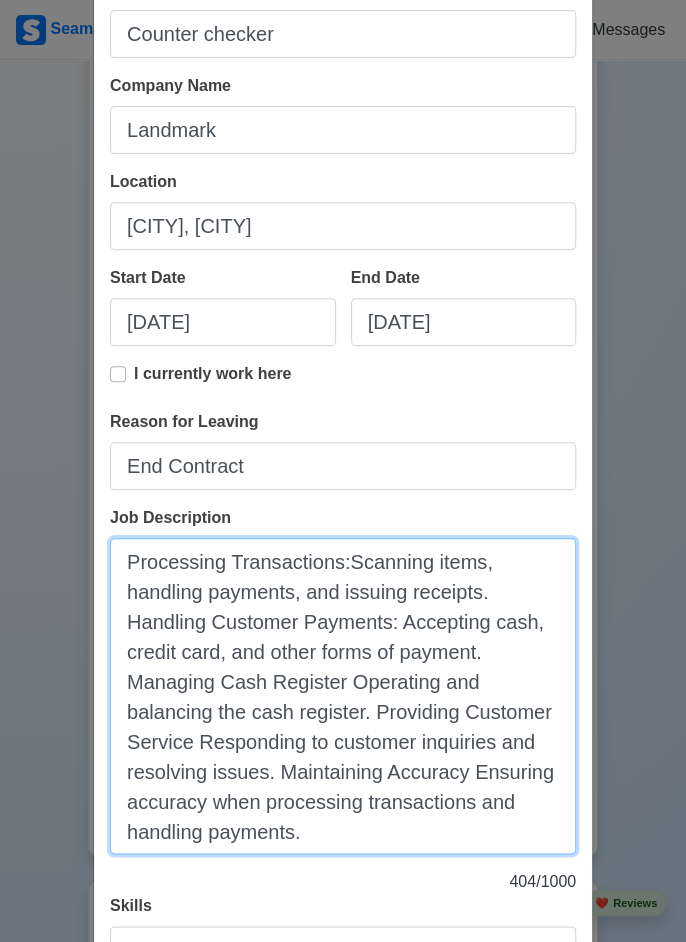 click on "Processing Transactions:Scanning items, handling payments, and issuing receipts. Handling Customer Payments: Accepting cash, credit card, and other forms of payment. Managing Cash Register Operating and balancing the cash register. Providing Customer Service Responding to customer inquiries and resolving issues. Maintaining Accuracy Ensuring accuracy when processing transactions and handling payments." at bounding box center [343, 696] 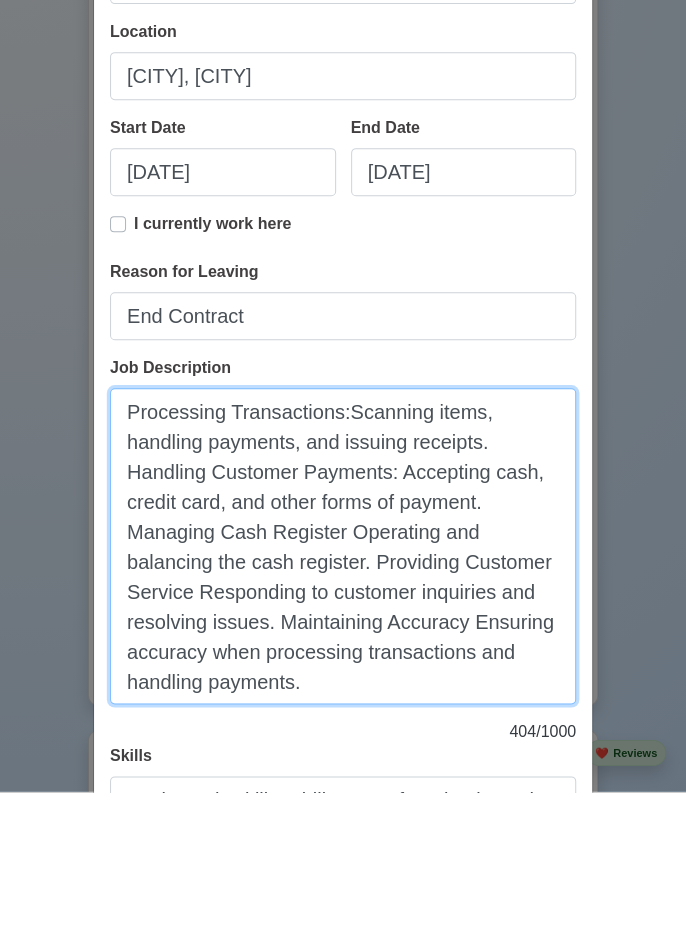 scroll, scrollTop: 5343, scrollLeft: 0, axis: vertical 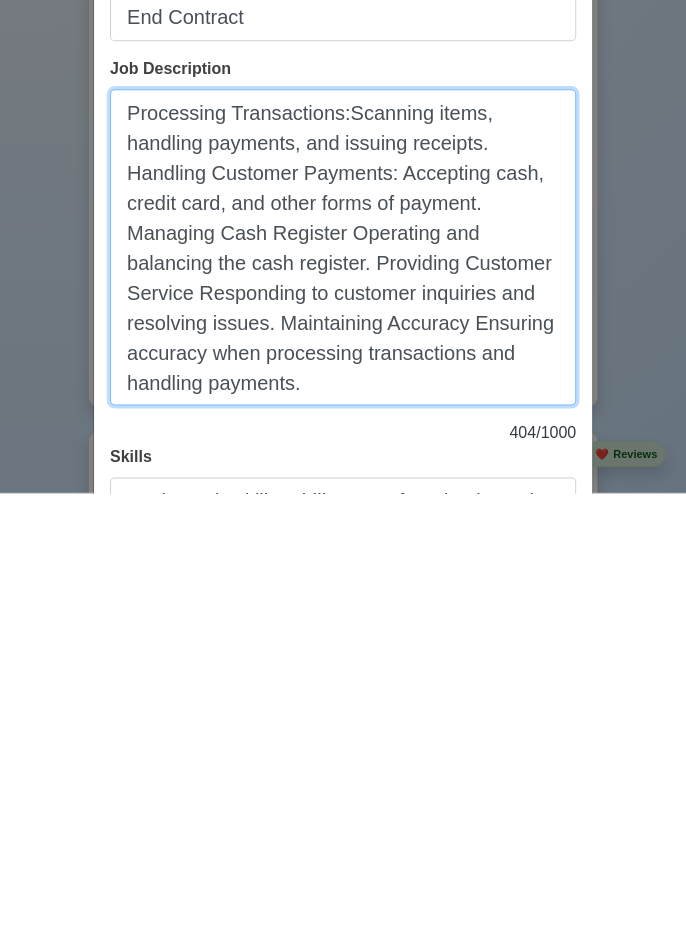 click on "Processing Transactions:Scanning items, handling payments, and issuing receipts. Handling Customer Payments: Accepting cash, credit card, and other forms of payment. Managing Cash Register Operating and balancing the cash register. Providing Customer Service Responding to customer inquiries and resolving issues. Maintaining Accuracy Ensuring accuracy when processing transactions and handling payments." at bounding box center [343, 696] 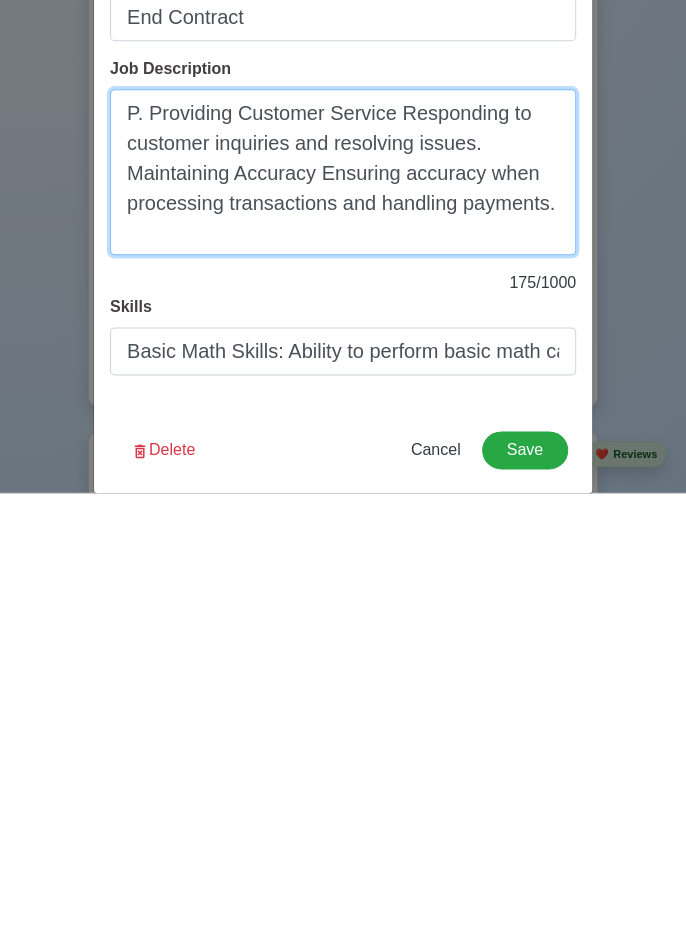 scroll, scrollTop: 5343, scrollLeft: 0, axis: vertical 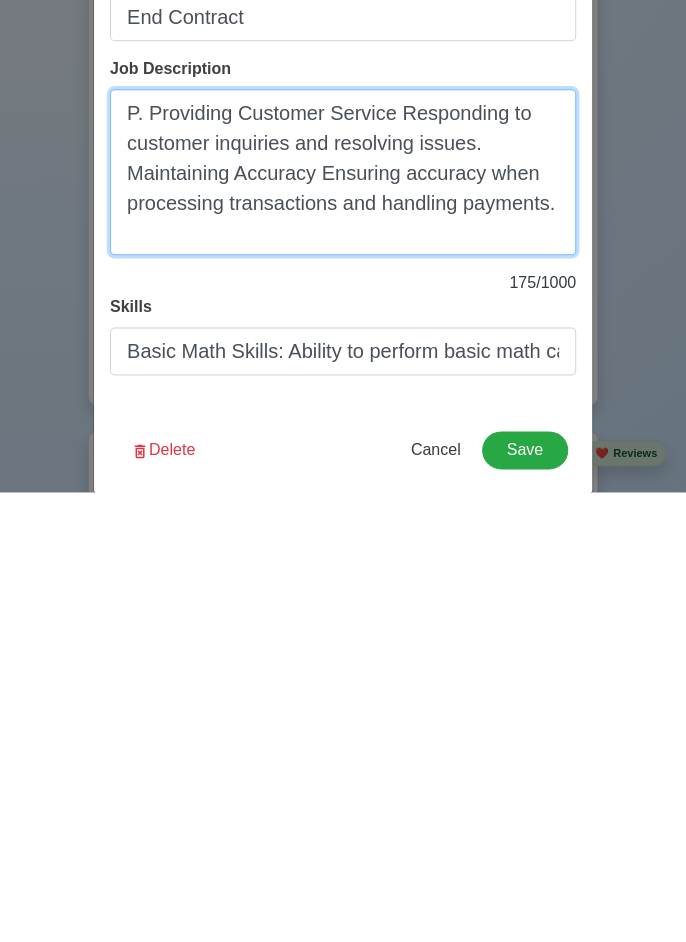 click on "P. Providing Customer Service Responding to customer inquiries and resolving issues. Maintaining Accuracy Ensuring accuracy when processing transactions and handling payments." at bounding box center [343, 622] 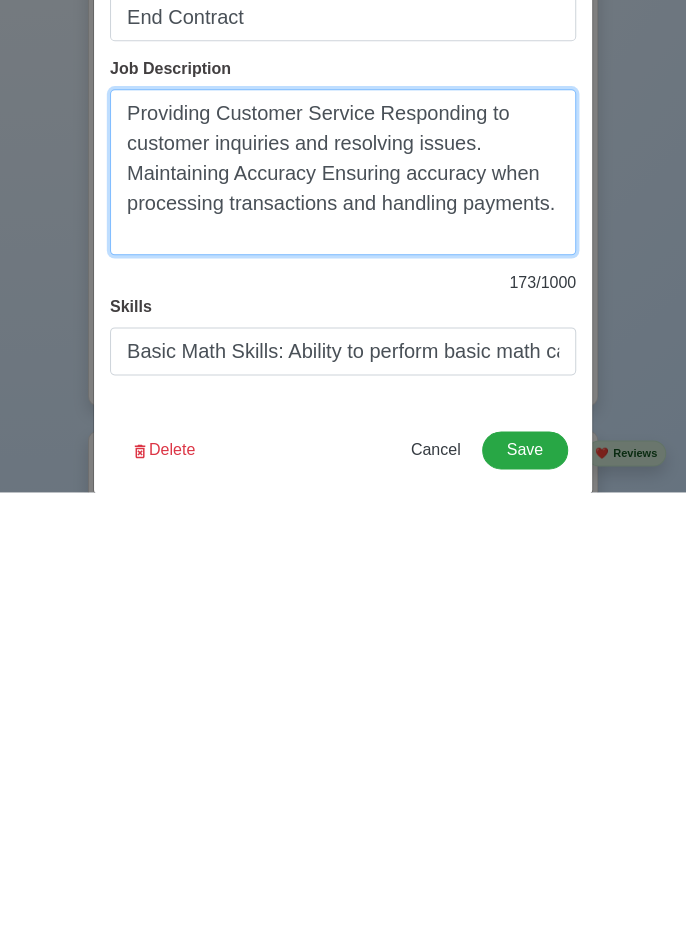 click on "Providing Customer Service Responding to customer inquiries and resolving issues. Maintaining Accuracy Ensuring accuracy when processing transactions and handling payments." at bounding box center [343, 622] 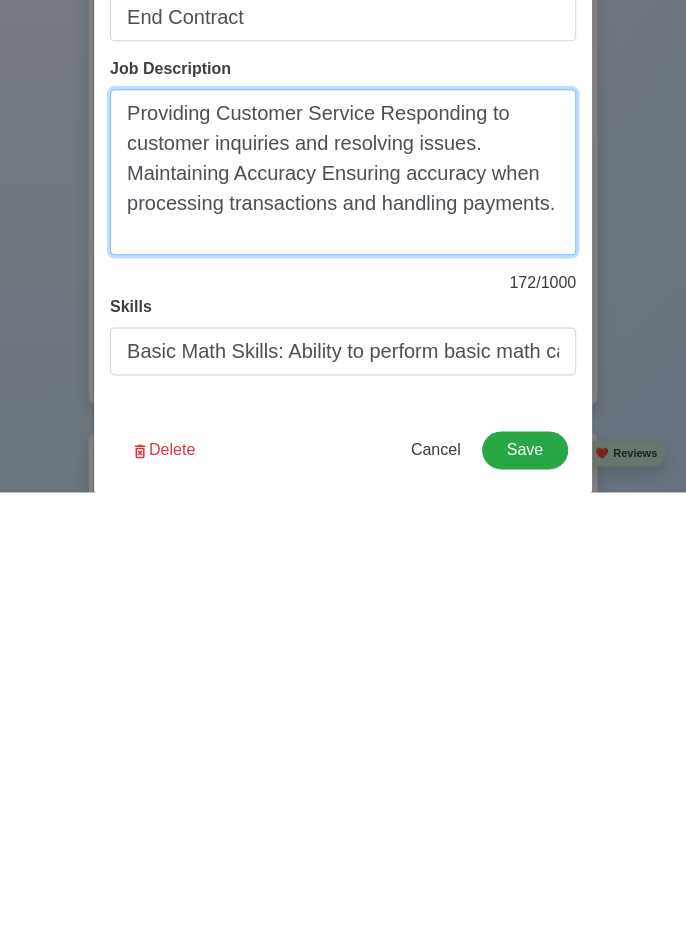 type on "Providing Customer Service Responding to customer inquiries and resolving issues. Maintaining Accuracy Ensuring accuracy when processing transactions and handling payments." 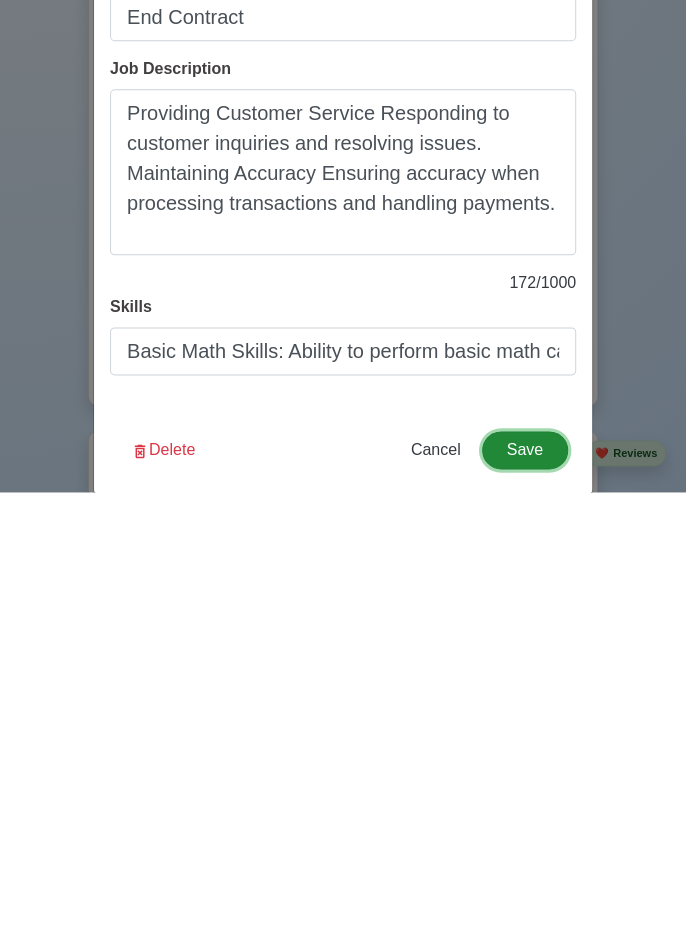 click on "Save" at bounding box center [525, 900] 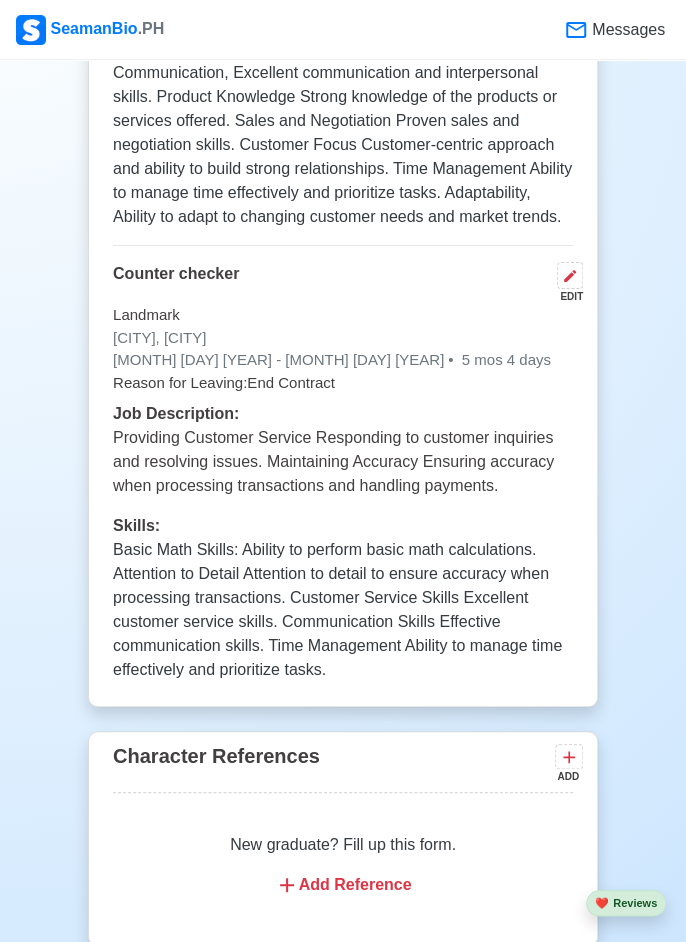 scroll, scrollTop: 5414, scrollLeft: 0, axis: vertical 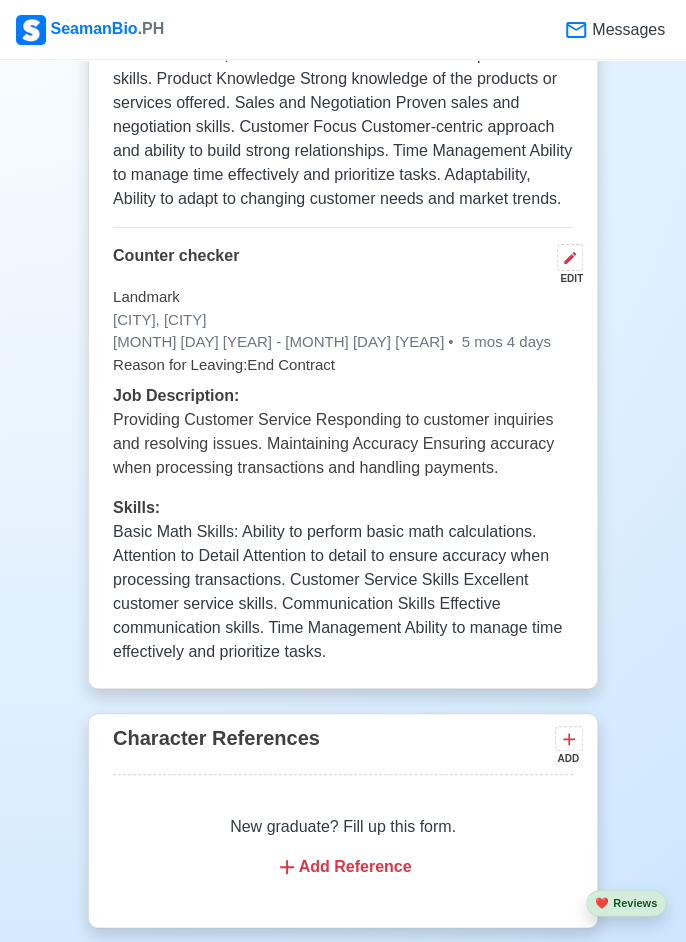 click 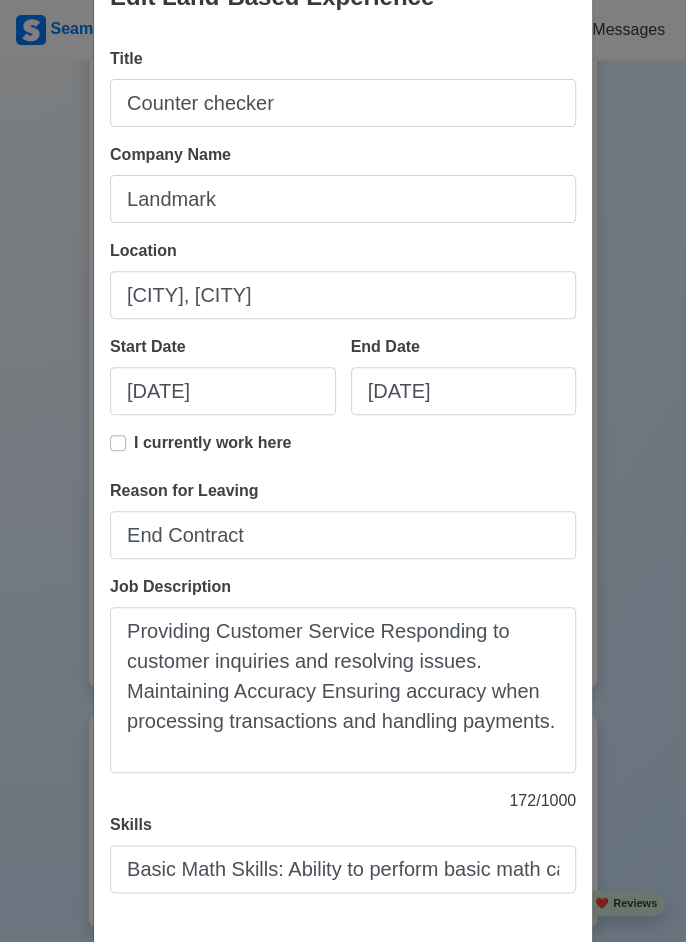 scroll, scrollTop: 65, scrollLeft: 0, axis: vertical 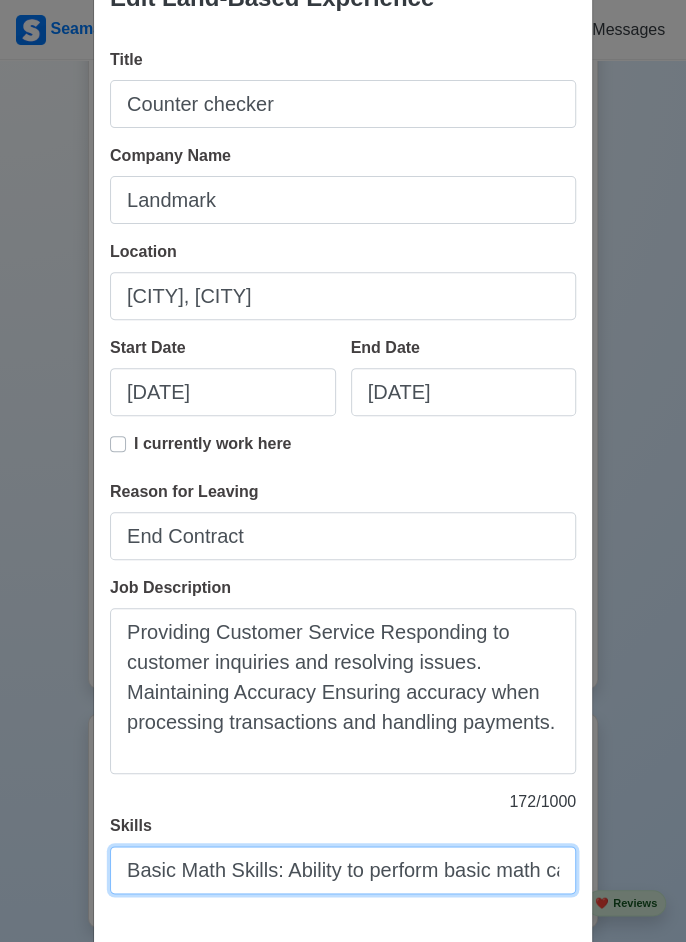 click on "Basic Math Skills: Ability to perform basic math calculations. Attention to Detail  Attention to detail to ensure accuracy when processing transactions. Customer Service Skills Excellent customer service skills. Communication Skills Effective communication skills. Time Management Ability to manage time effectively and prioritize tasks." at bounding box center [343, 870] 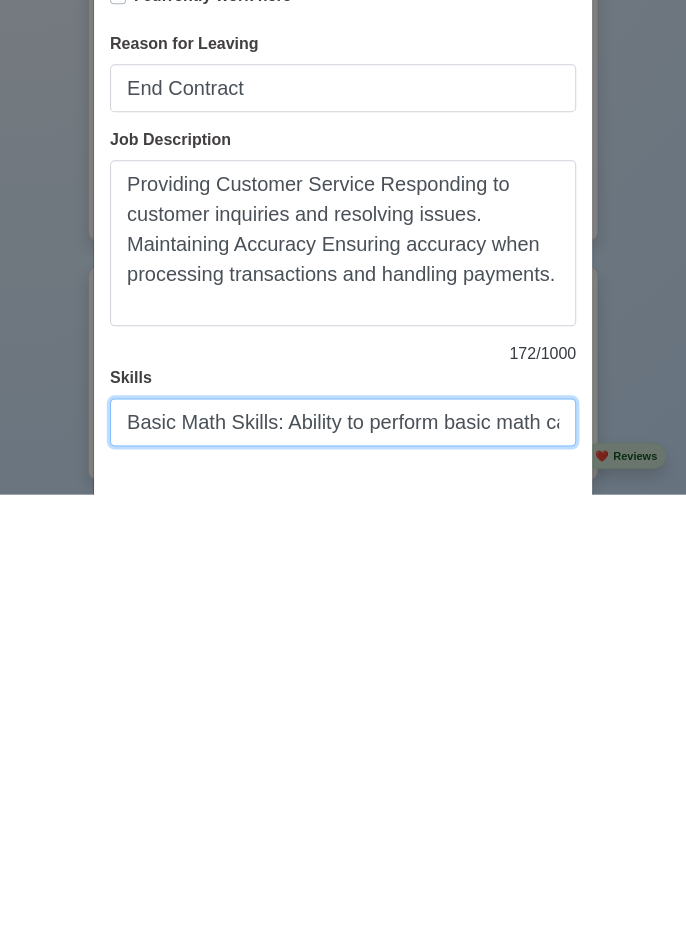 scroll, scrollTop: 162, scrollLeft: 0, axis: vertical 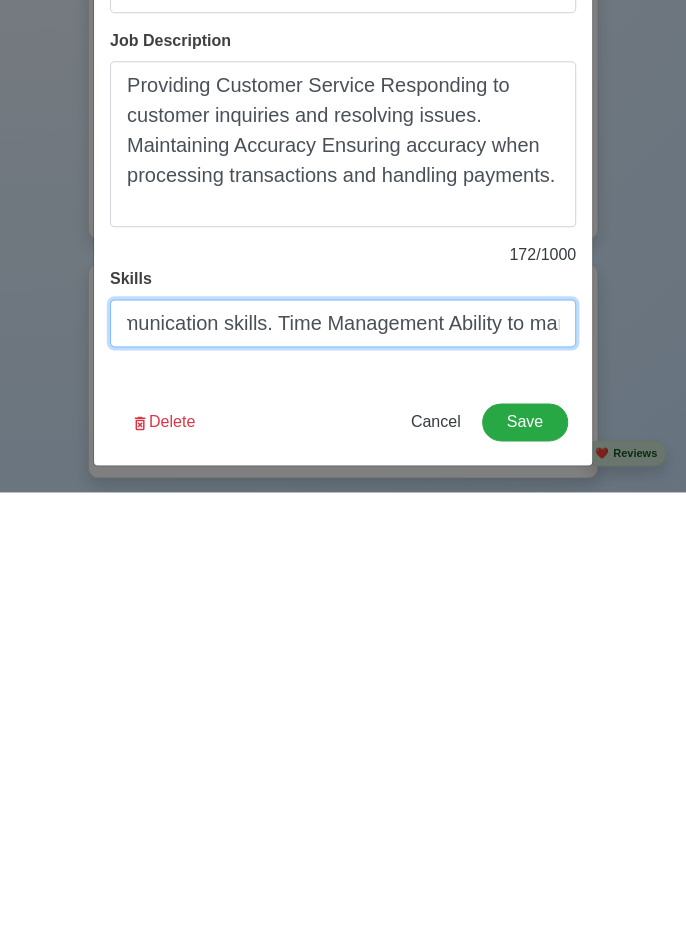 click on "Basic Math Skills: Ability to perform basic math calculations. Attention to Detail  Attention to detail to ensure accuracy when processing transactions. Customer Service Skills Excellent customer service skills. Communication Skills Effective communication skills. Time Management Ability to manage time effectively and prioritize tasks." at bounding box center (343, 773) 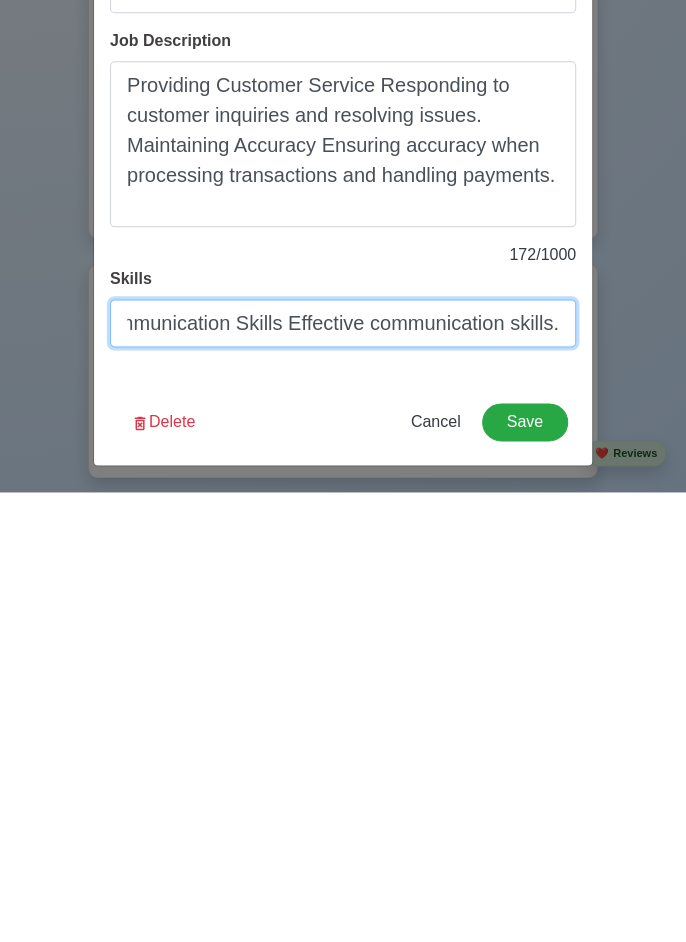 scroll, scrollTop: 0, scrollLeft: 1913, axis: horizontal 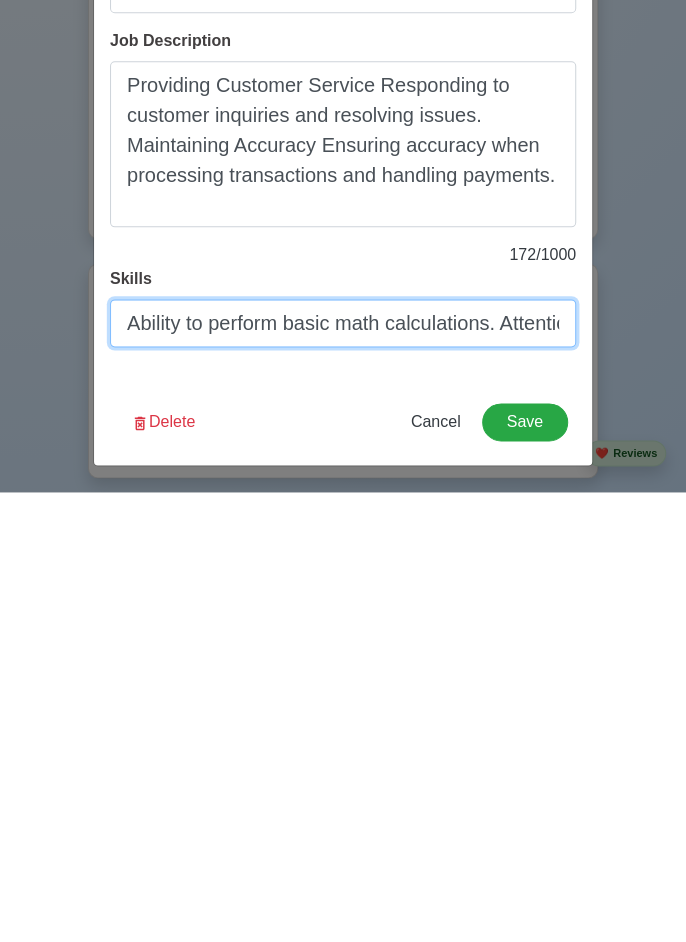 click on "Ability to perform basic math calculations. Attention to Detail  Attention to detail to ensure accuracy when processing transactions. Customer Service Skills Excellent customer service skills. Communication Skills Effective communication skills." at bounding box center [343, 773] 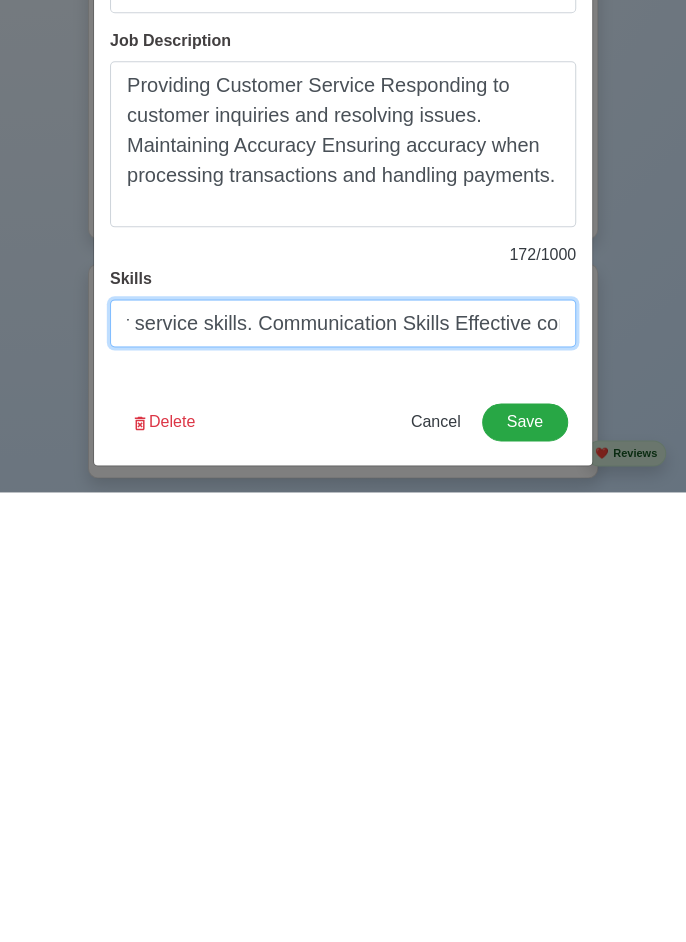 scroll, scrollTop: 0, scrollLeft: 1752, axis: horizontal 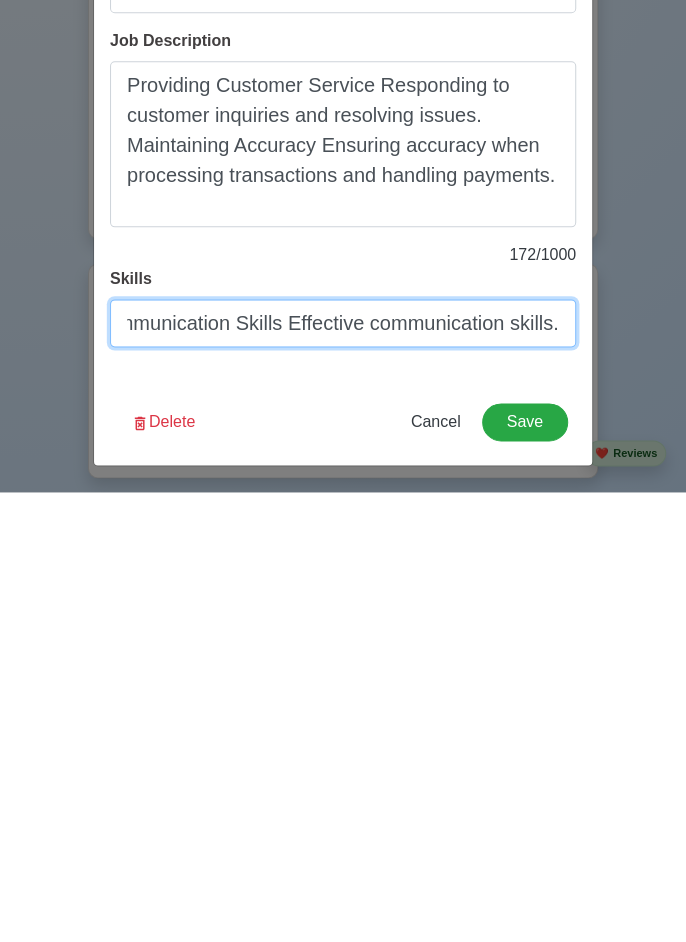 type on "Ability to perform basic math calculations. Attention to Detail  Attention to detail to ensure accuracy when processing transactions. Customer Service Skills Excellent customer service skills. Communication Skills Effective communication skills." 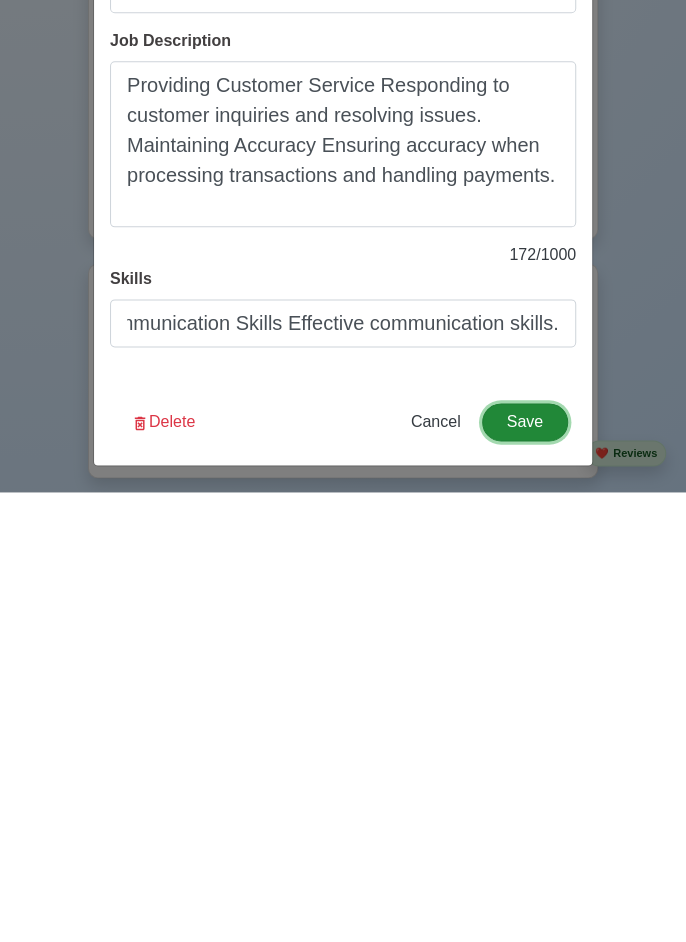 click on "Save" at bounding box center [525, 872] 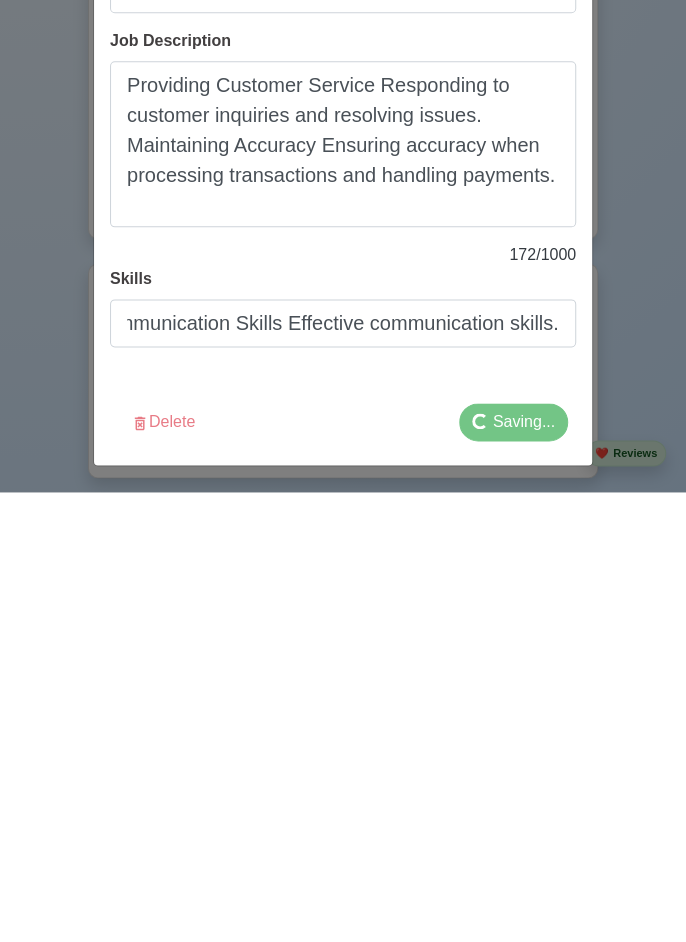 scroll, scrollTop: 0, scrollLeft: 0, axis: both 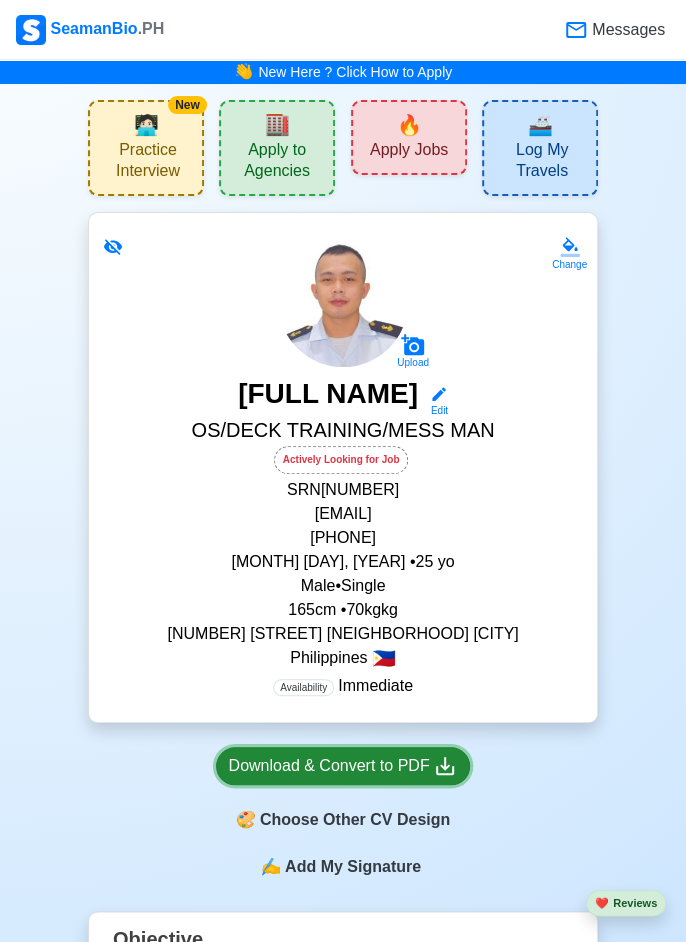 click on "Download & Convert to PDF" at bounding box center (343, 766) 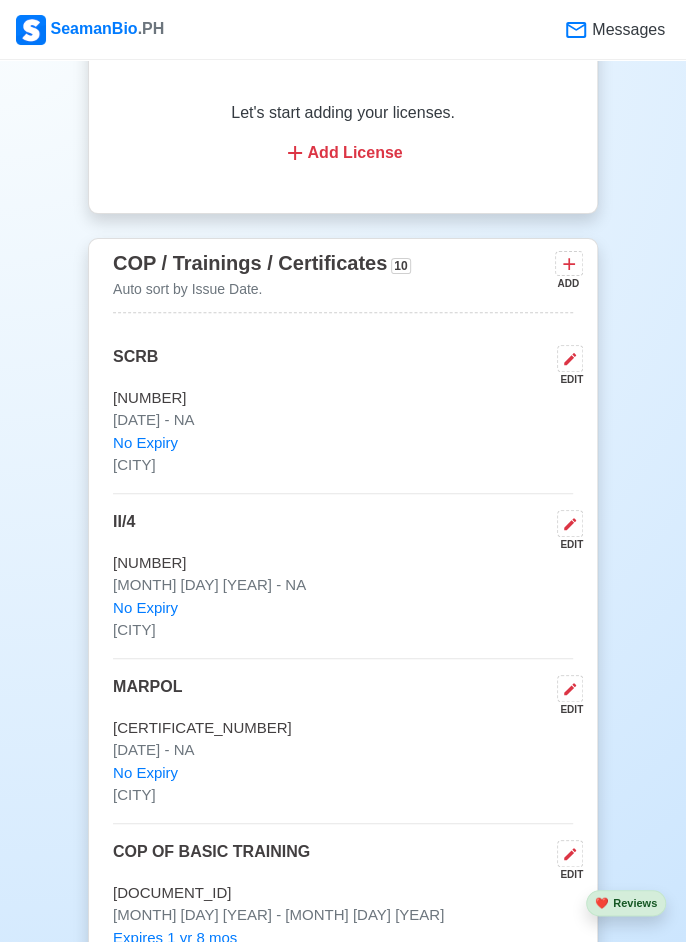scroll, scrollTop: 2705, scrollLeft: 0, axis: vertical 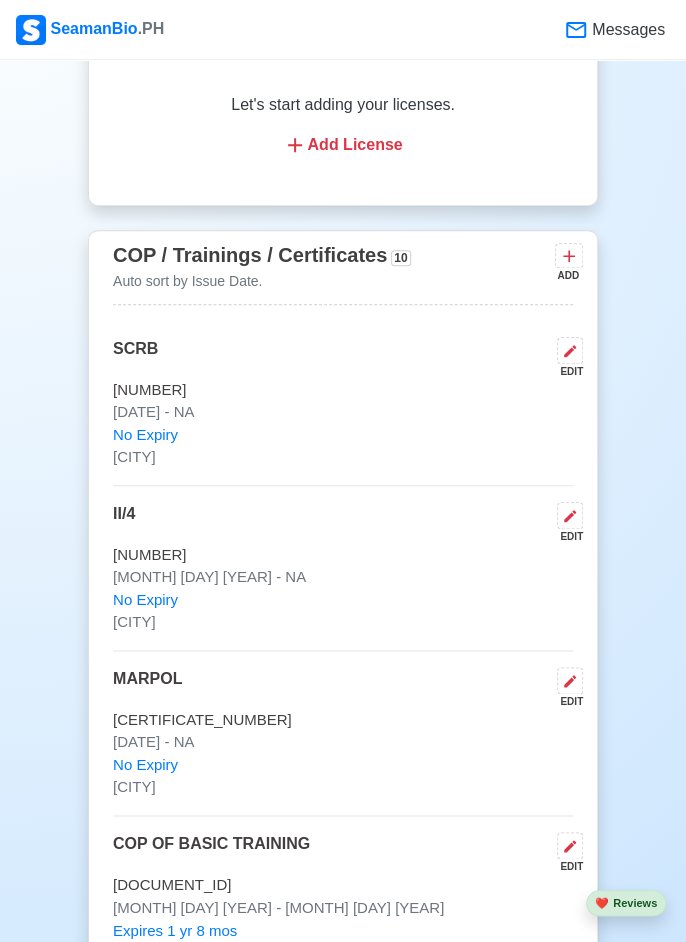 click 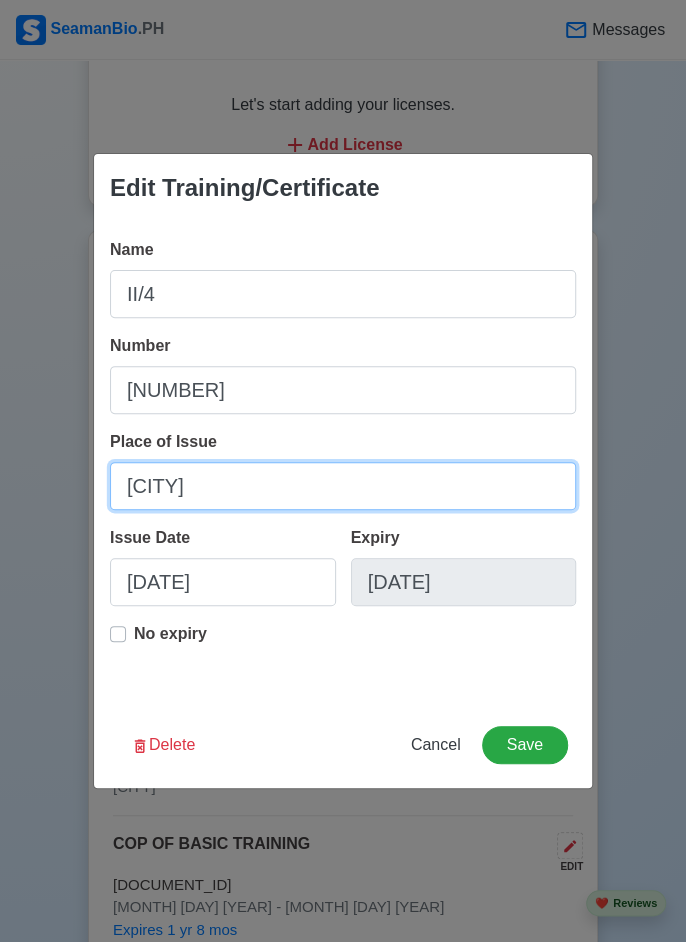 click on "[CITY]" at bounding box center [343, 486] 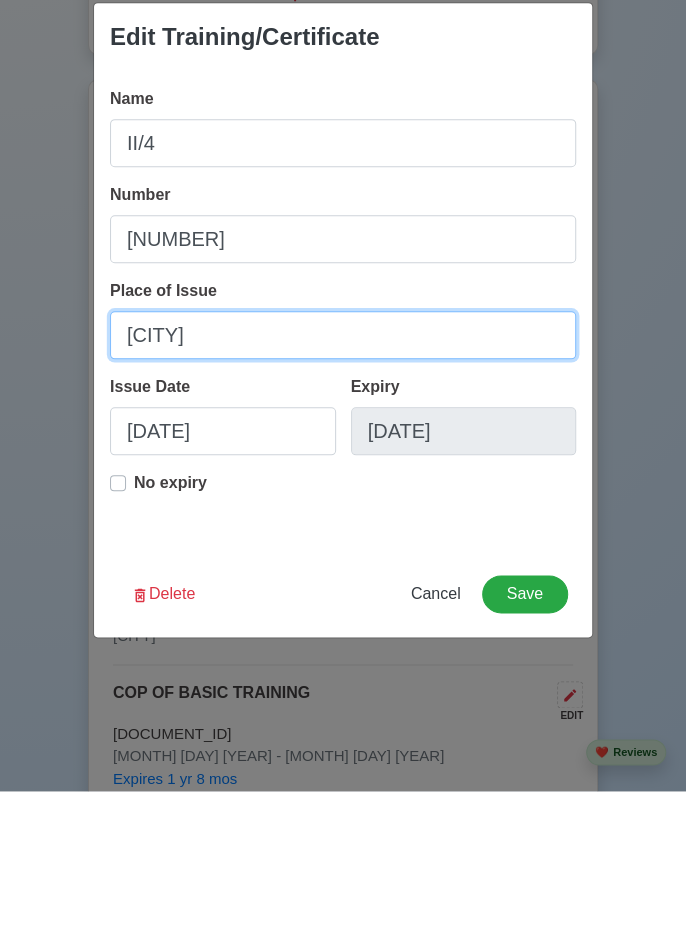 scroll, scrollTop: 2705, scrollLeft: 0, axis: vertical 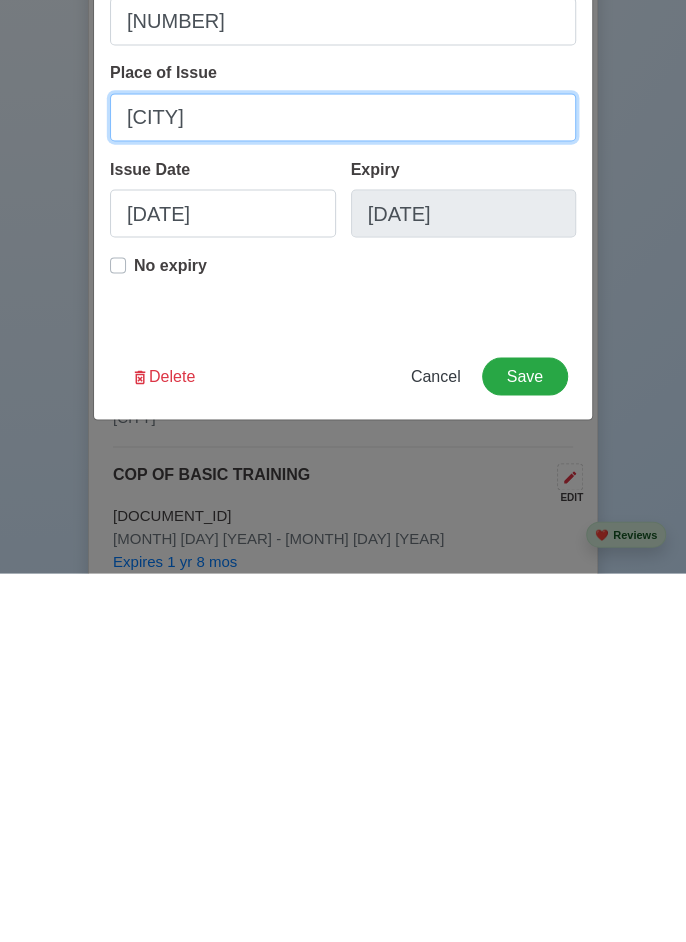 type on "[CITY]" 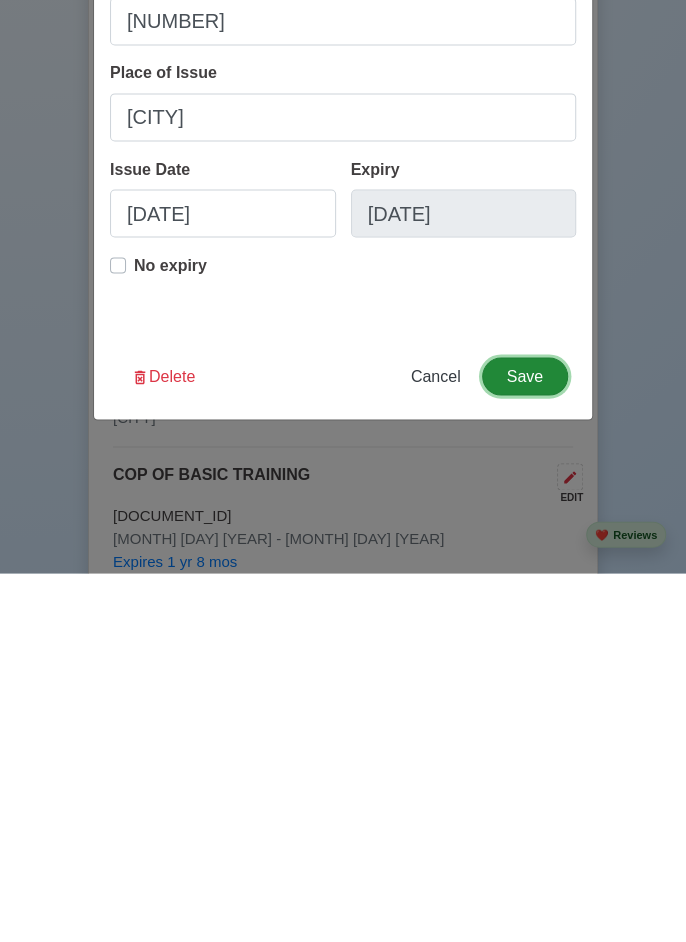 click on "Save" at bounding box center [525, 745] 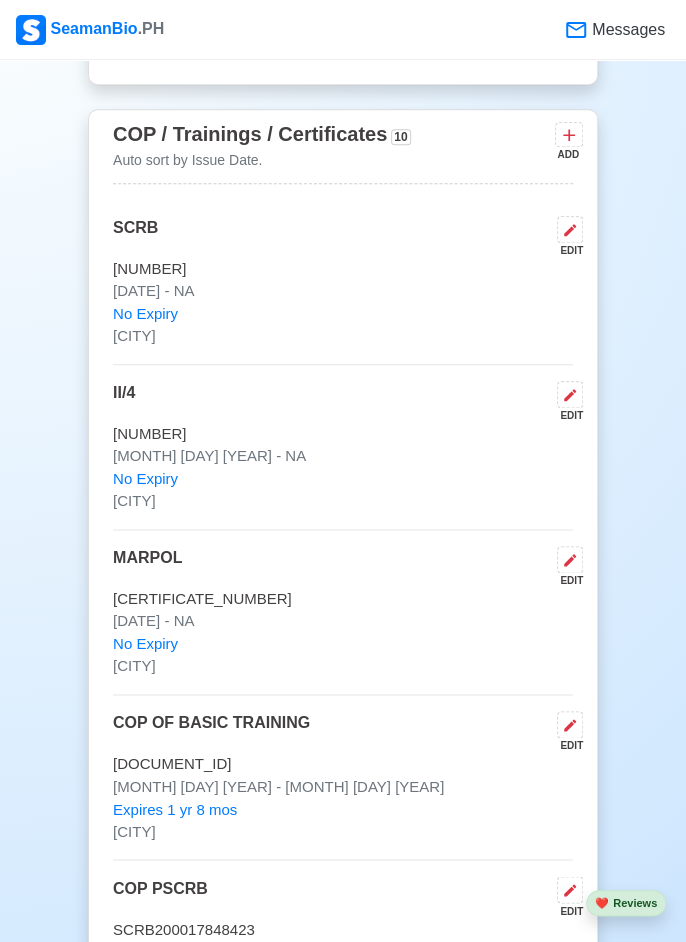 scroll, scrollTop: 2846, scrollLeft: 0, axis: vertical 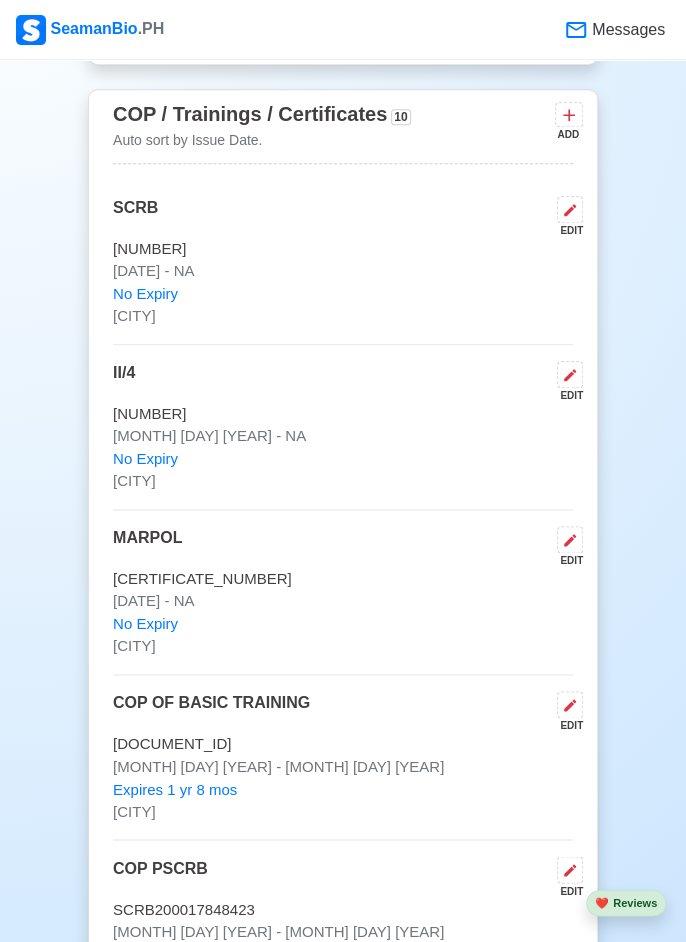 click 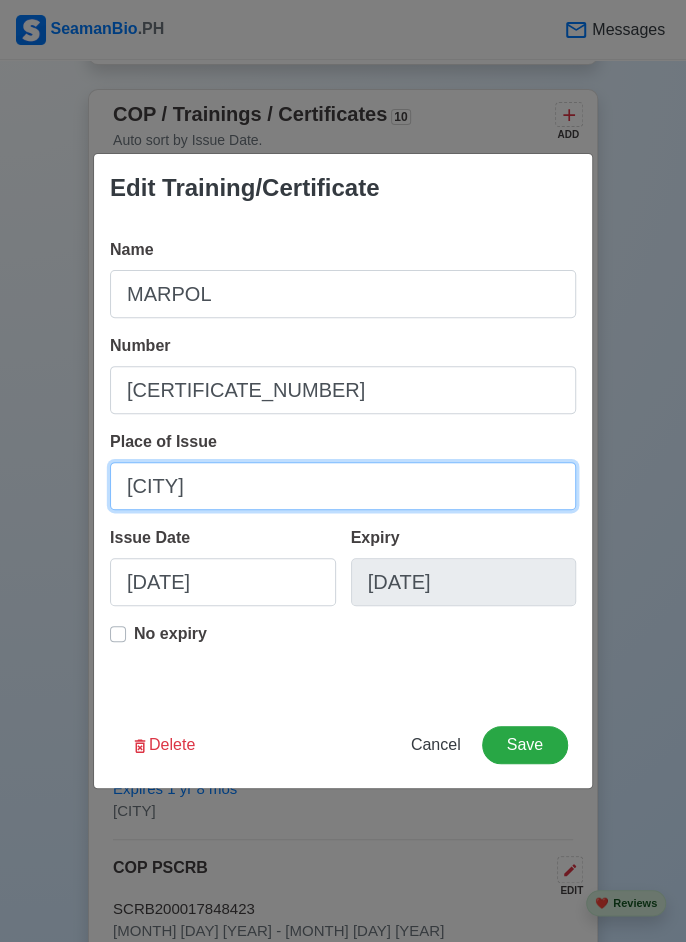 click on "[CITY]" at bounding box center (343, 486) 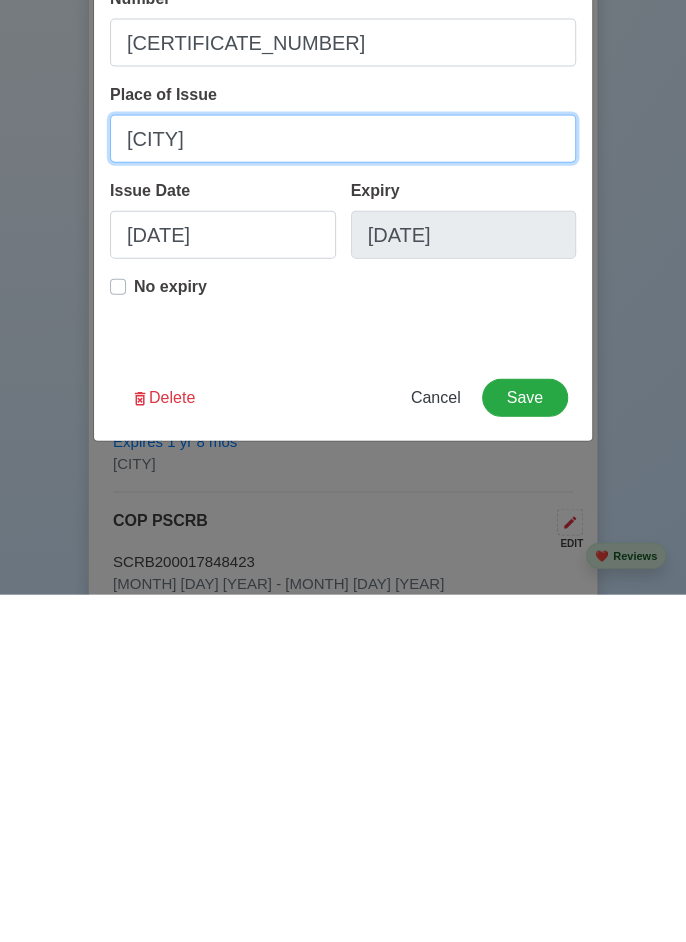 scroll, scrollTop: 2846, scrollLeft: 0, axis: vertical 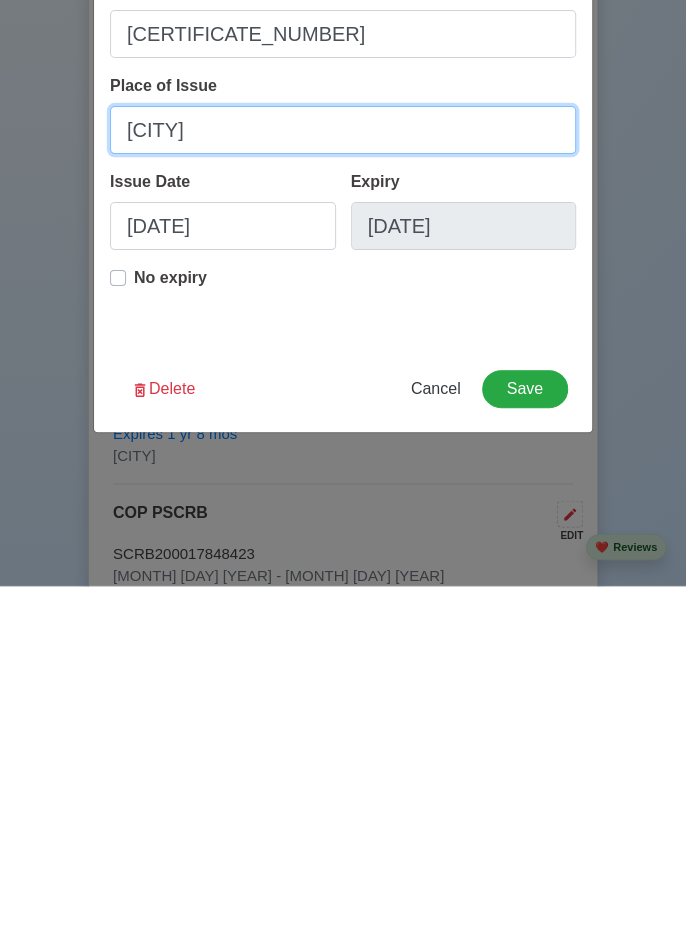 type on "[CITY]" 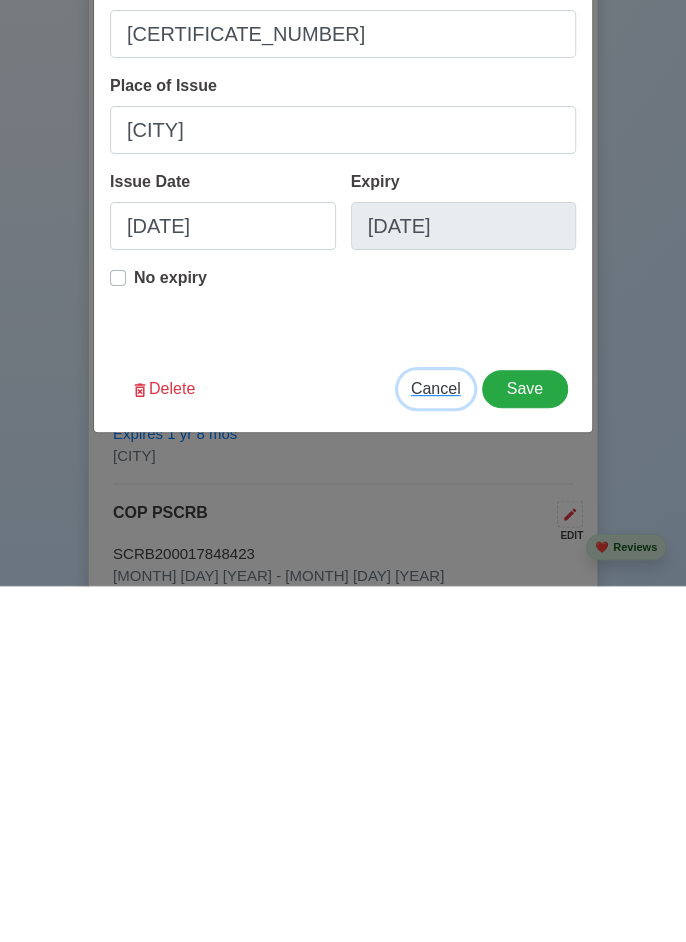 click on "Cancel" at bounding box center (436, 744) 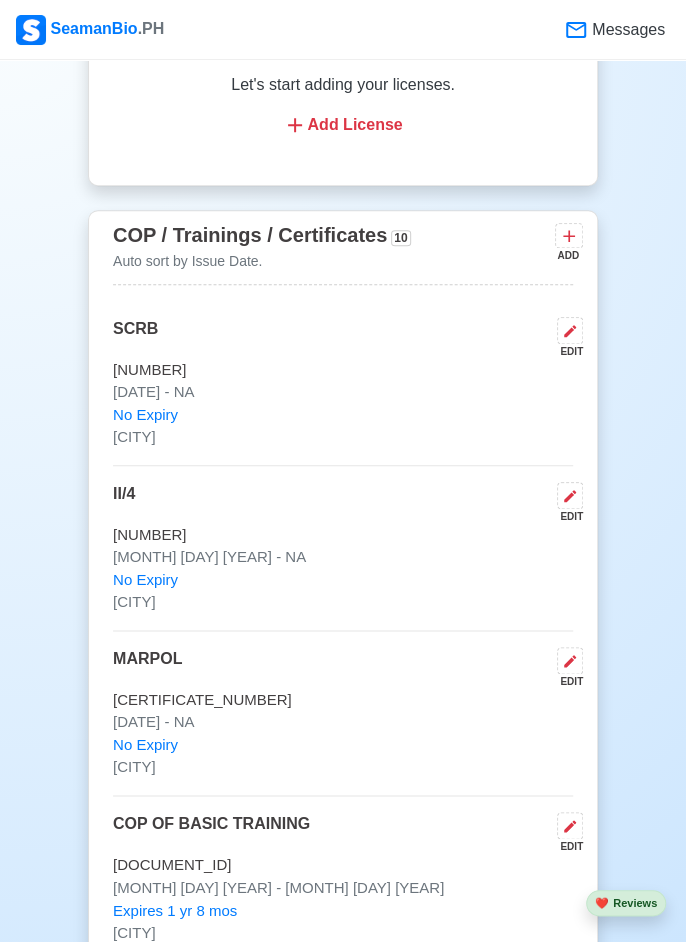 scroll, scrollTop: 2714, scrollLeft: 0, axis: vertical 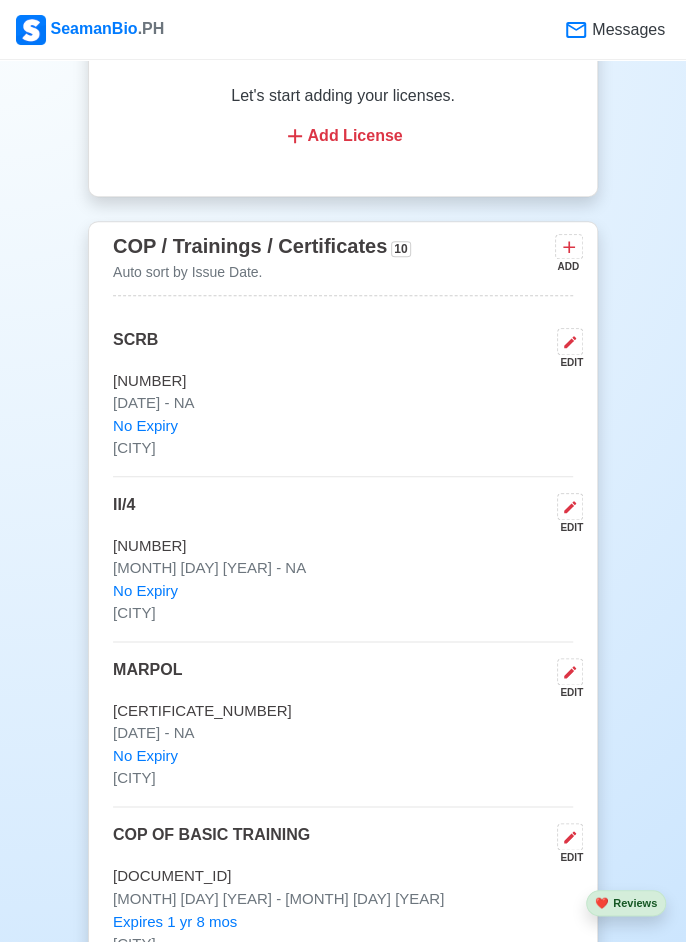 click at bounding box center (570, 671) 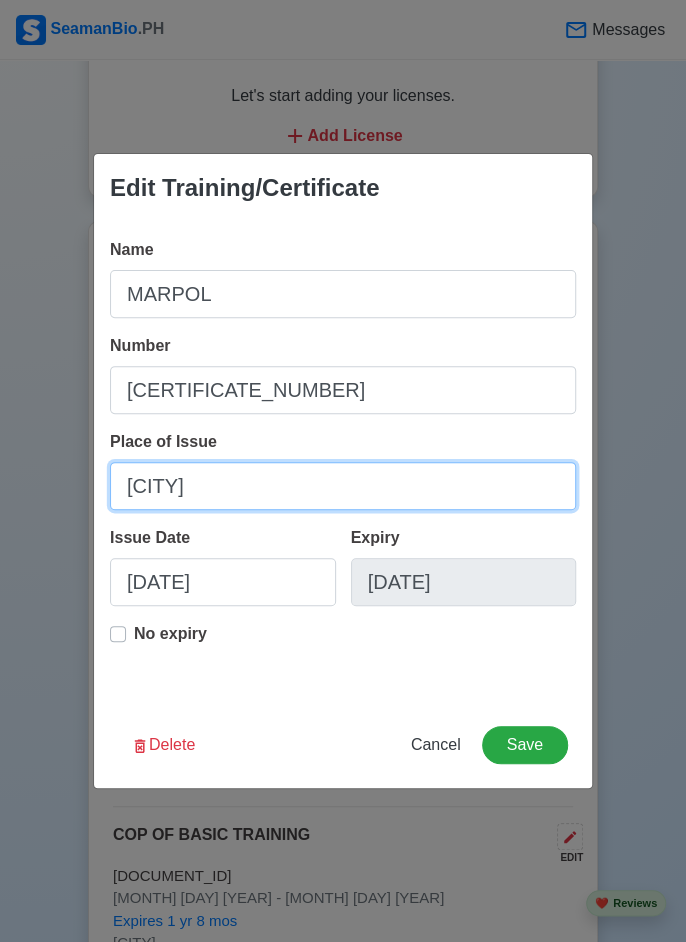 click on "[CITY]" at bounding box center [343, 486] 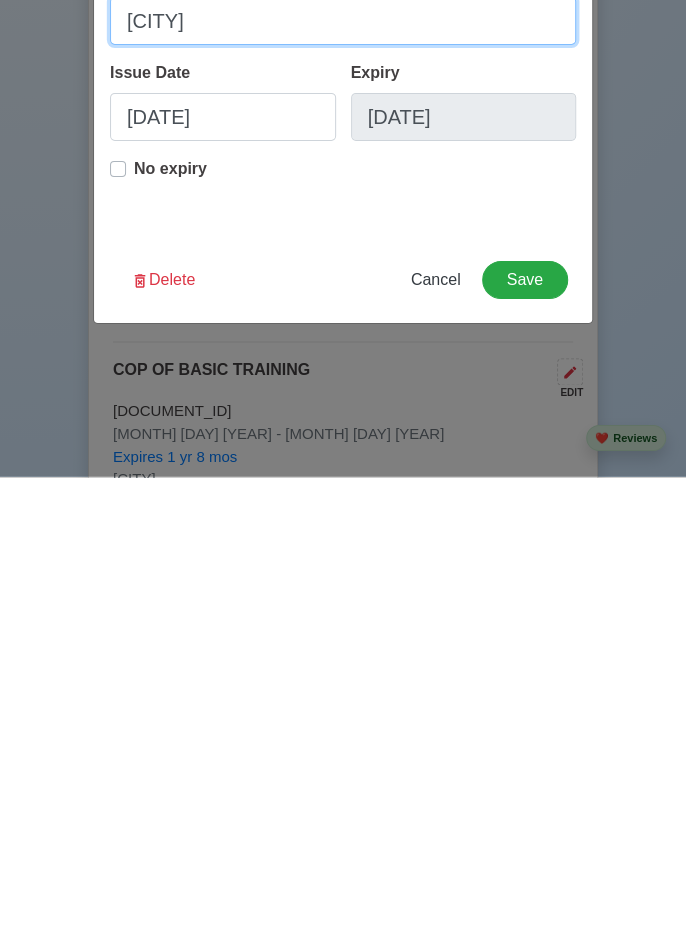 scroll, scrollTop: 2714, scrollLeft: 0, axis: vertical 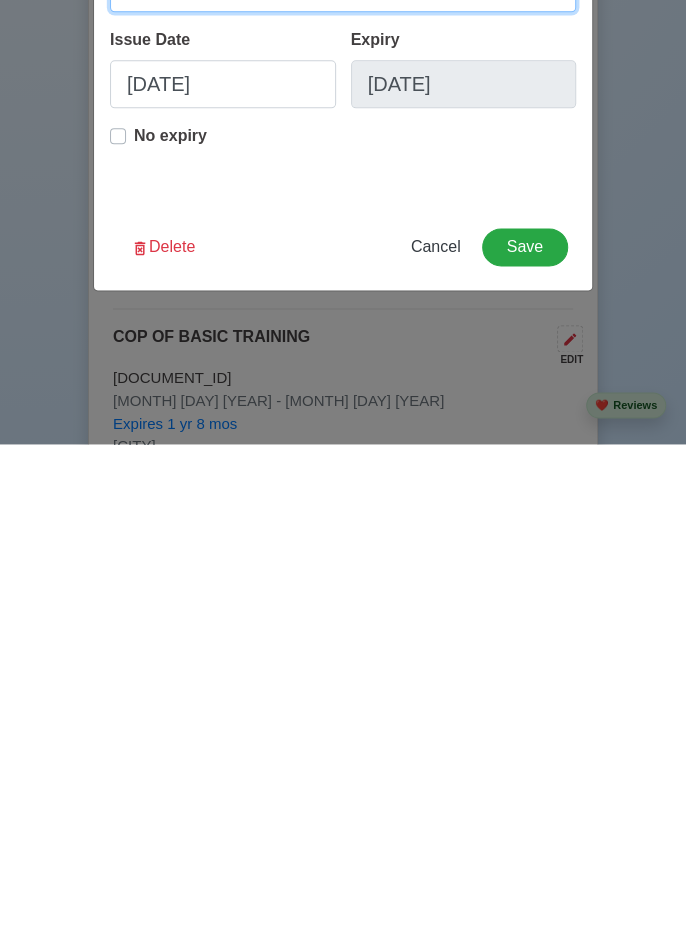 type on "[CITY]" 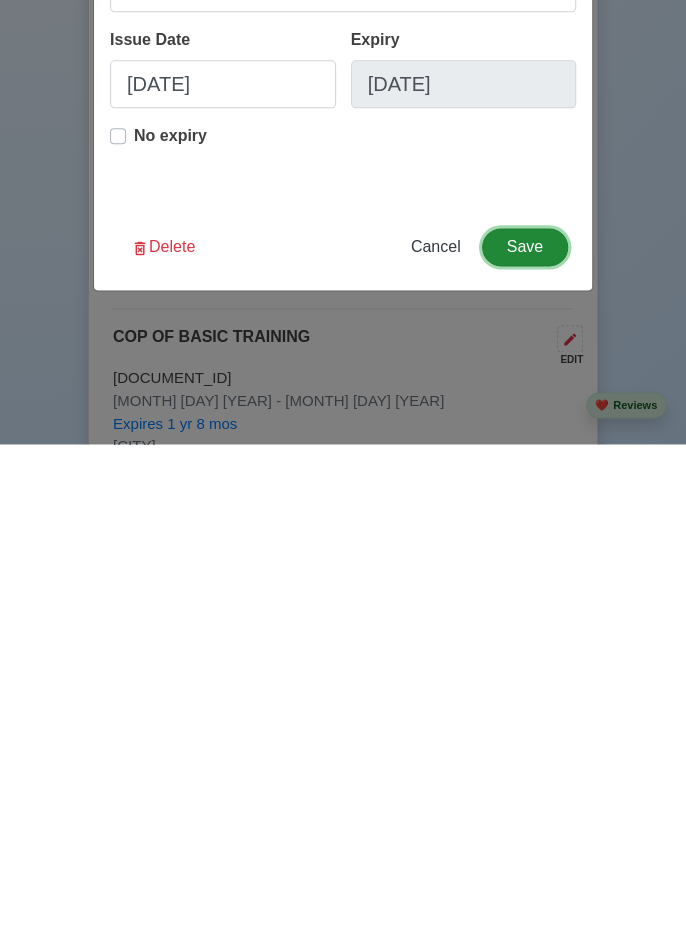 click on "Save" at bounding box center [525, 745] 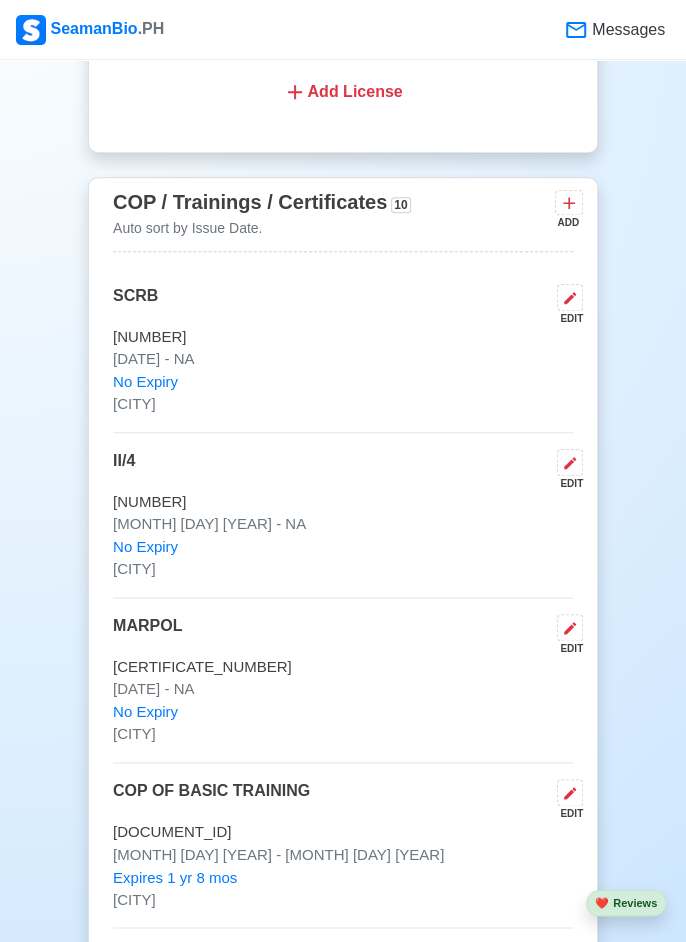 scroll, scrollTop: 2774, scrollLeft: 0, axis: vertical 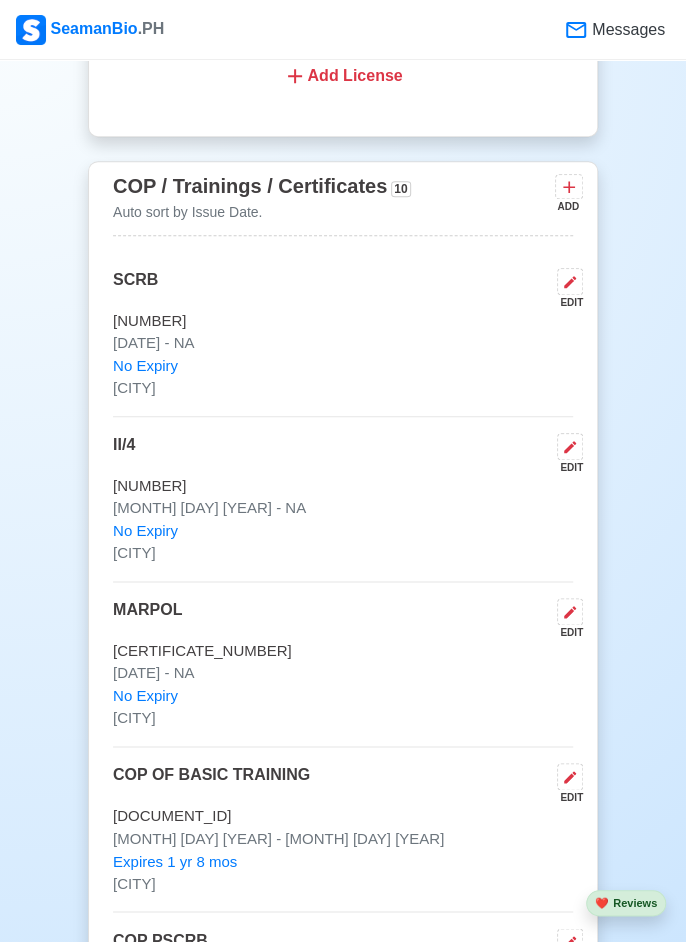 click 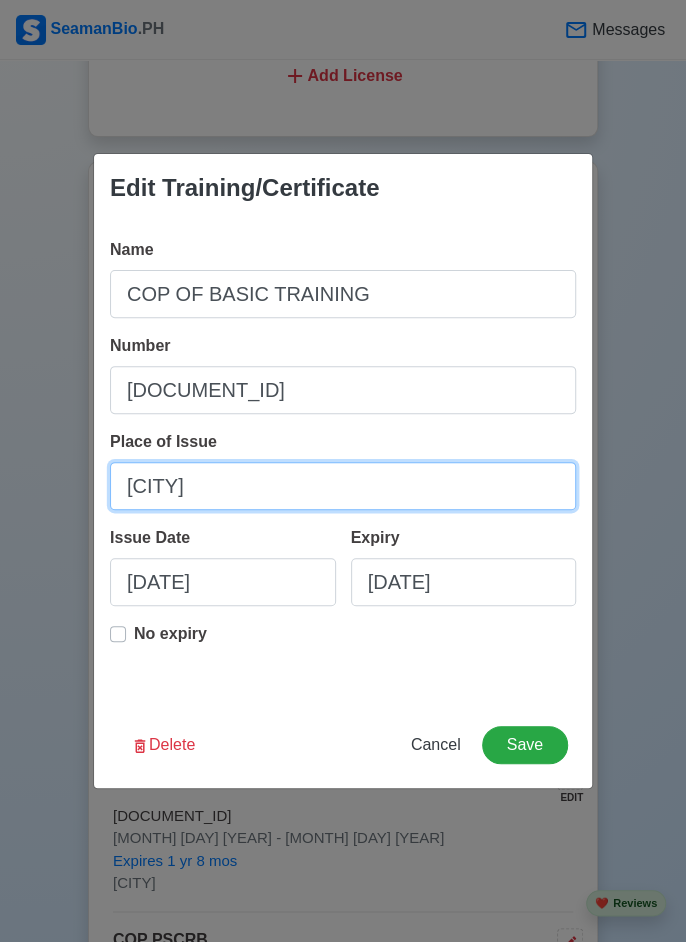 click on "[CITY]" at bounding box center (343, 486) 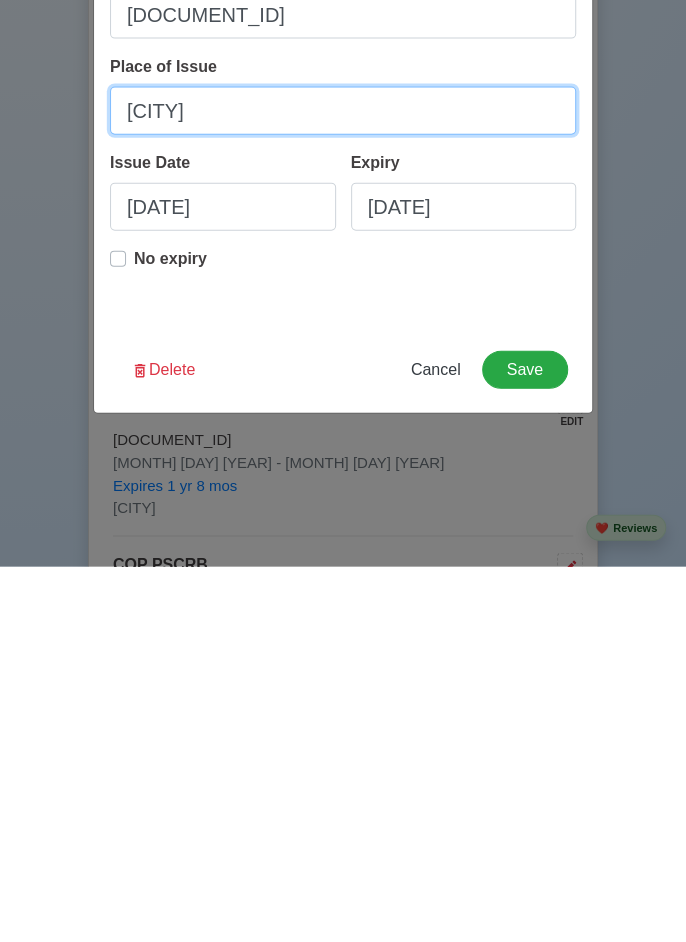 scroll, scrollTop: 2774, scrollLeft: 0, axis: vertical 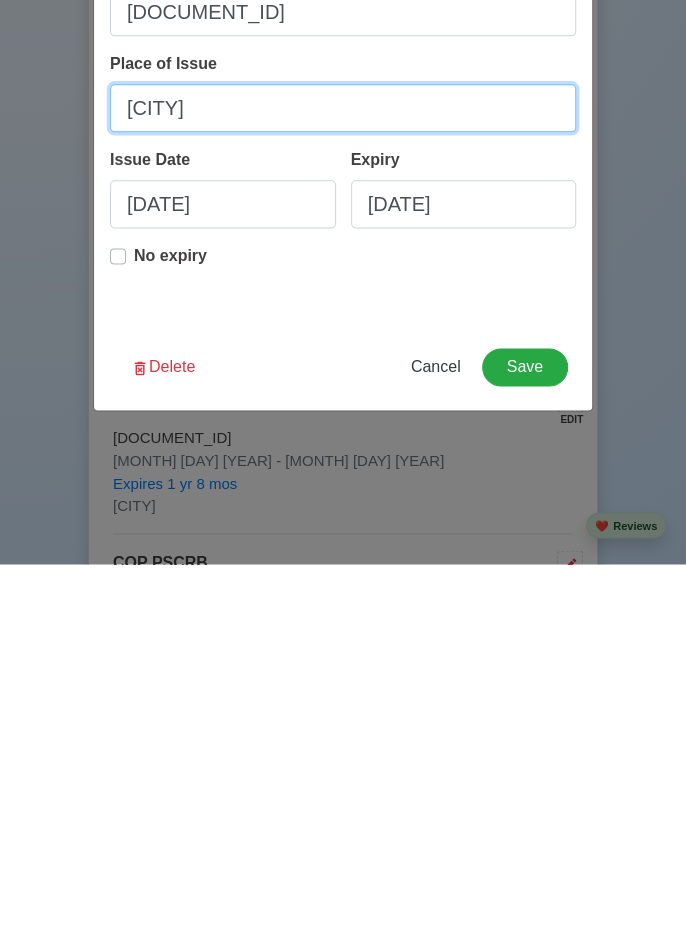 type on "[CITY]" 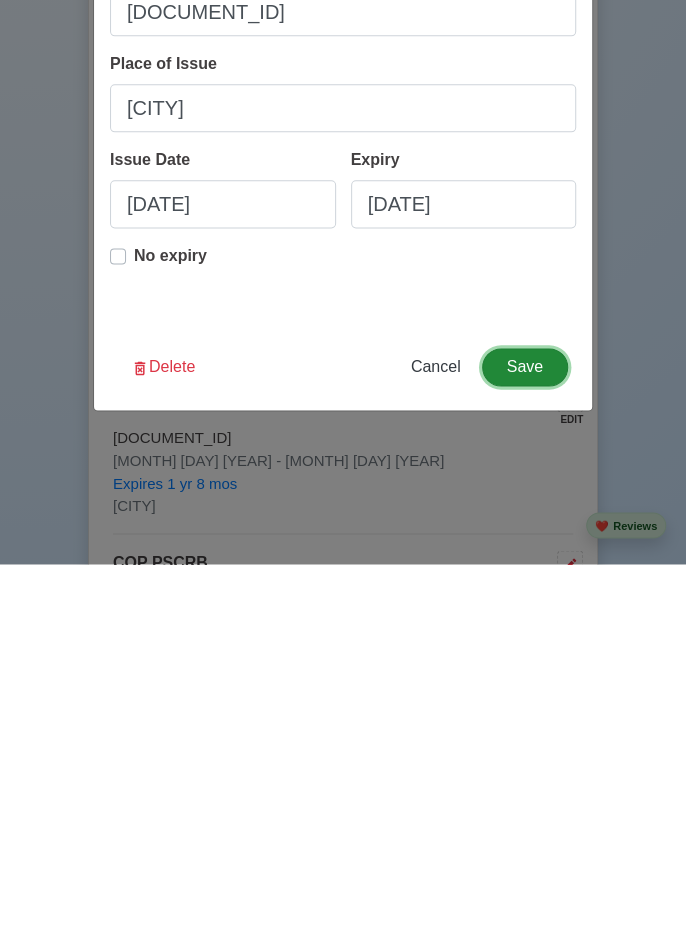 click on "Save" at bounding box center (525, 745) 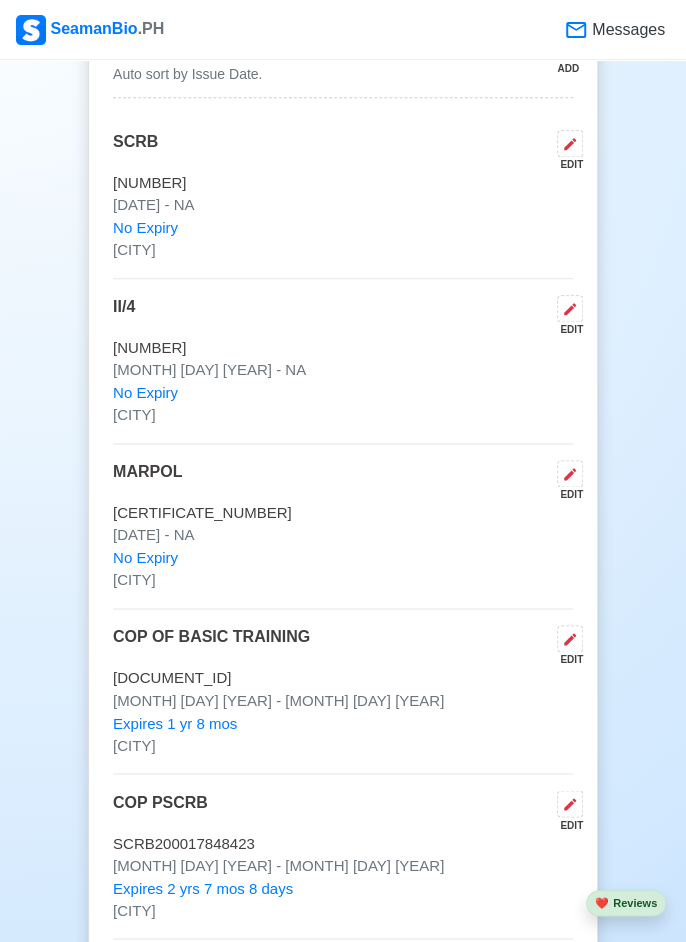 scroll, scrollTop: 2917, scrollLeft: 0, axis: vertical 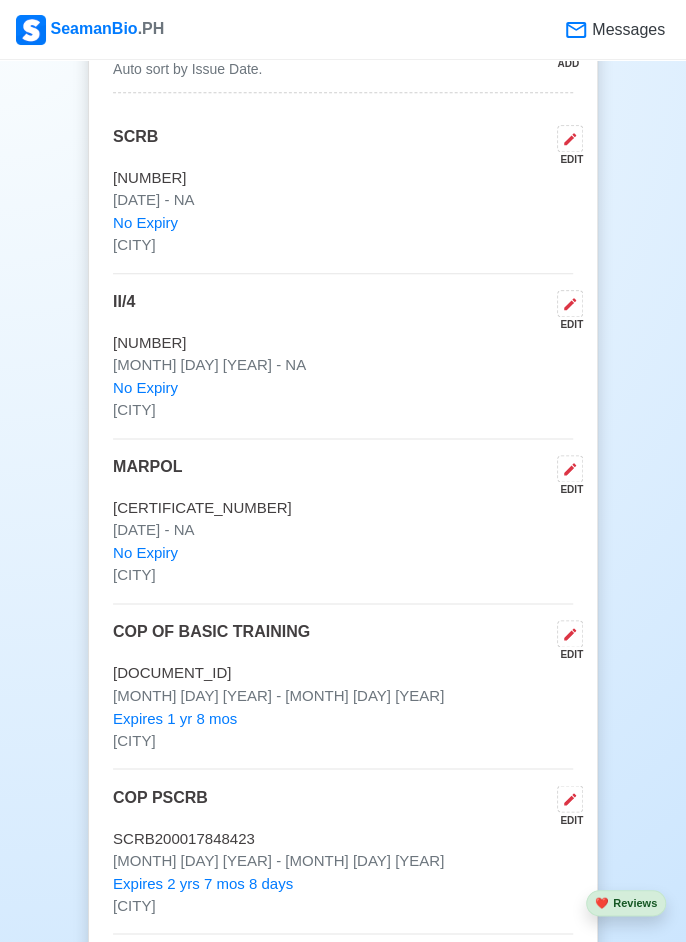 click 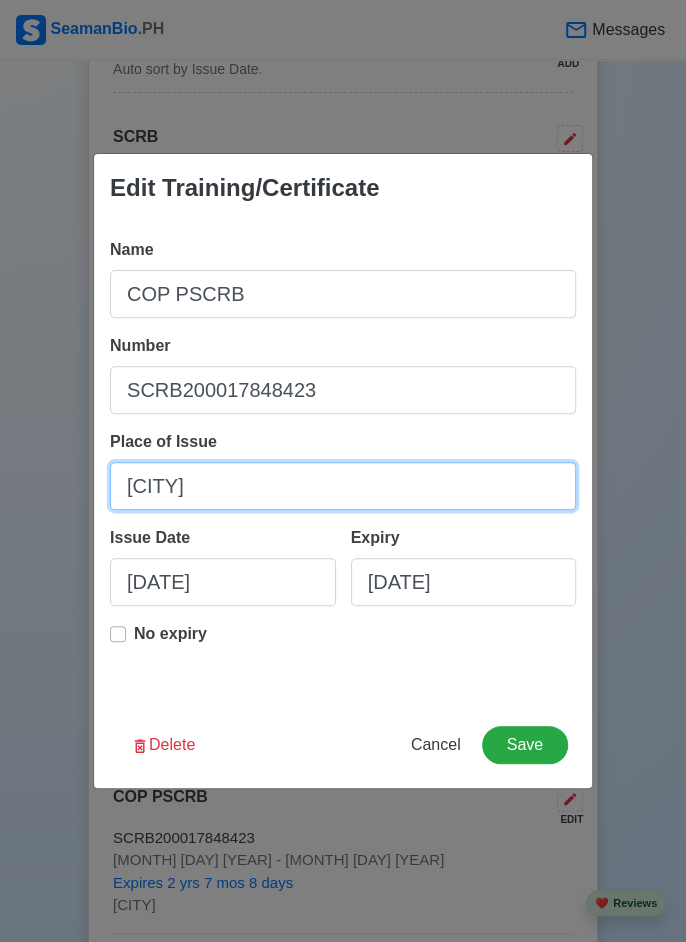 click on "[CITY]" at bounding box center (343, 486) 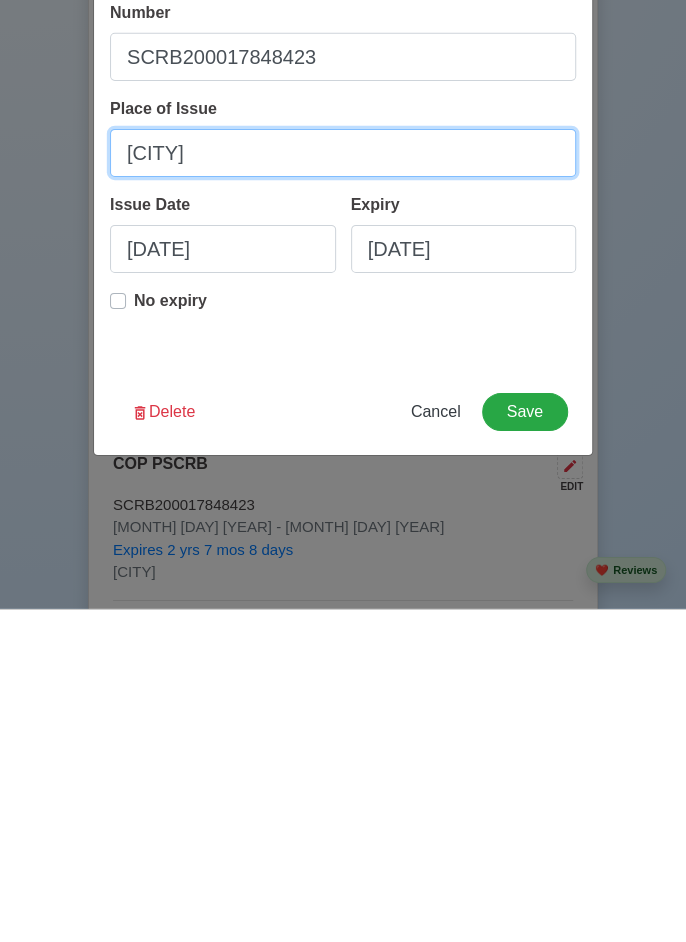 scroll, scrollTop: 2917, scrollLeft: 0, axis: vertical 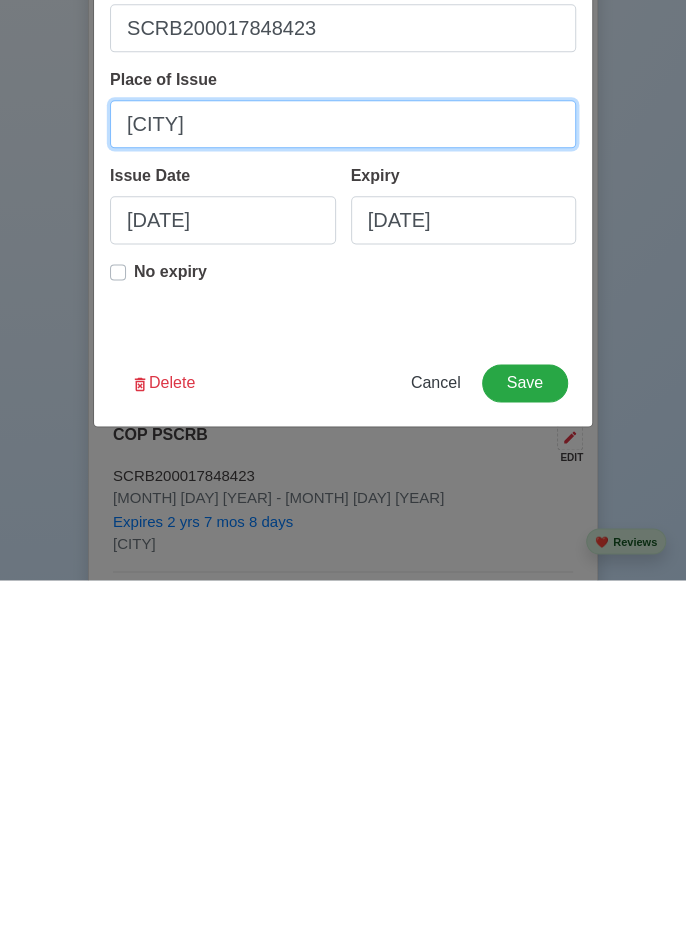 type on "[CITY]" 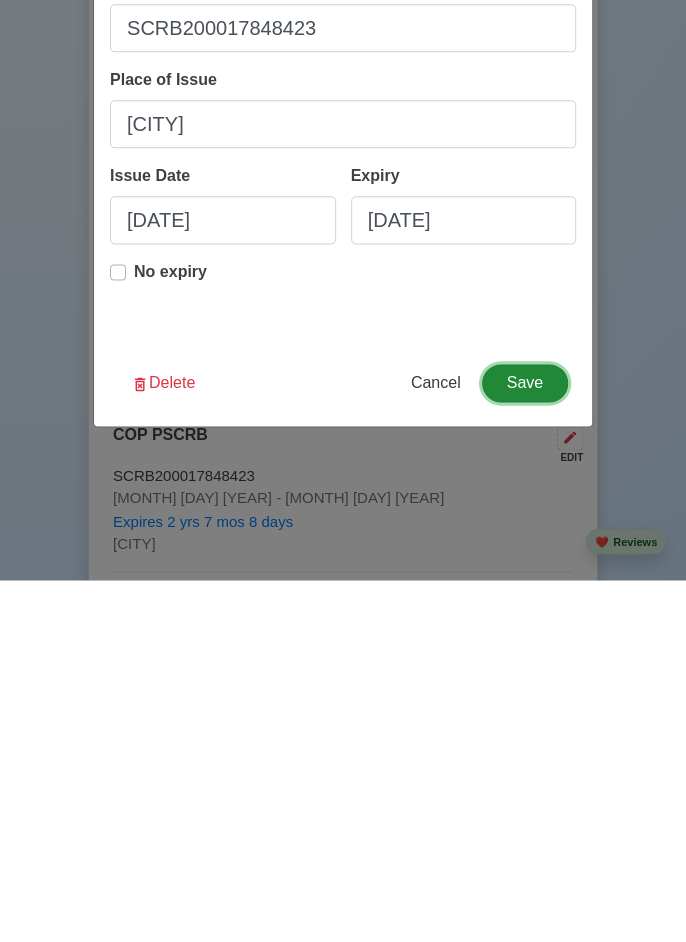 click on "Save" at bounding box center (525, 745) 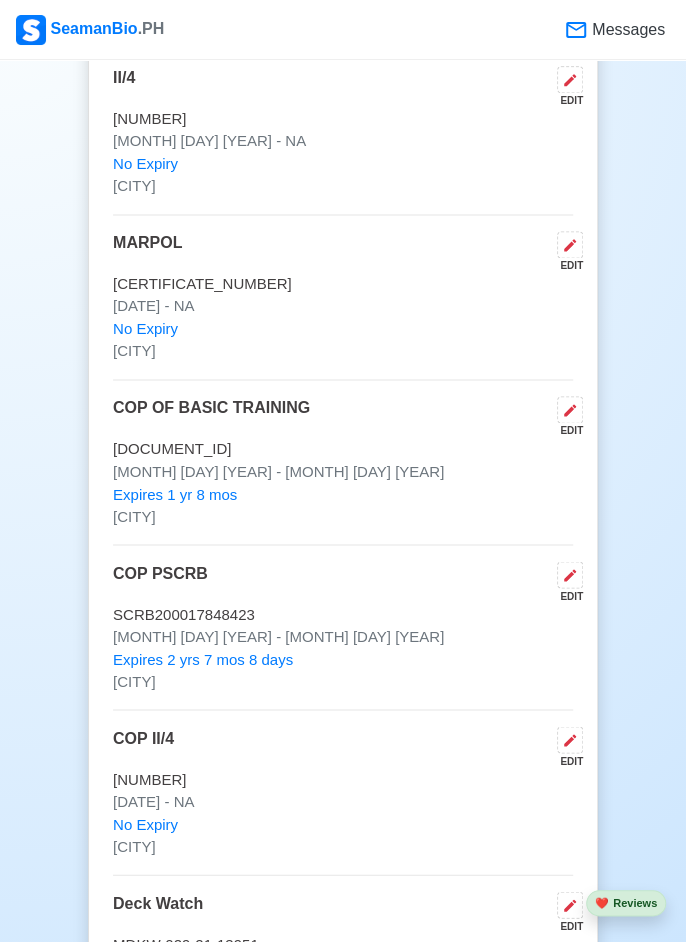 scroll, scrollTop: 3144, scrollLeft: 0, axis: vertical 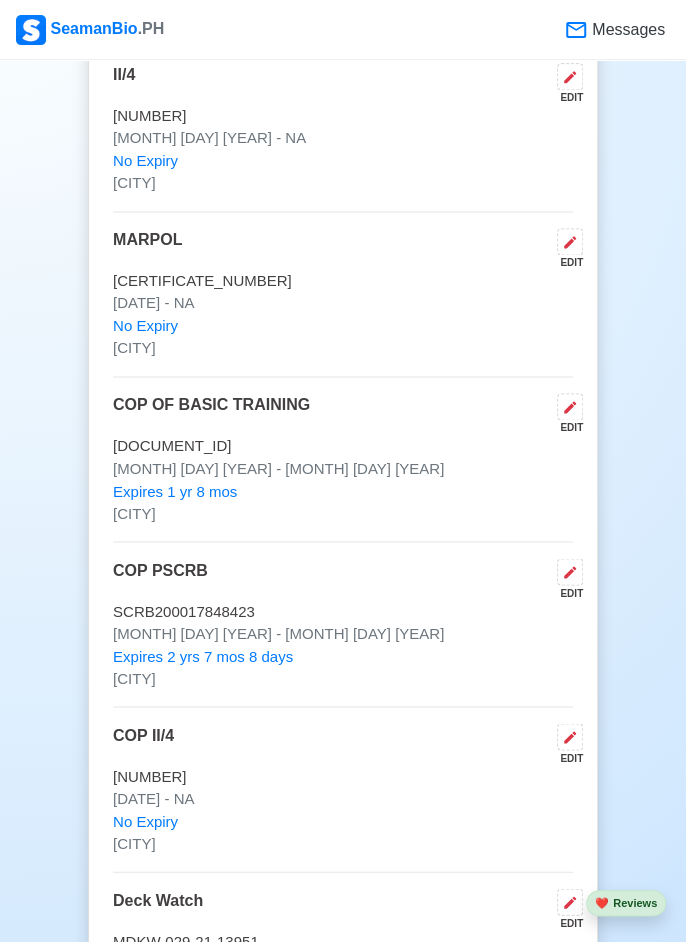 click at bounding box center [570, 736] 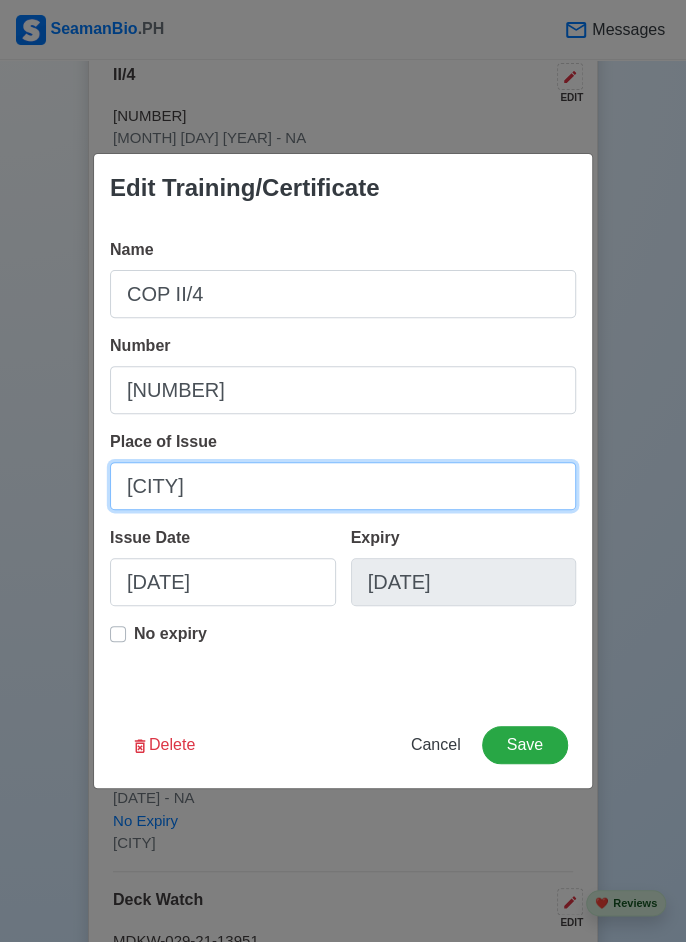 click on "[CITY]" at bounding box center [343, 486] 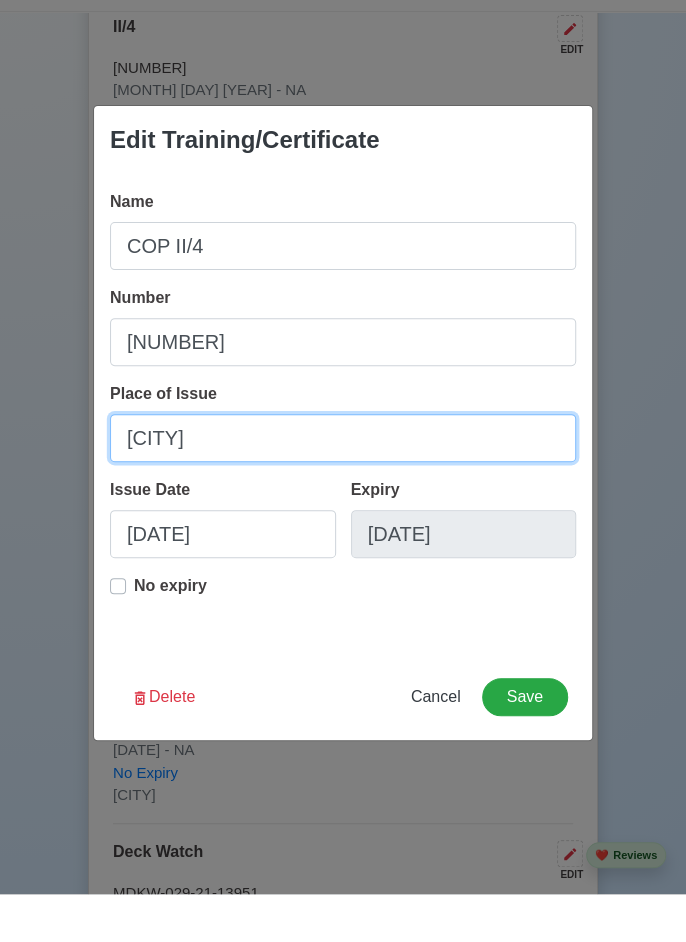 scroll, scrollTop: 3144, scrollLeft: 0, axis: vertical 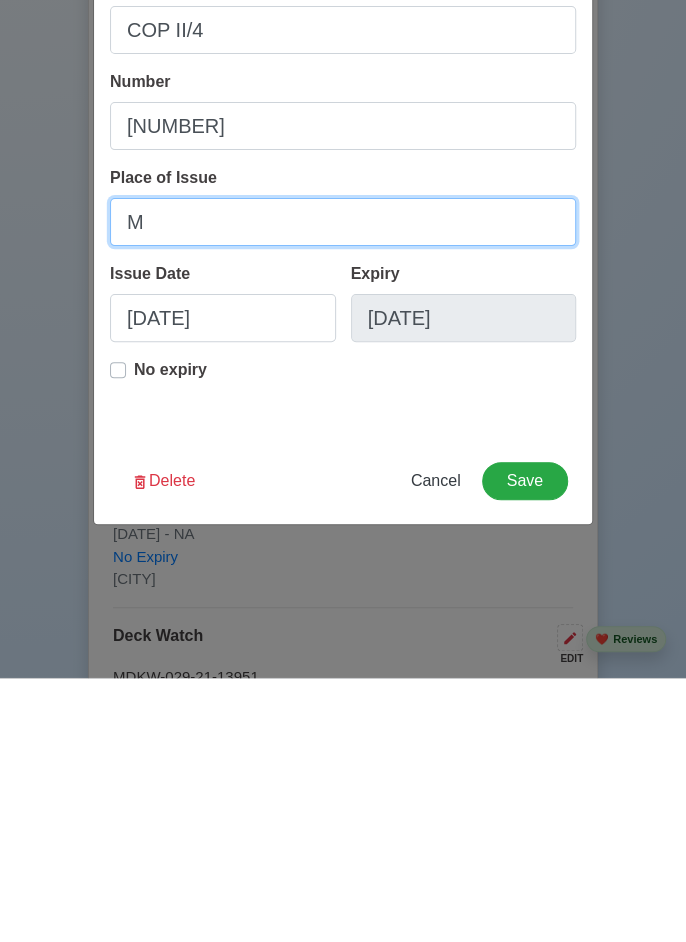 type on "[CITY]" 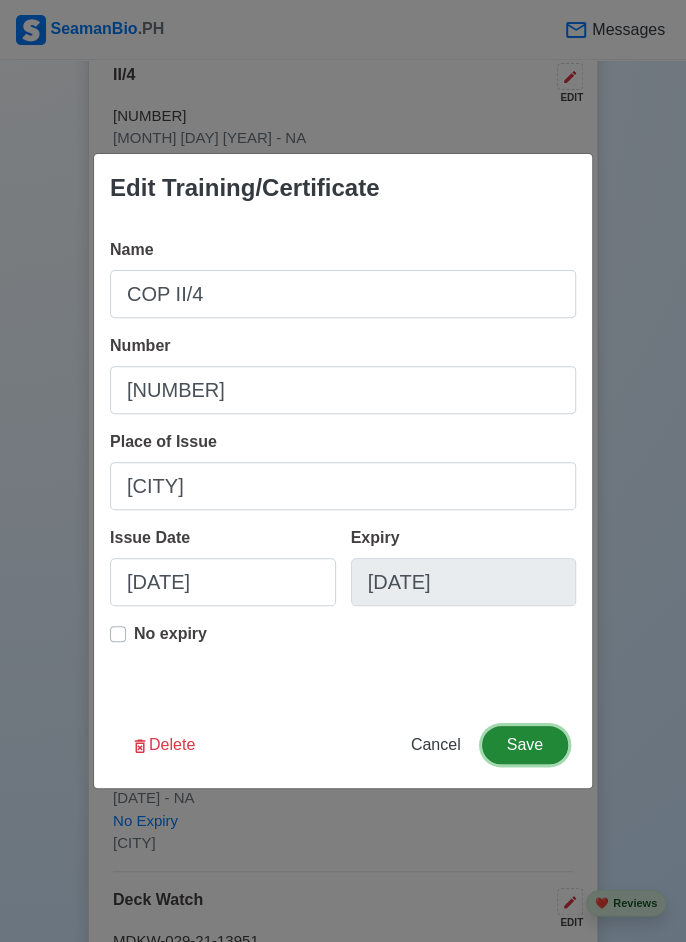 click on "Save" at bounding box center (525, 745) 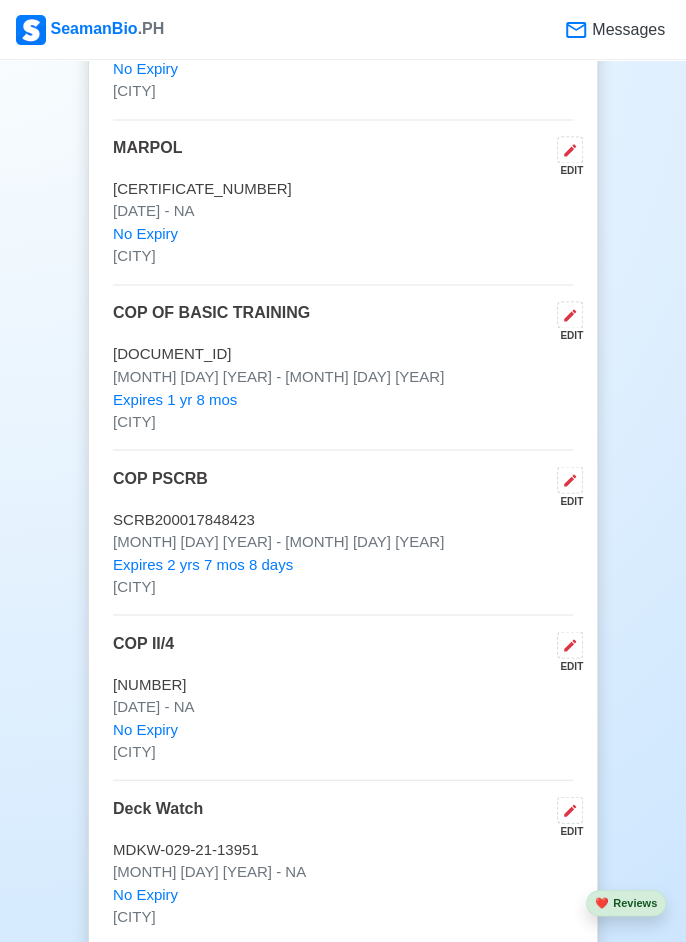 scroll, scrollTop: 3237, scrollLeft: 0, axis: vertical 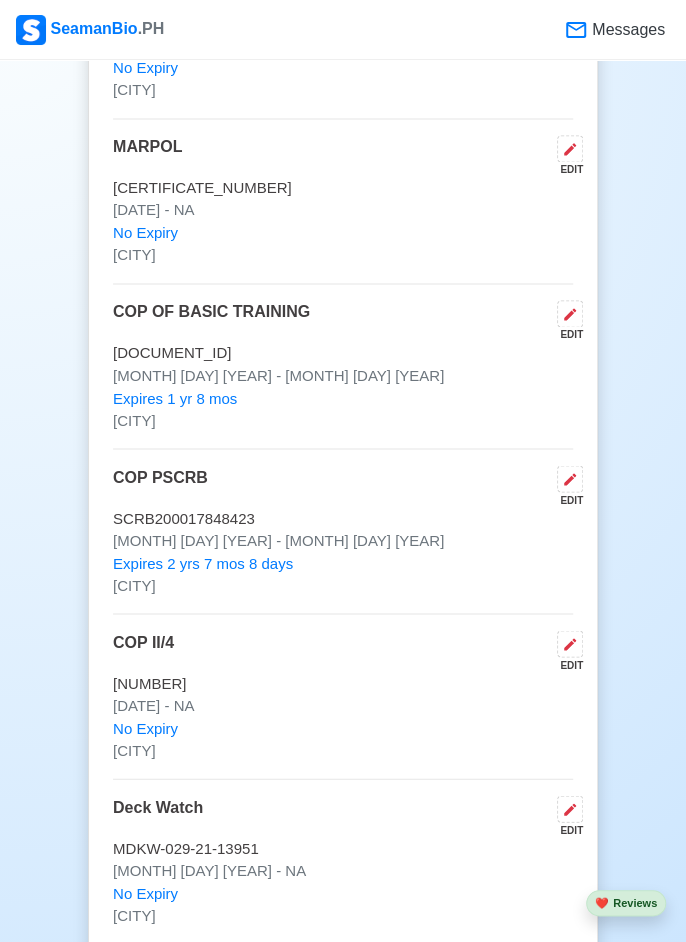 click 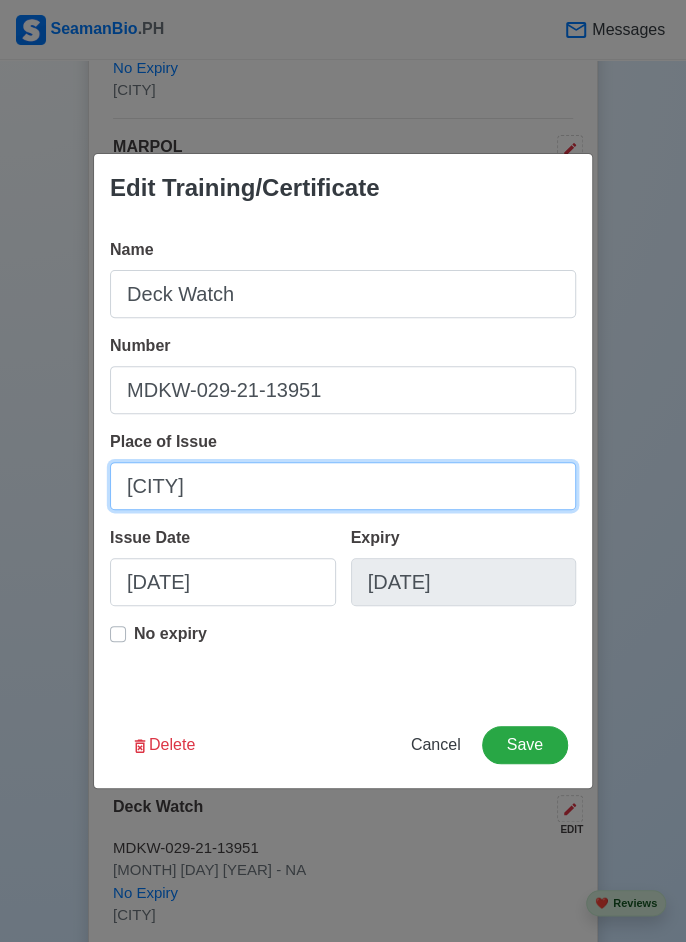 click on "[CITY]" at bounding box center [343, 486] 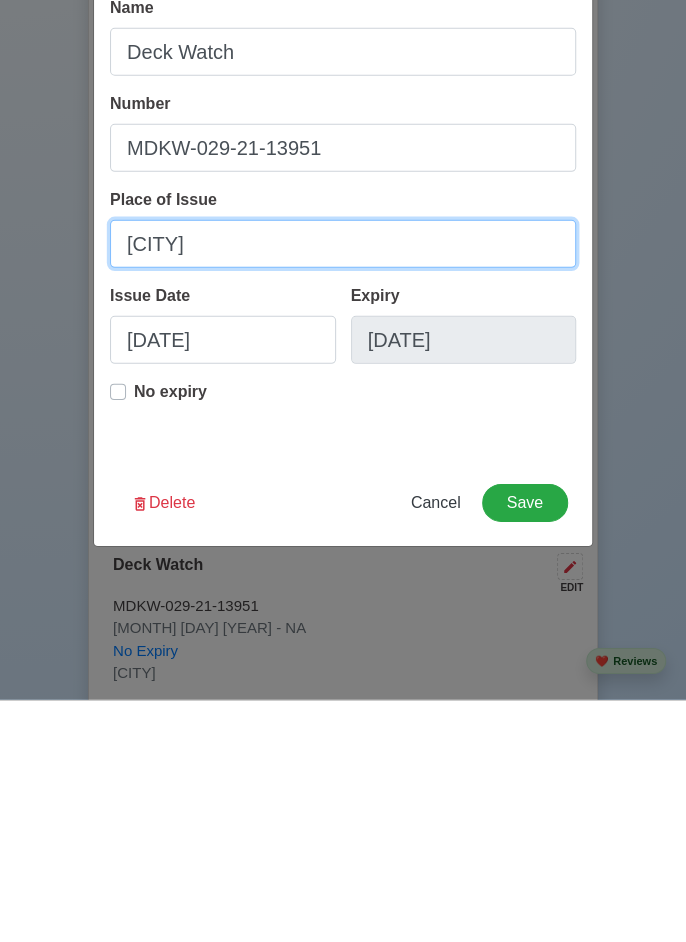scroll, scrollTop: 3237, scrollLeft: 0, axis: vertical 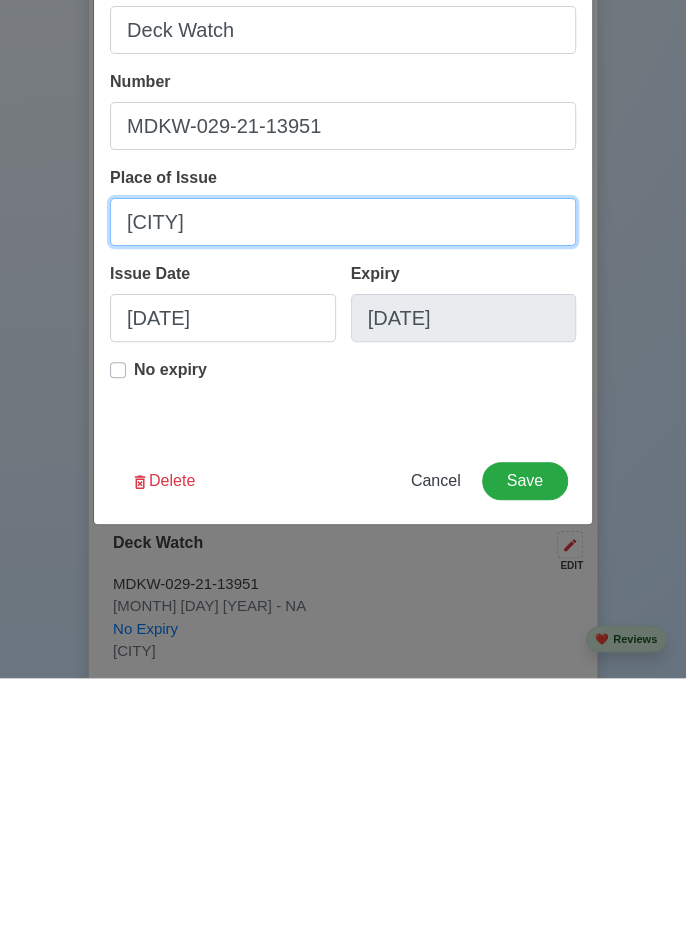 type on "[CITY]" 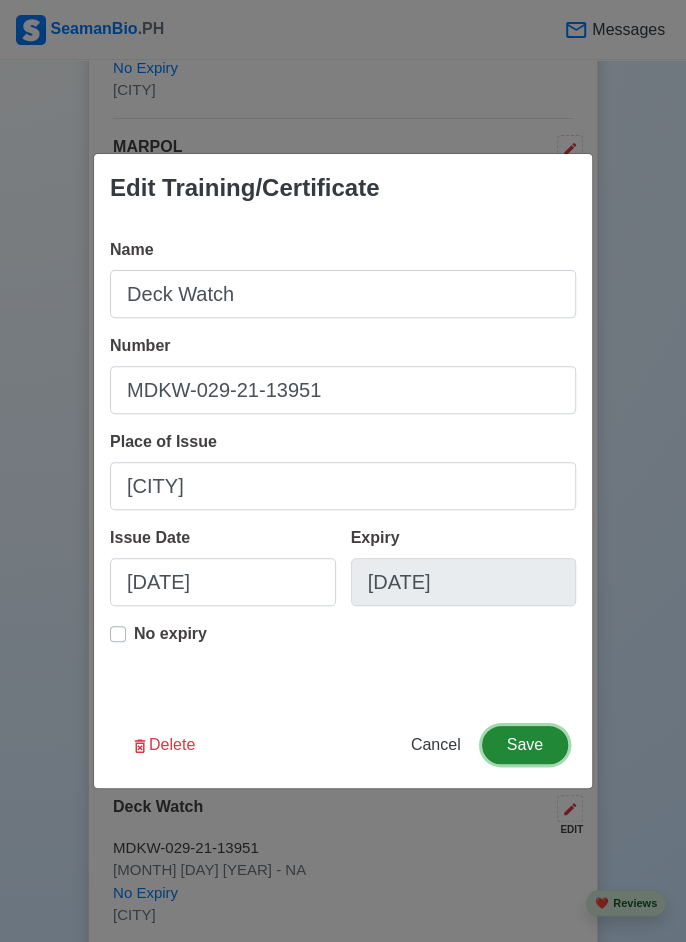 click on "Save" at bounding box center (525, 745) 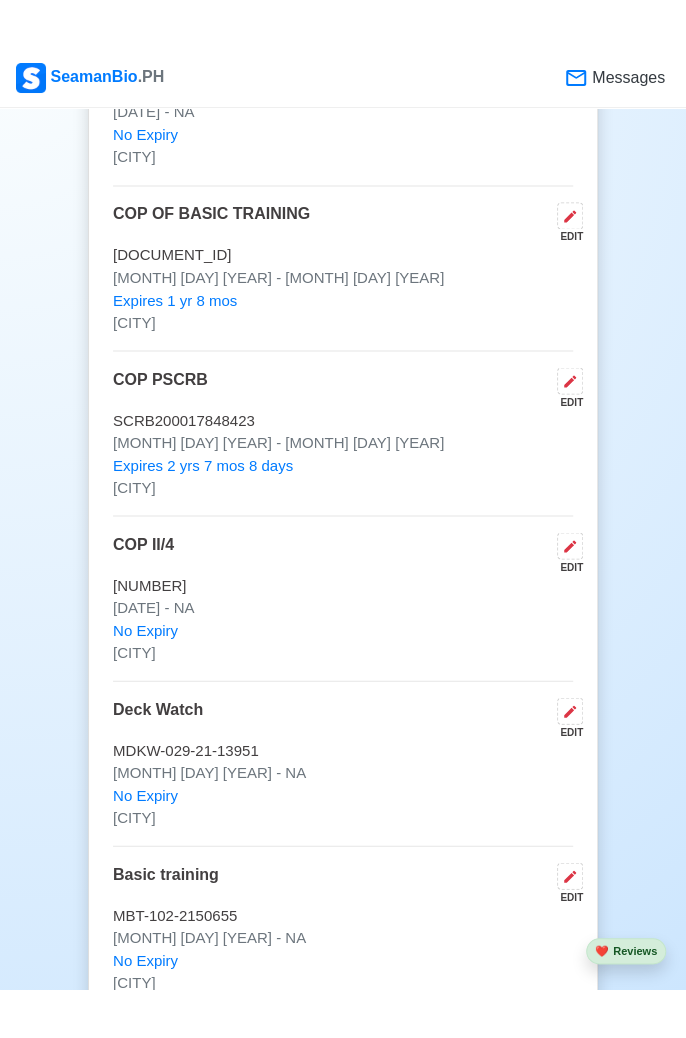 scroll, scrollTop: 3396, scrollLeft: 0, axis: vertical 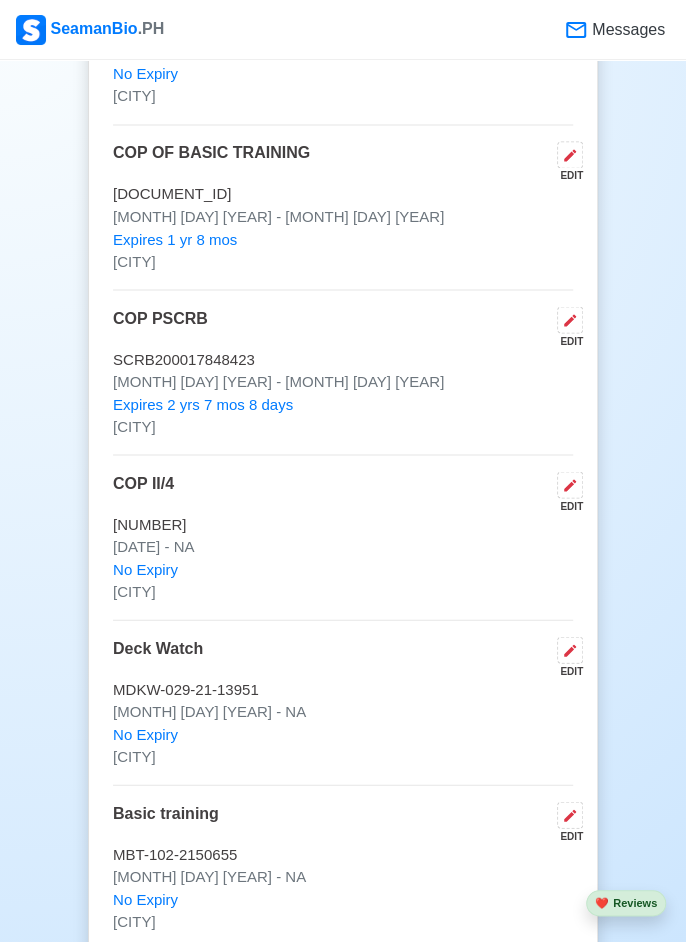 click at bounding box center (570, 814) 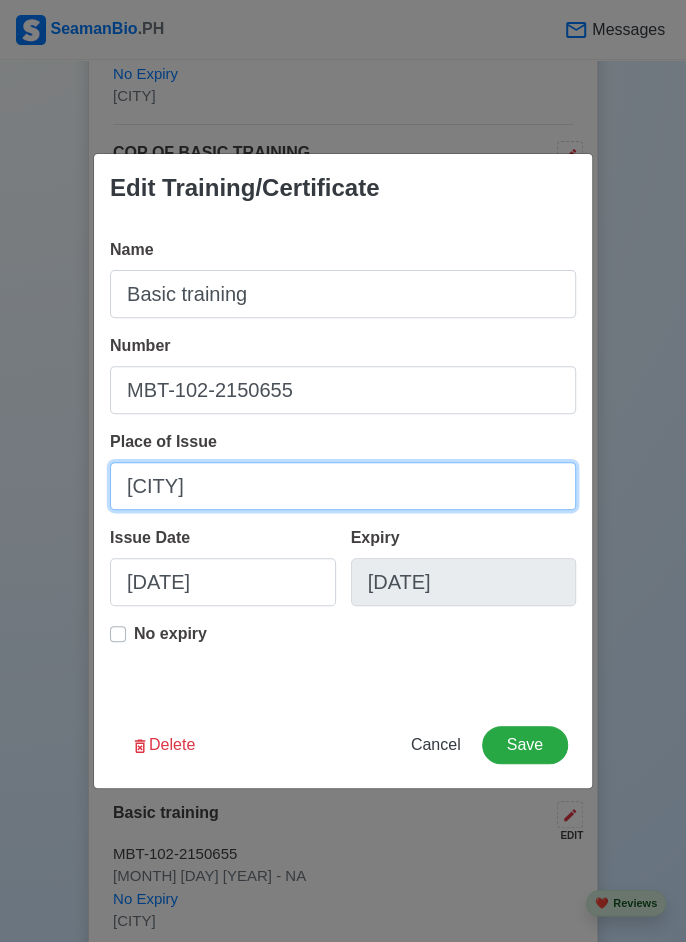 click on "[CITY]" at bounding box center (343, 486) 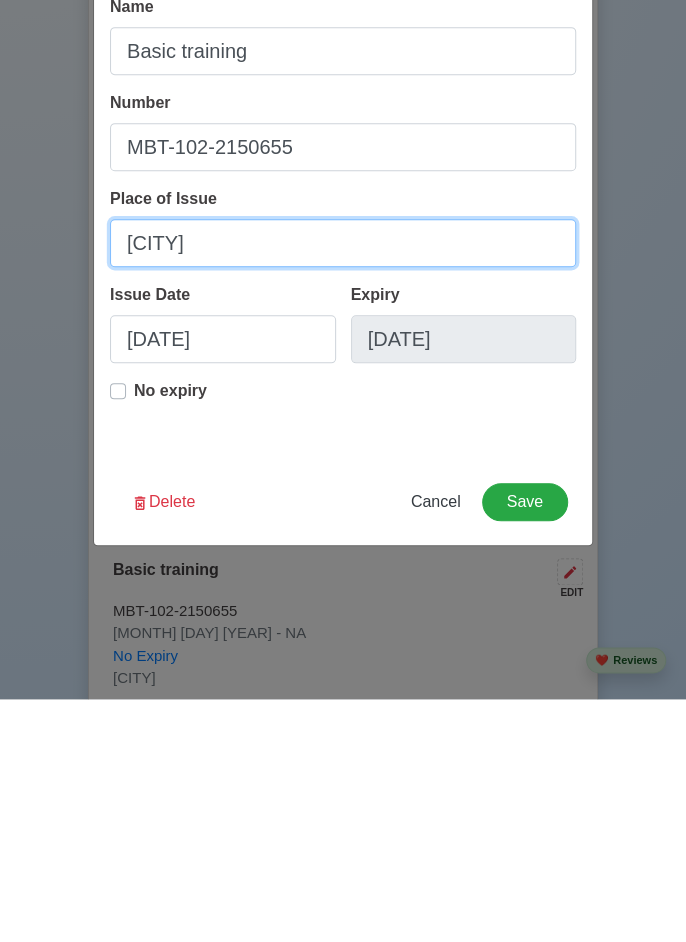 scroll, scrollTop: 3396, scrollLeft: 0, axis: vertical 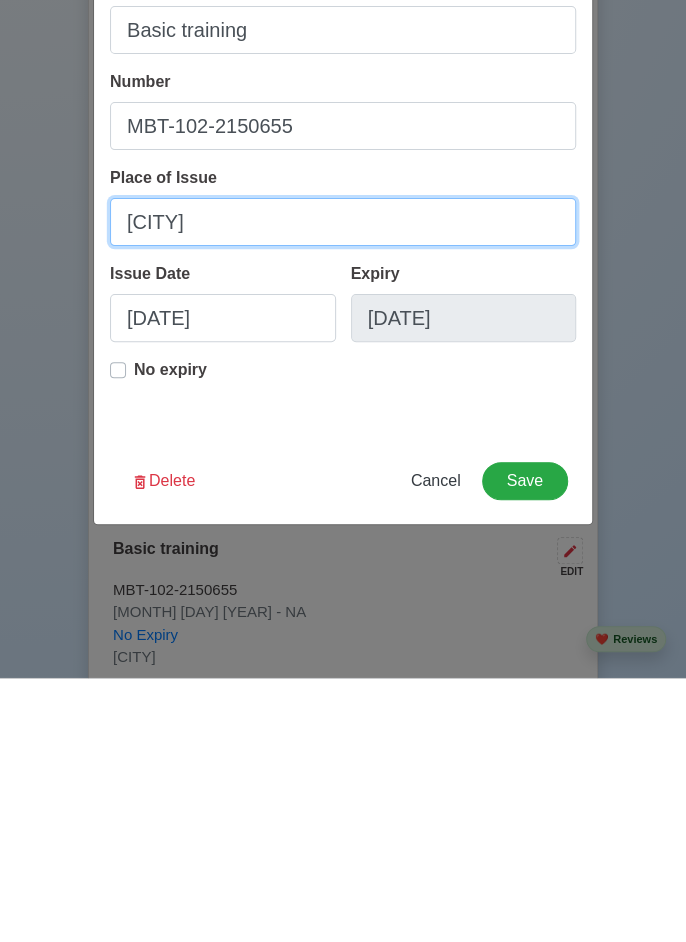 type on "[CITY]" 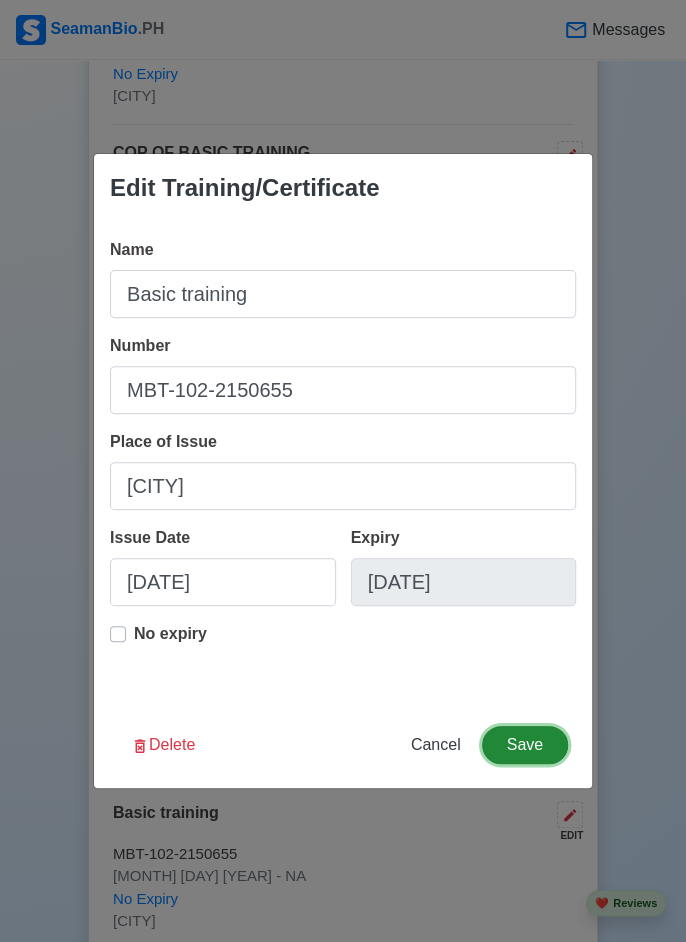 click on "Save" at bounding box center [525, 745] 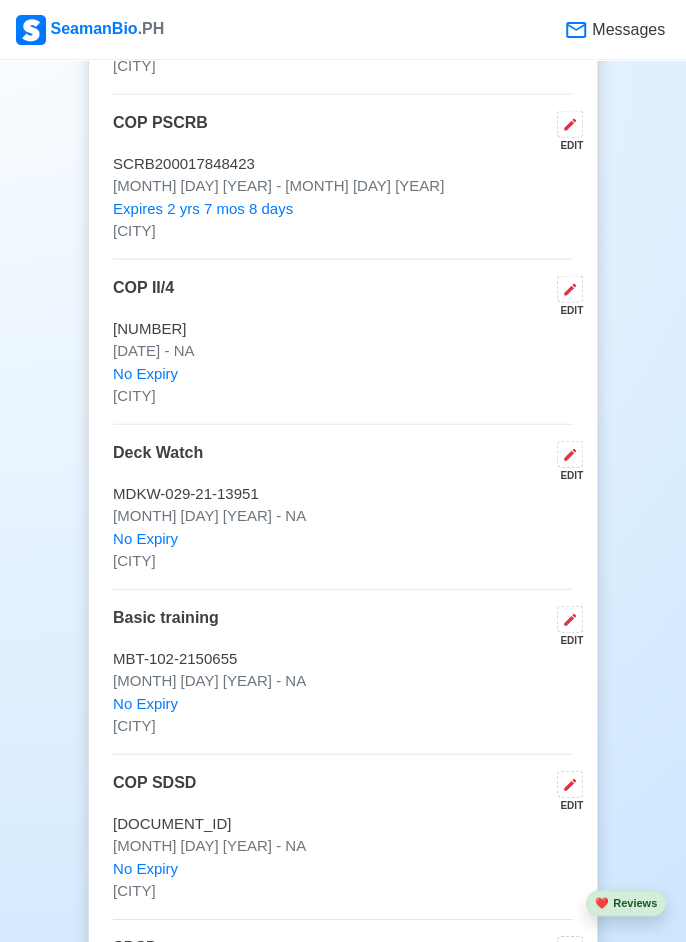 scroll, scrollTop: 3625, scrollLeft: 0, axis: vertical 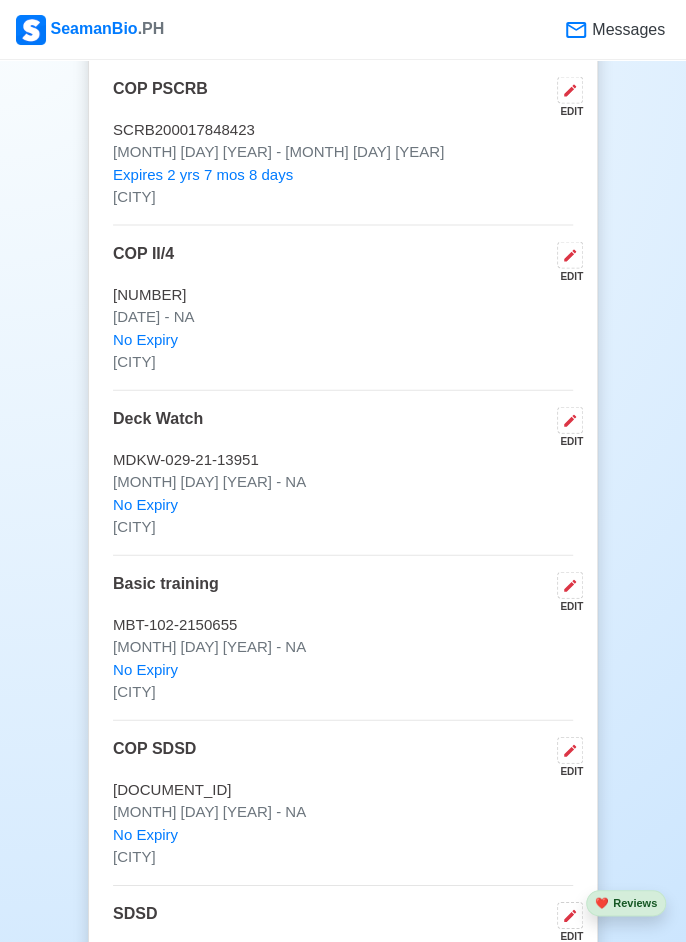 click at bounding box center [570, 750] 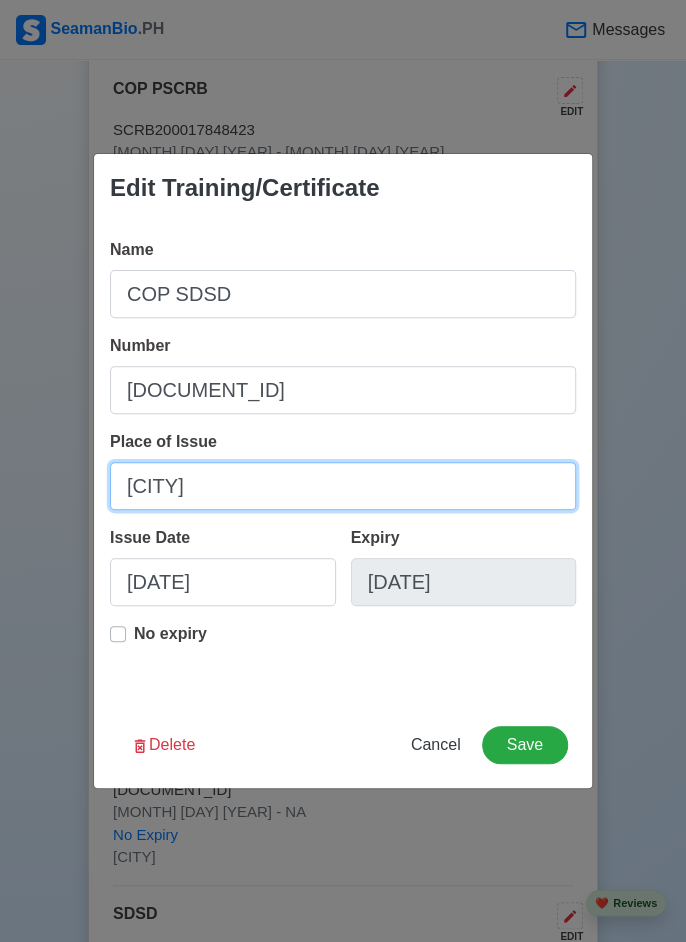 click on "[CITY]" at bounding box center (343, 486) 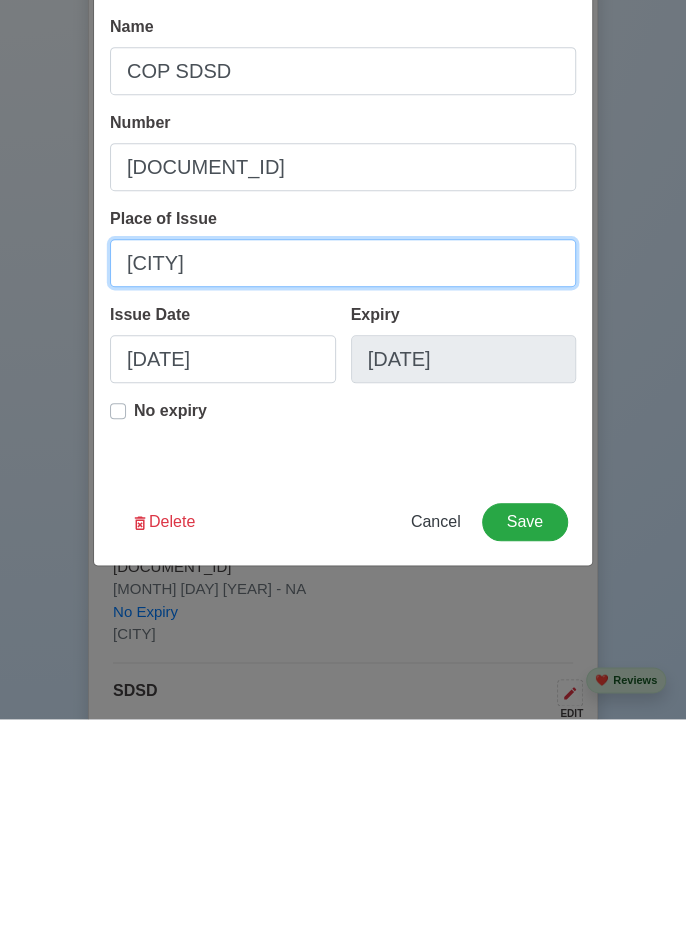 scroll, scrollTop: 3625, scrollLeft: 0, axis: vertical 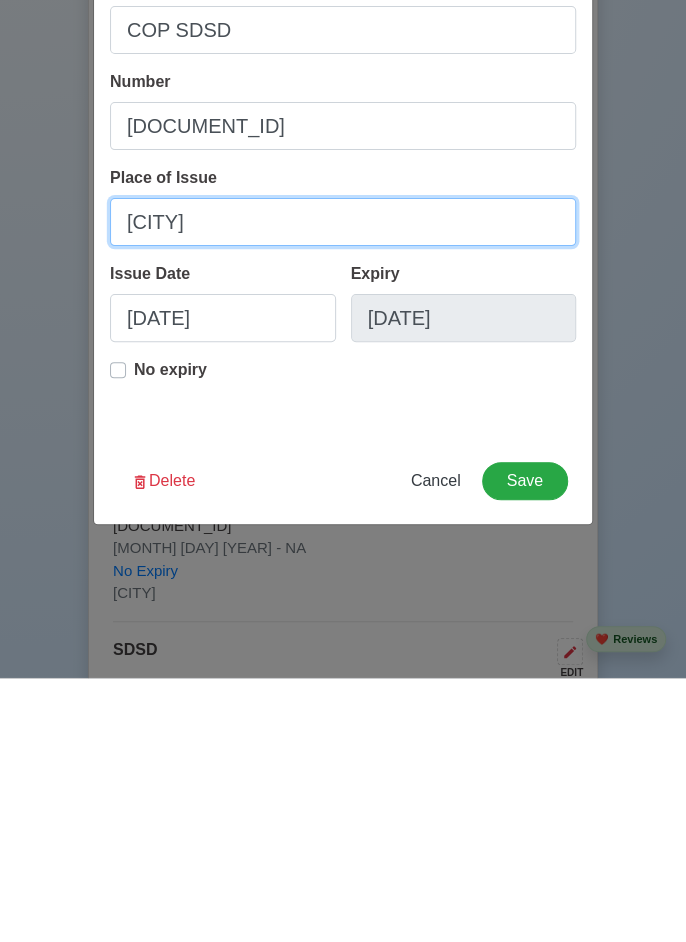 type on "[CITY]" 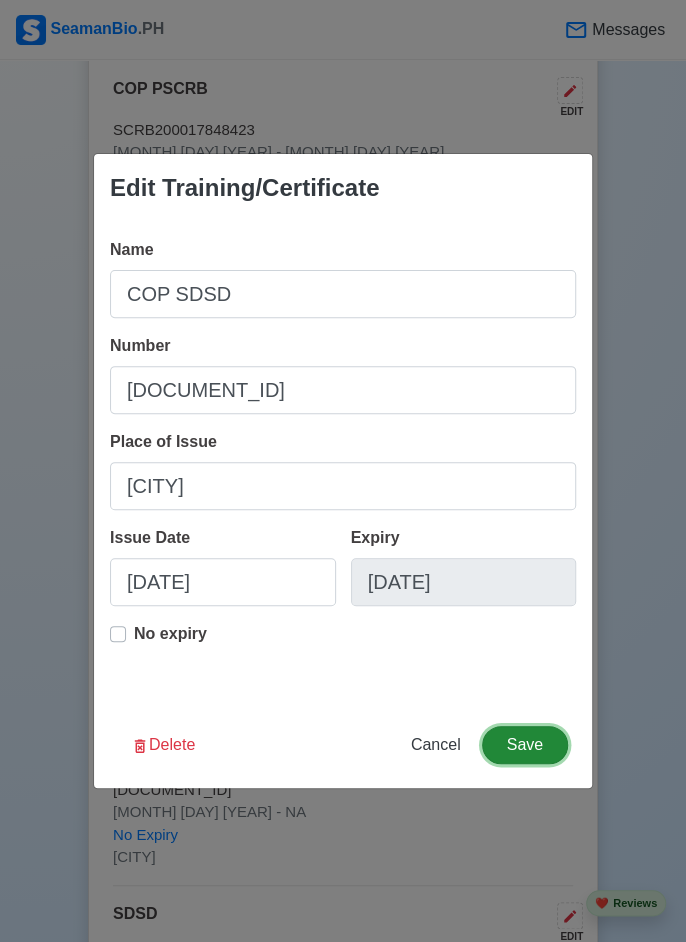 click on "Save" at bounding box center (525, 745) 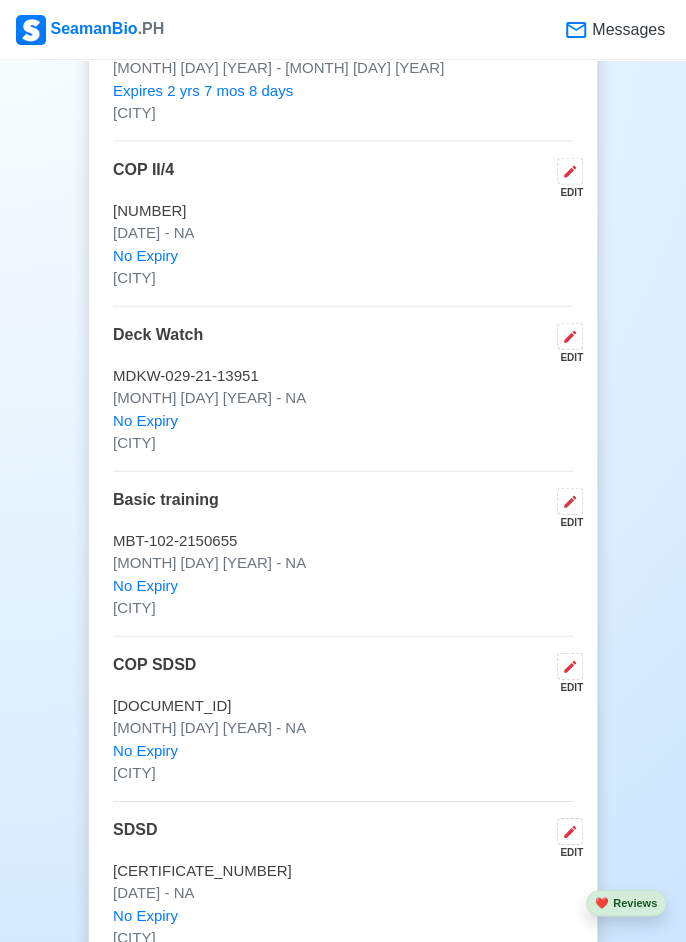 scroll, scrollTop: 3722, scrollLeft: 0, axis: vertical 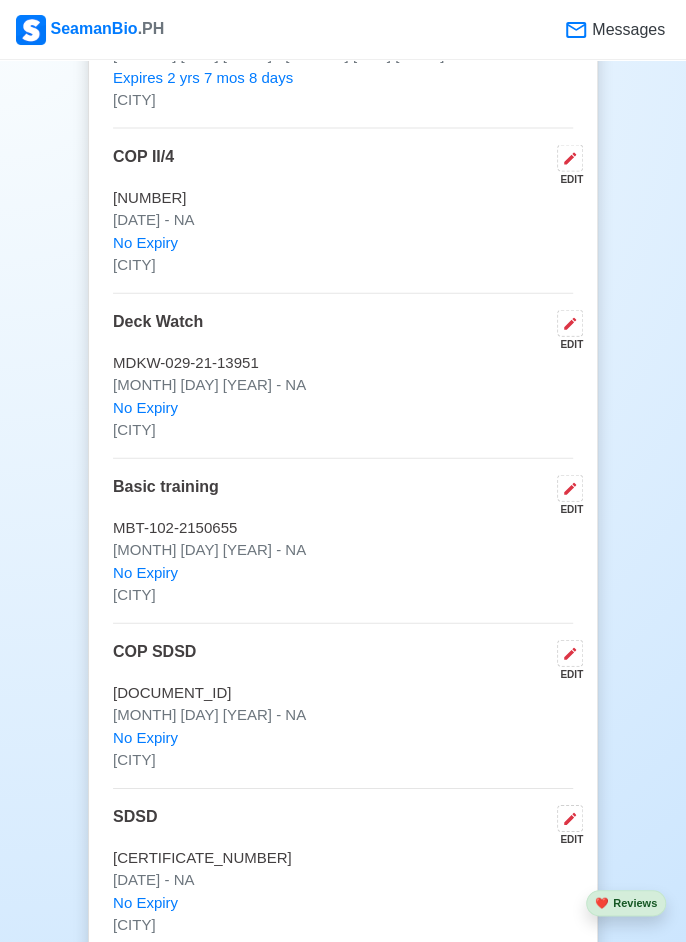 click on "EDIT" at bounding box center (566, 839) 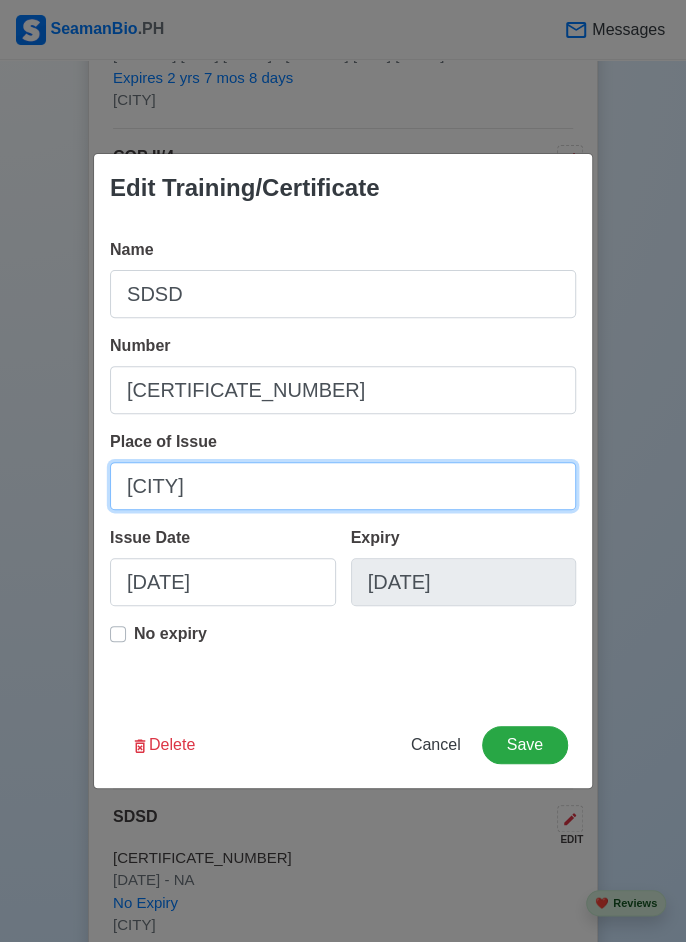 click on "[CITY]" at bounding box center [343, 486] 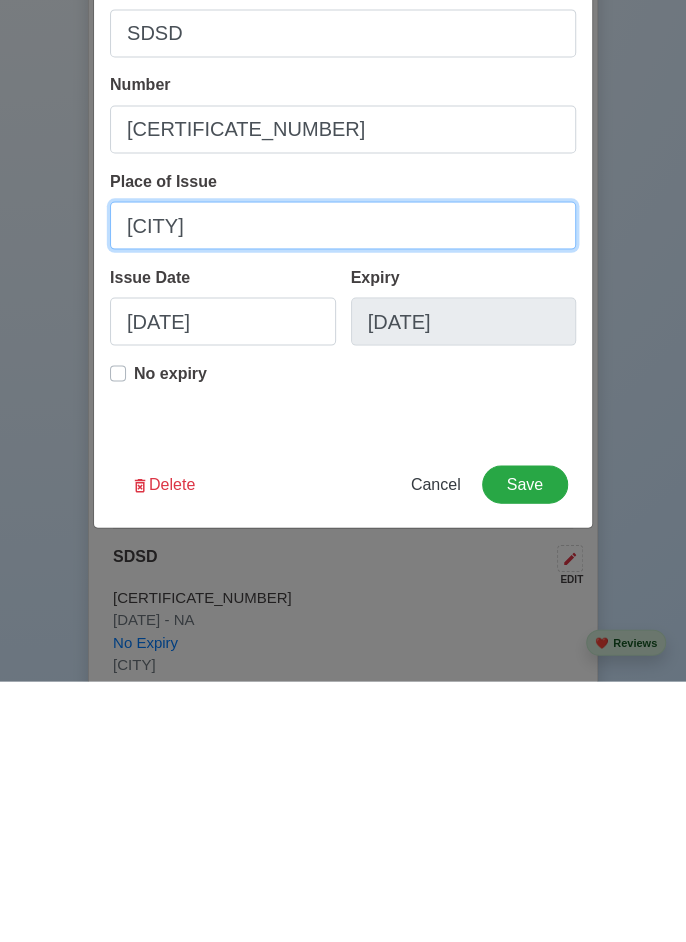 scroll, scrollTop: 3722, scrollLeft: 0, axis: vertical 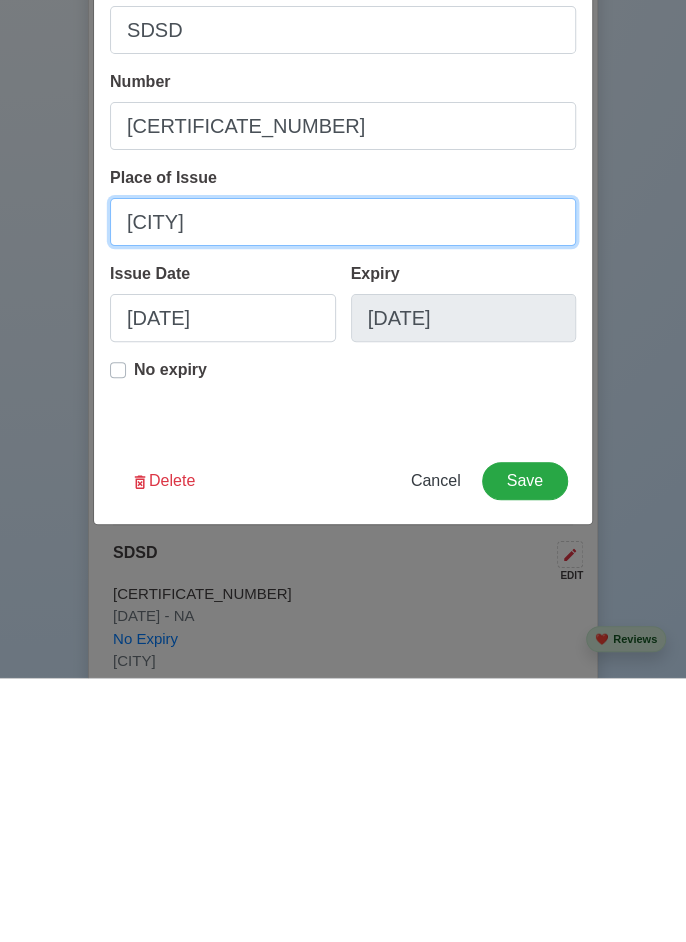 type on "[CITY]" 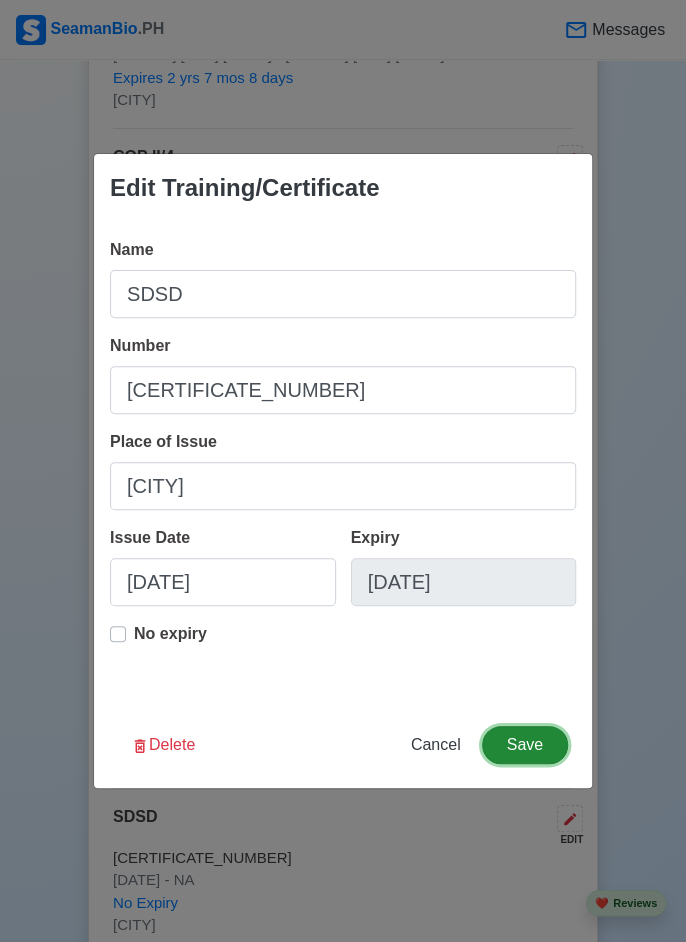 click on "Save" at bounding box center [525, 745] 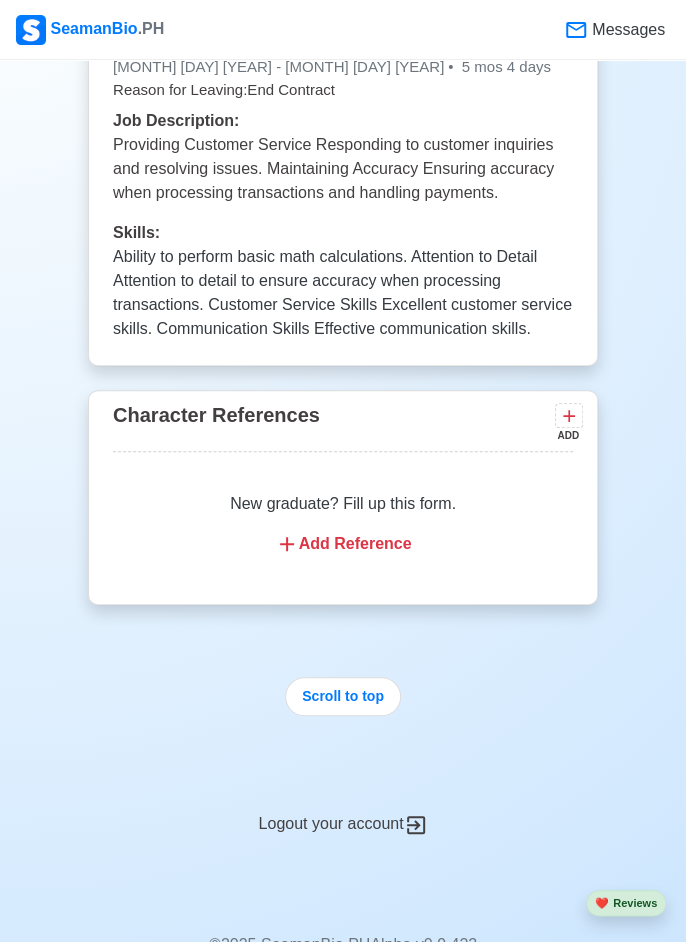 scroll, scrollTop: 5689, scrollLeft: 0, axis: vertical 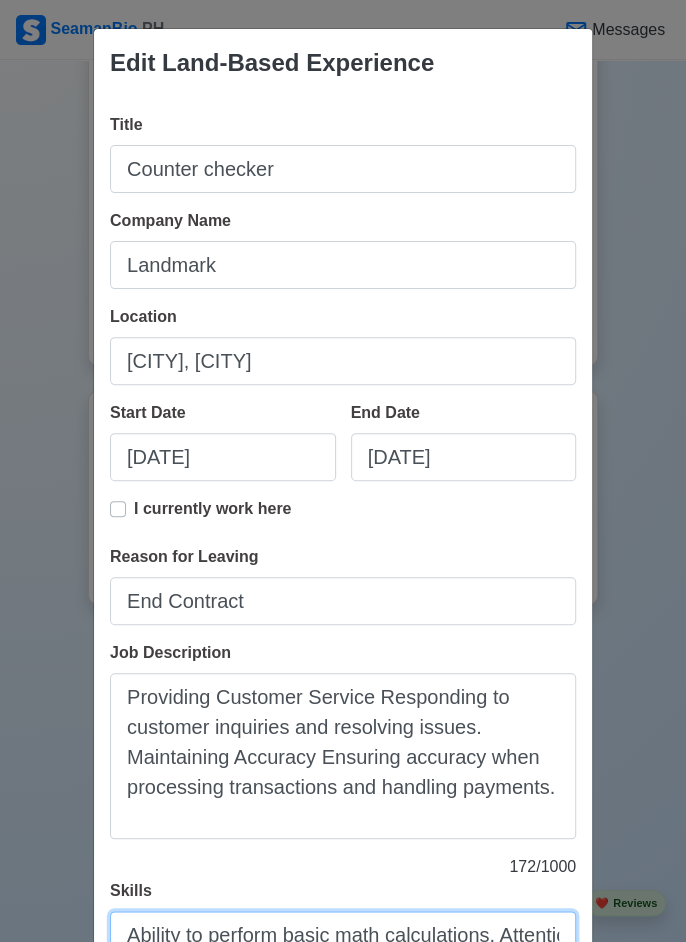 click on "Ability to perform basic math calculations. Attention to Detail  Attention to detail to ensure accuracy when processing transactions. Customer Service Skills Excellent customer service skills. Communication Skills Effective communication skills." at bounding box center (343, 935) 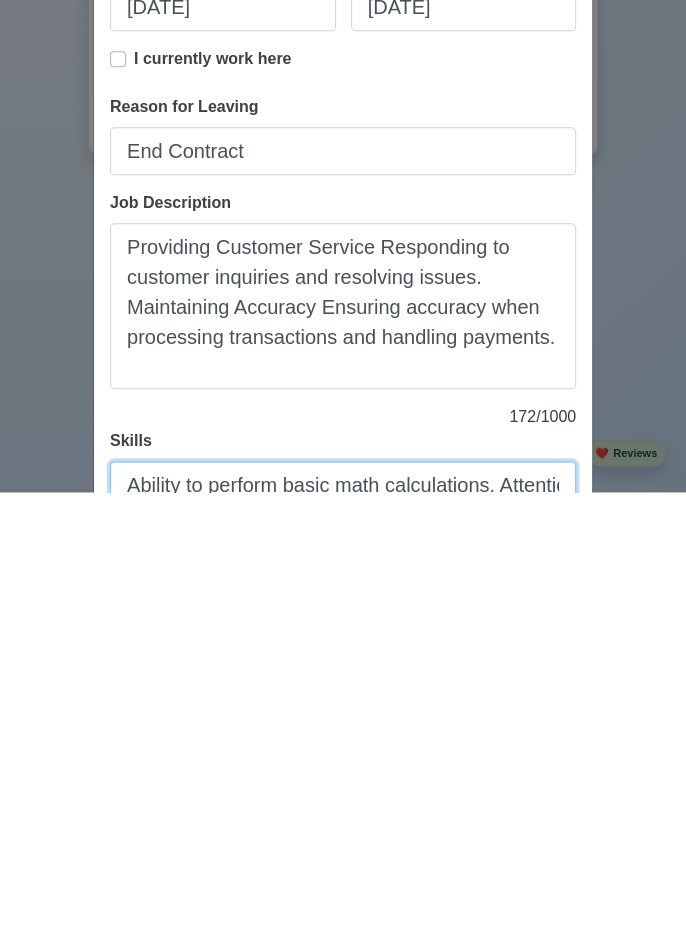 scroll, scrollTop: 162, scrollLeft: 0, axis: vertical 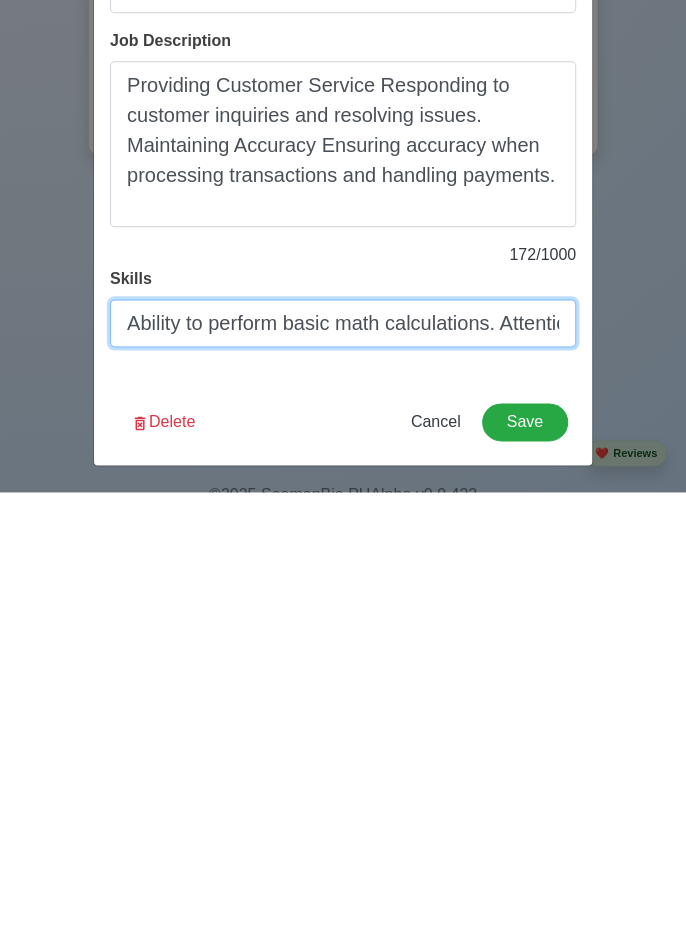 click on "Ability to perform basic math calculations. Attention to Detail  Attention to detail to ensure accuracy when processing transactions. Customer Service Skills Excellent customer service skills. Communication Skills Effective communication skills." at bounding box center [343, 773] 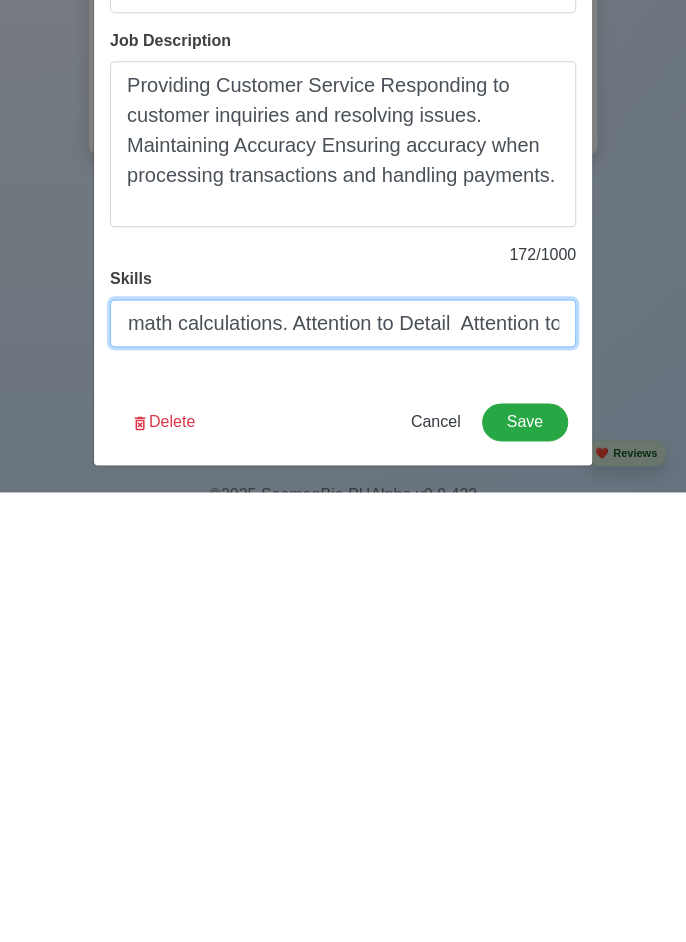scroll, scrollTop: 0, scrollLeft: 426, axis: horizontal 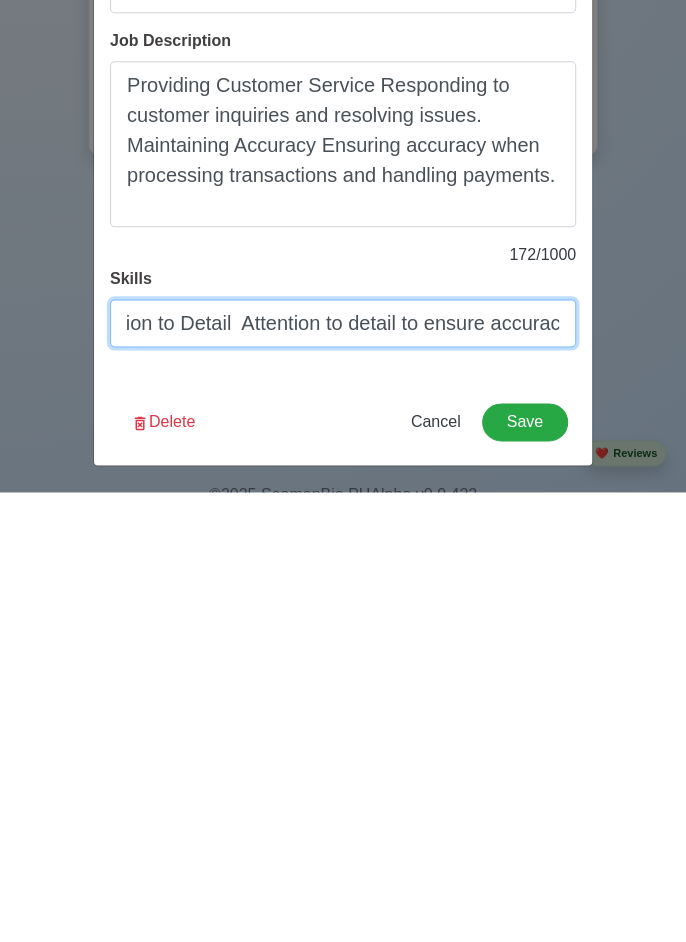 click on "Ability to perform basic math calculations. Attention to Detail  Attention to detail to ensure accuracy when processing transactions. Customer Service Skills Excellent customer service skills. Communication Skills Effective communication skills." at bounding box center (343, 773) 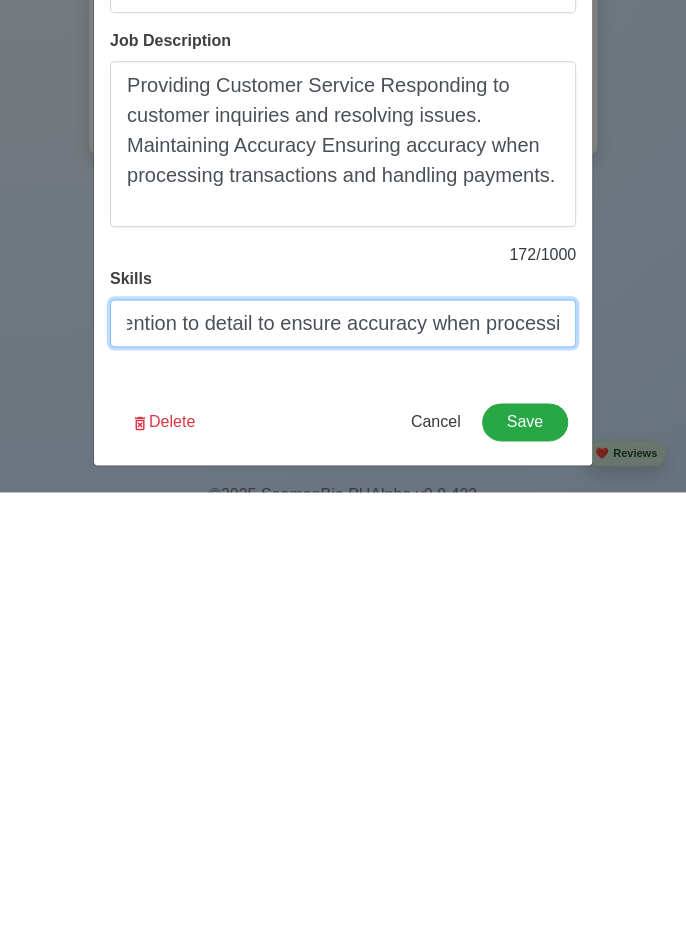 click on "Ability to perform basic math calculations. AttAttention to detail to ensure accuracy when processing transactions. Customer Service Skills Excellent customer service skills. Communication Skills Effective communication skills." at bounding box center [343, 773] 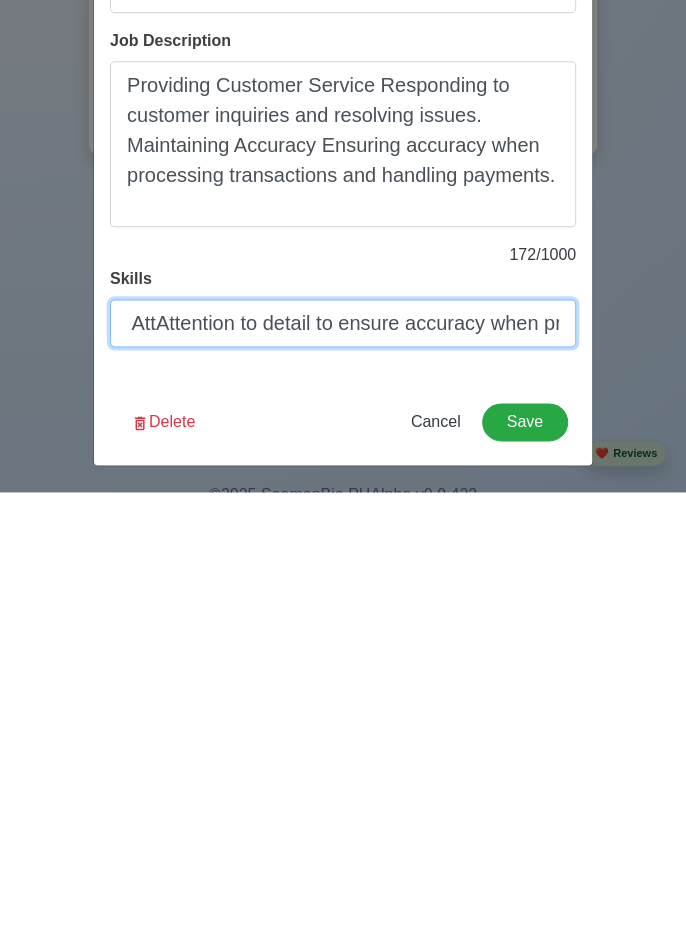 click on "Ability to perform basic math calculations. AttAttention to detail to ensure accuracy when processing transactions. Customer Service Skills Excellent customer service skills. Communication Skills Effective communication skills." at bounding box center (343, 773) 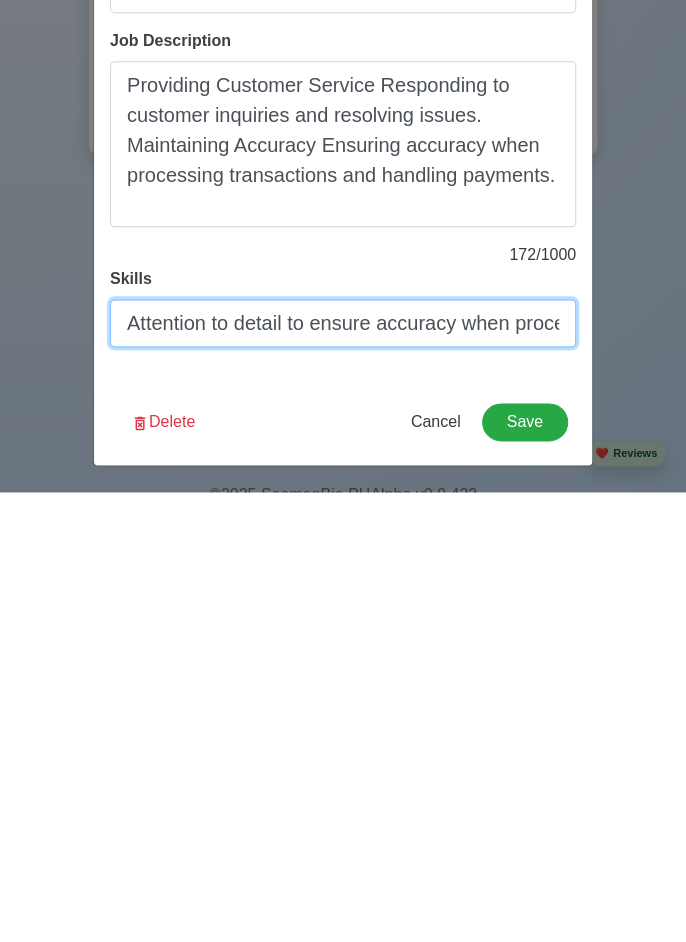 type on "Ability to perform basic math calculations.Attention to detail to ensure accuracy when processing transactions. Customer Service Skills Excellent customer service skills. Communication Skills Effective communication skills." 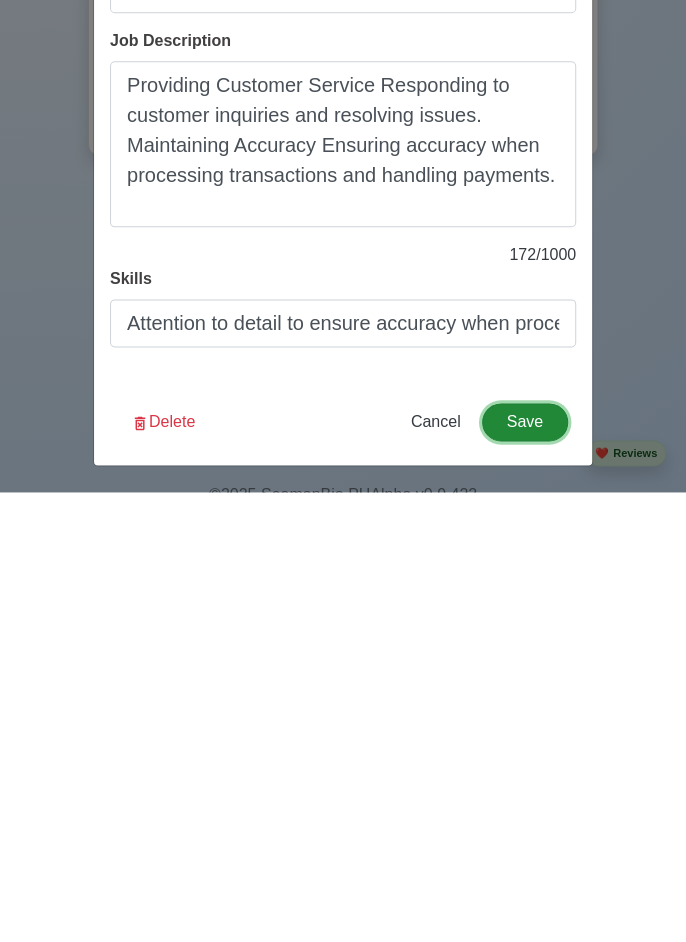 click on "Save" at bounding box center (525, 872) 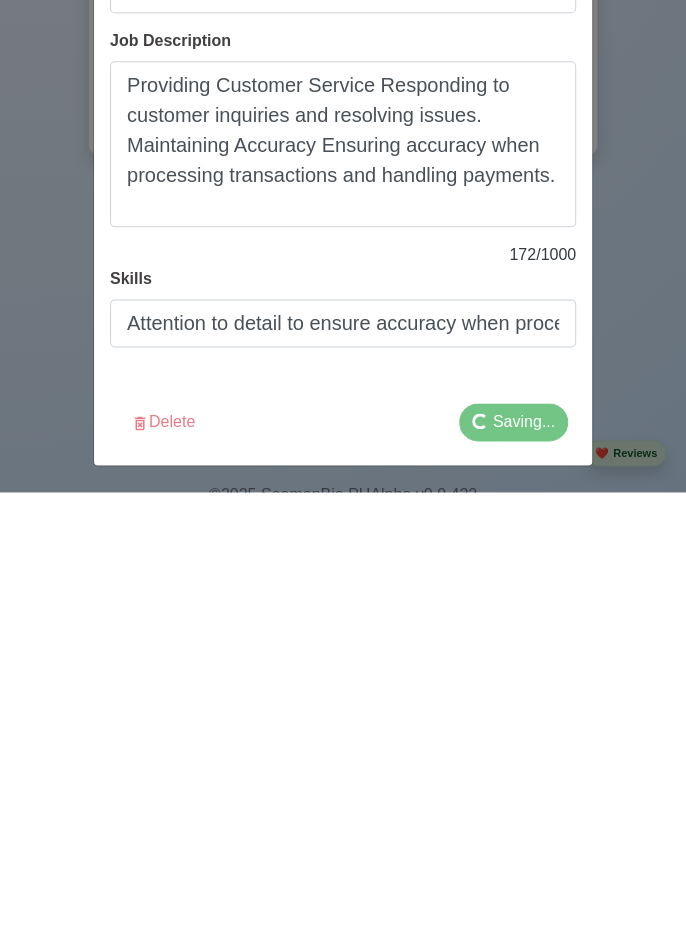 scroll, scrollTop: 0, scrollLeft: 0, axis: both 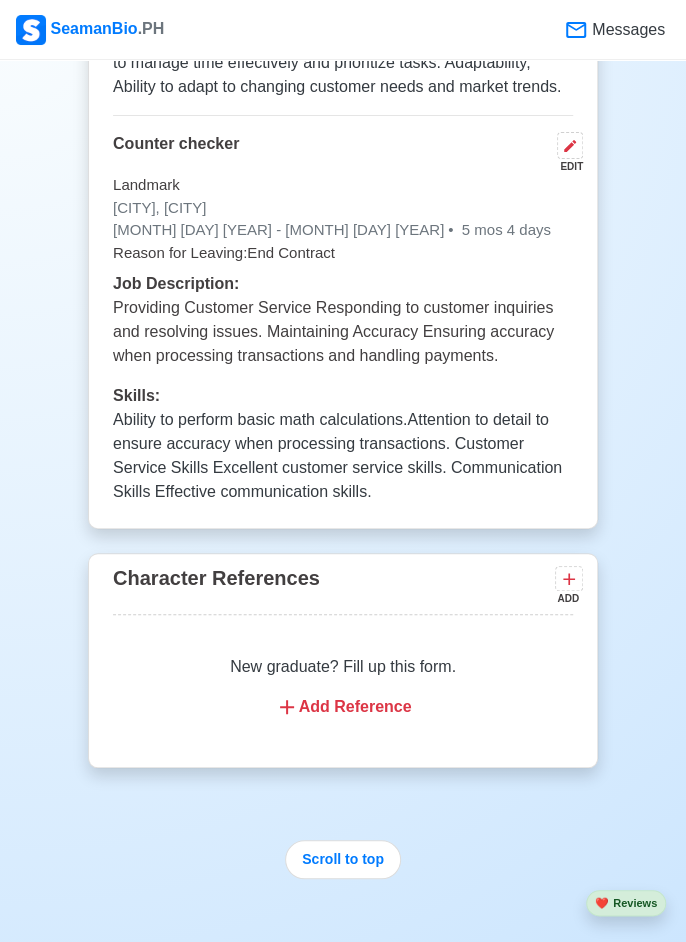 click 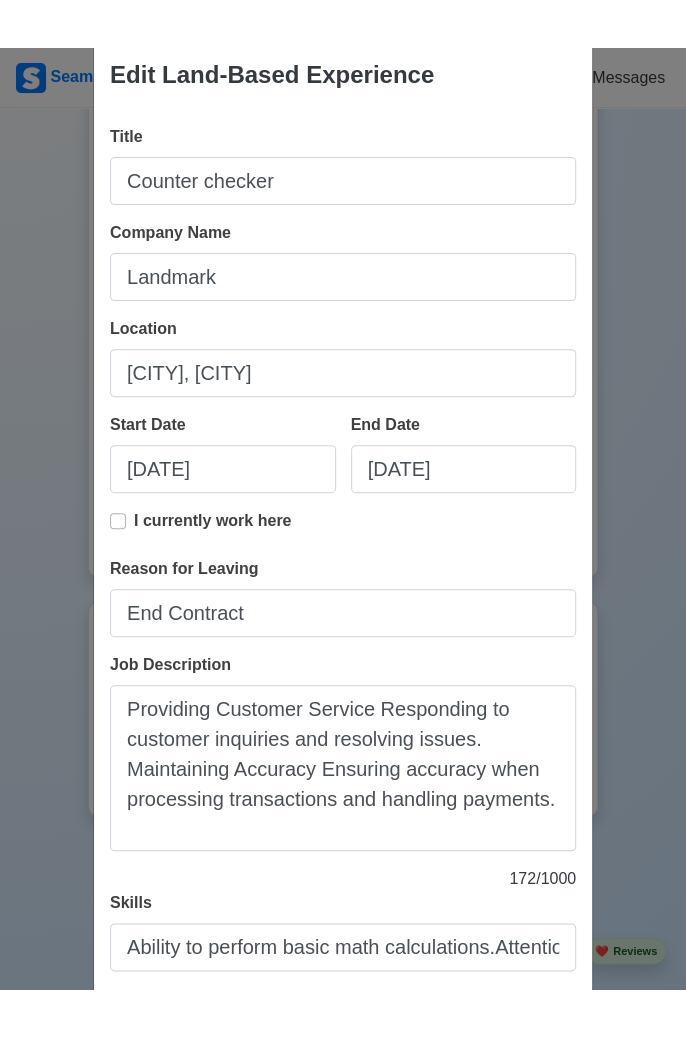 scroll, scrollTop: 37, scrollLeft: 0, axis: vertical 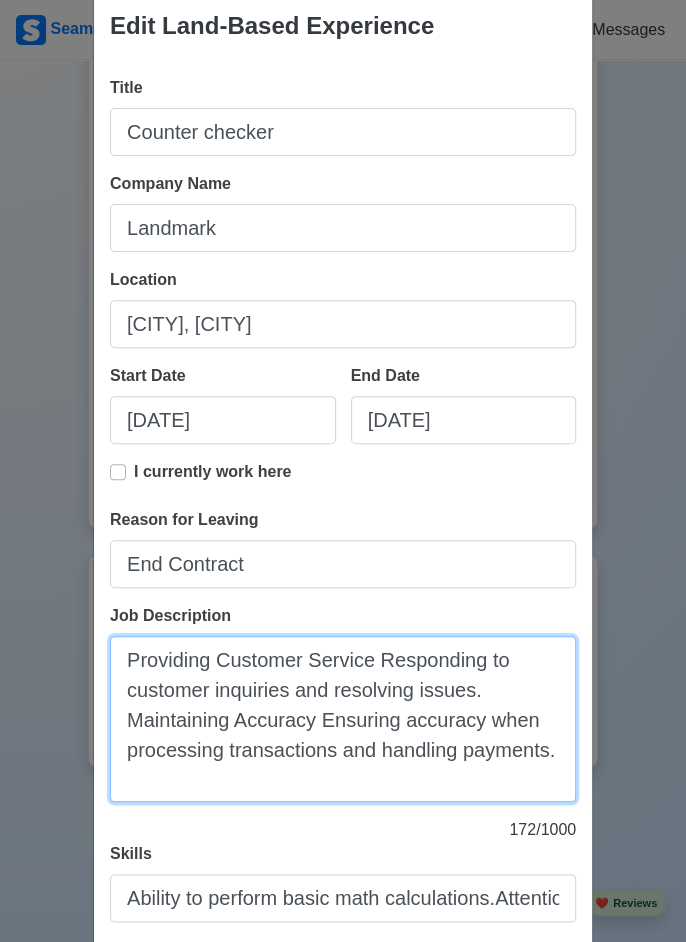 click on "Providing Customer Service Responding to customer inquiries and resolving issues. Maintaining Accuracy Ensuring accuracy when processing transactions and handling payments." at bounding box center (343, 719) 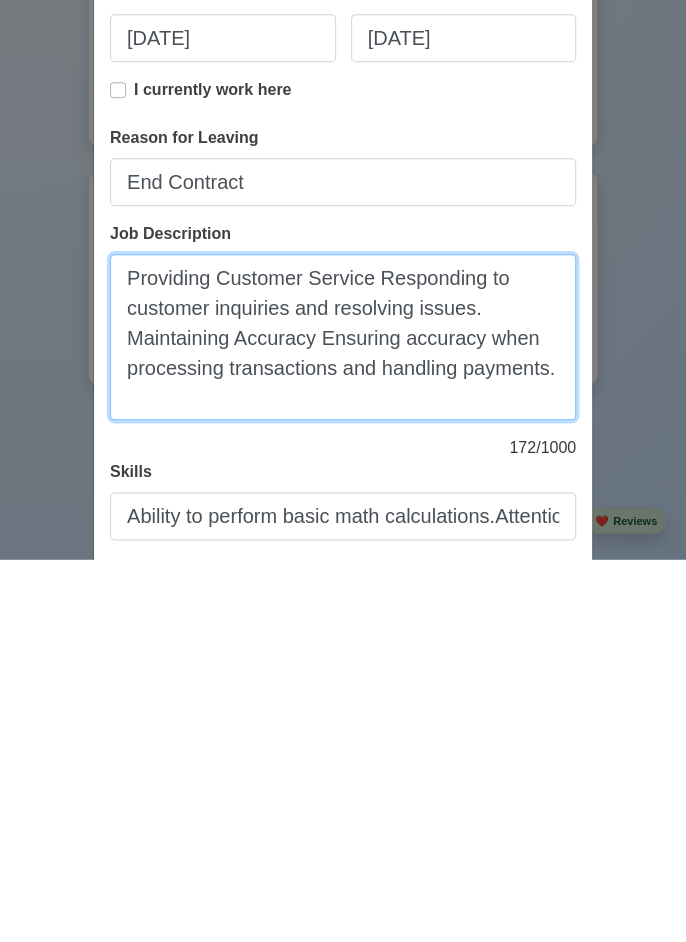 scroll, scrollTop: 5526, scrollLeft: 0, axis: vertical 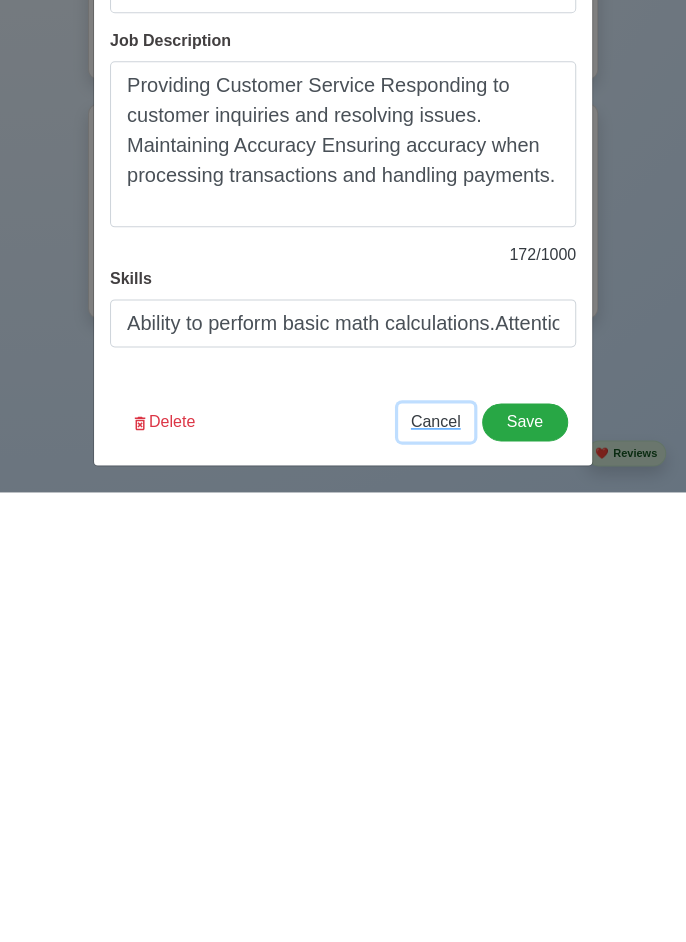 click on "Cancel" at bounding box center [436, 871] 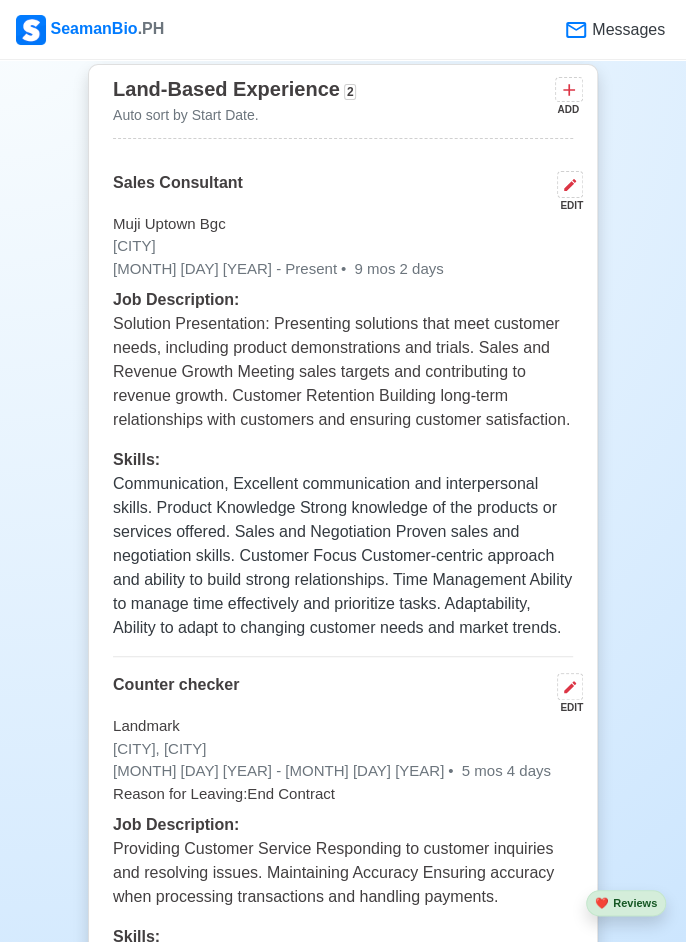 scroll, scrollTop: 4984, scrollLeft: 0, axis: vertical 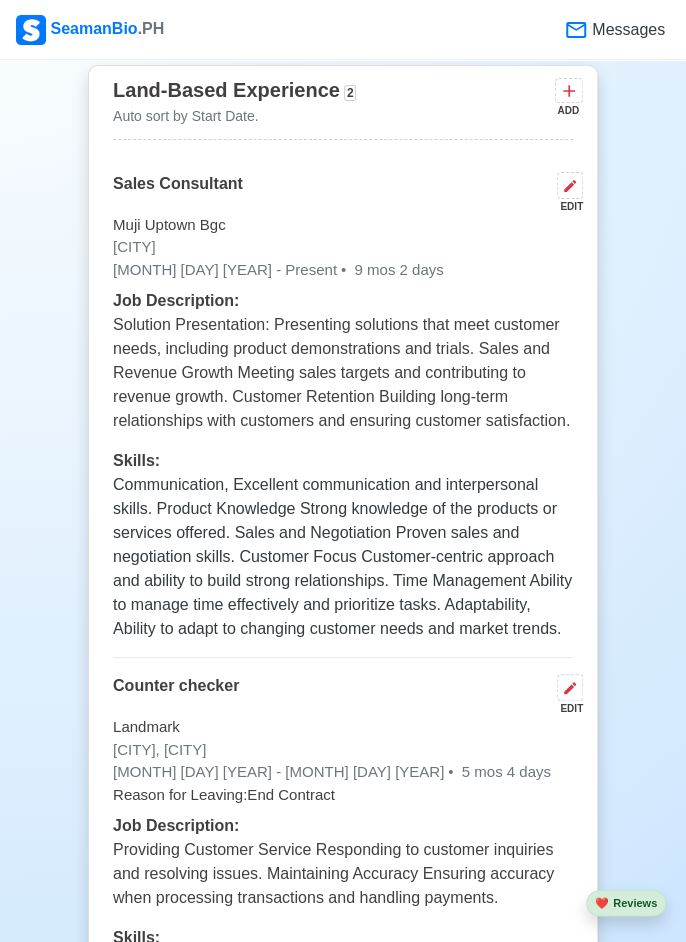 click at bounding box center (570, 185) 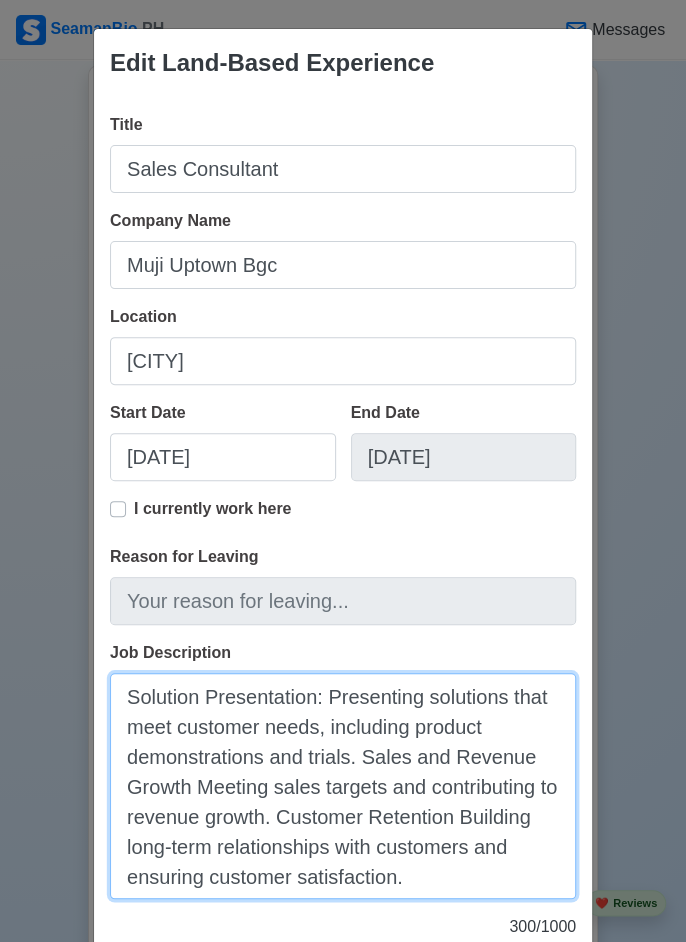click on "Solution Presentation: Presenting solutions that meet customer needs, including product demonstrations and trials. Sales and Revenue Growth Meeting sales targets and contributing to revenue growth. Customer Retention Building long-term relationships with customers and ensuring customer satisfaction." at bounding box center (343, 786) 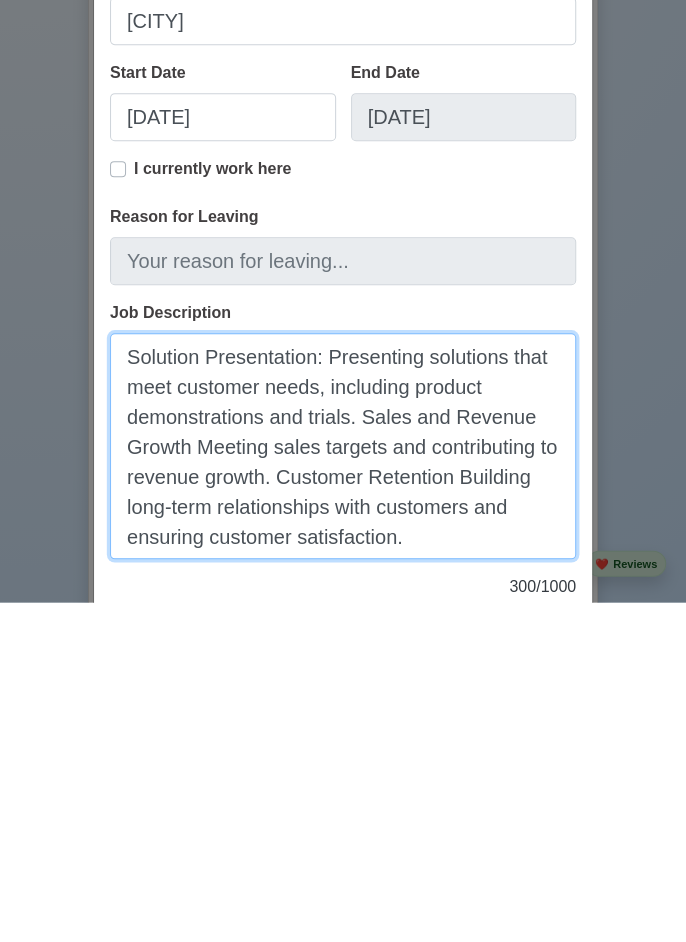 scroll, scrollTop: 4984, scrollLeft: 0, axis: vertical 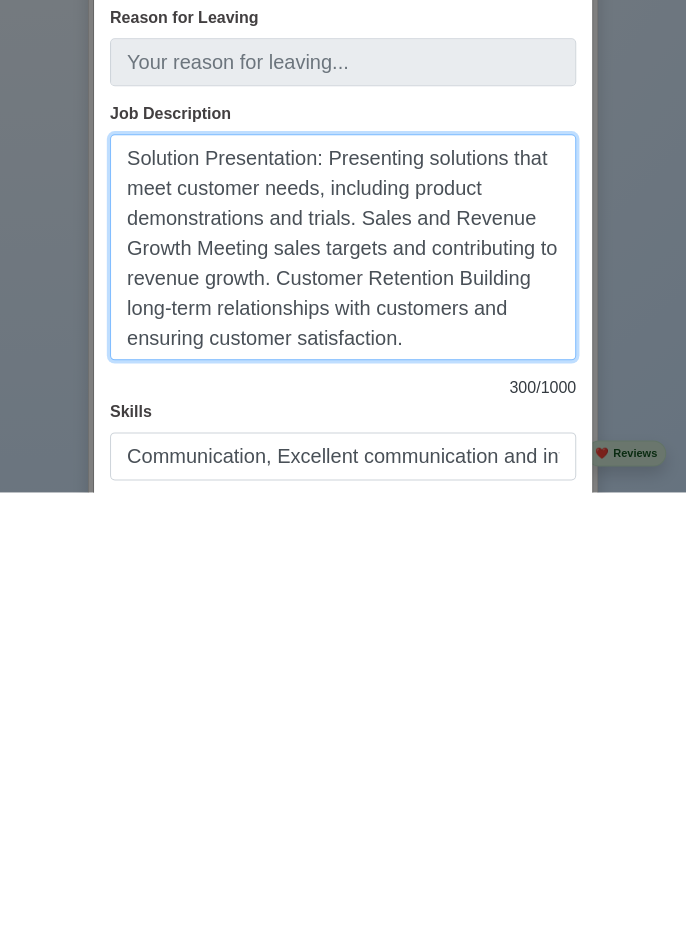 click on "Solution Presentation: Presenting solutions that meet customer needs, including product demonstrations and trials. Sales and Revenue Growth Meeting sales targets and contributing to revenue growth. Customer Retention Building long-term relationships with customers and ensuring customer satisfaction." at bounding box center (343, 697) 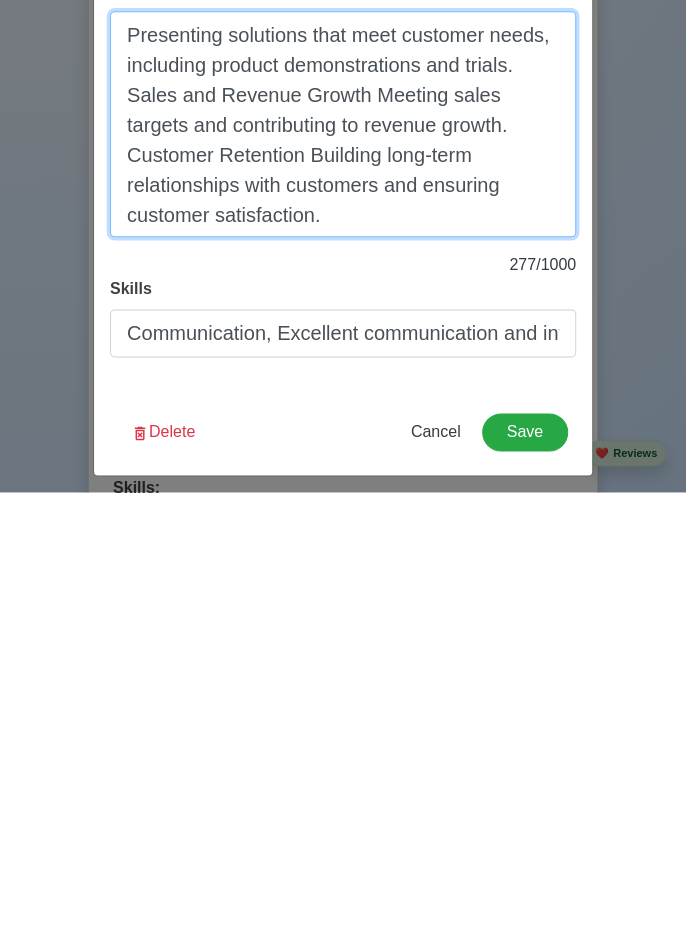 scroll, scrollTop: 222, scrollLeft: 0, axis: vertical 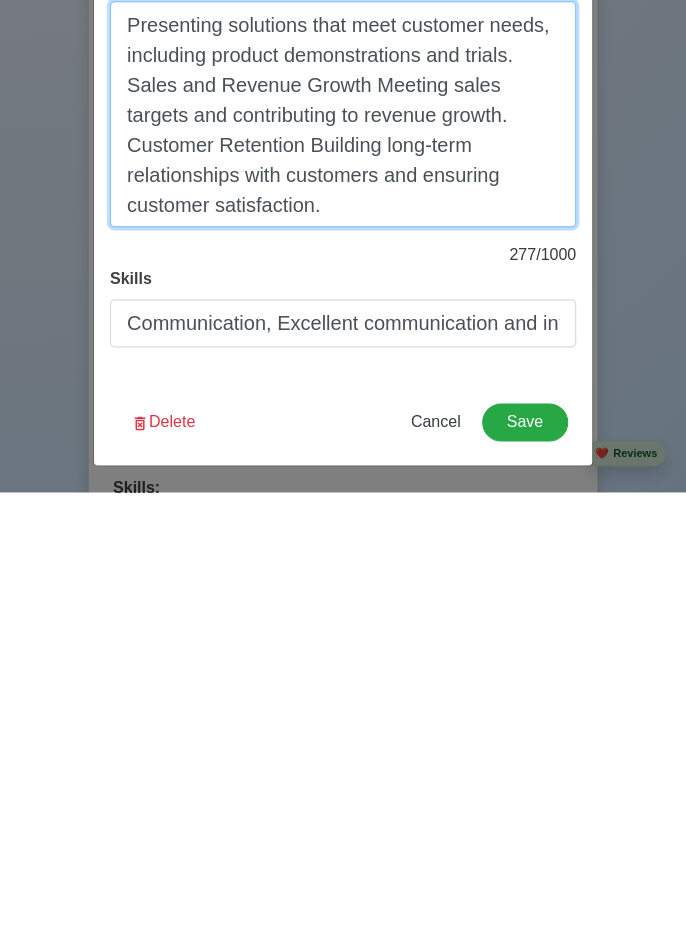 type on "Presenting solutions that meet customer needs, including product demonstrations and trials. Sales and Revenue Growth Meeting sales targets and contributing to revenue growth. Customer Retention Building long-term relationships with customers and ensuring customer satisfaction." 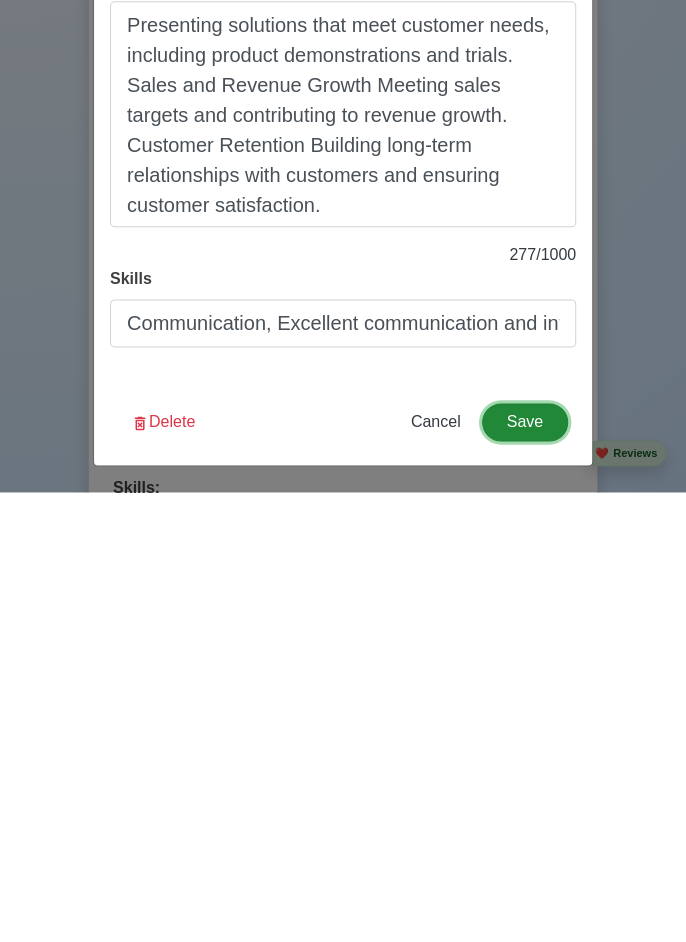 click on "Save" at bounding box center (525, 872) 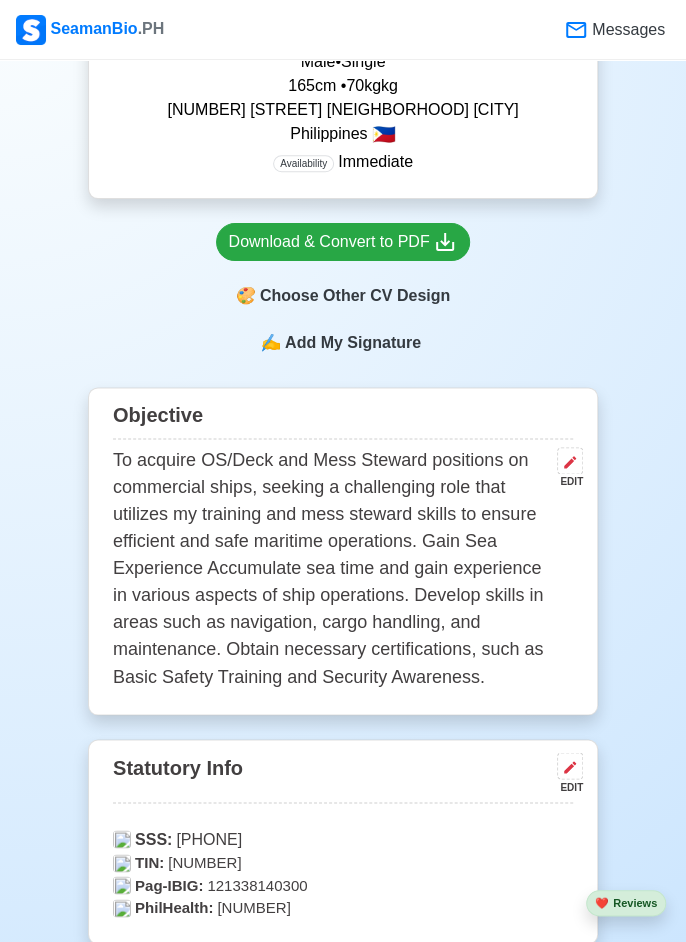scroll, scrollTop: 0, scrollLeft: 0, axis: both 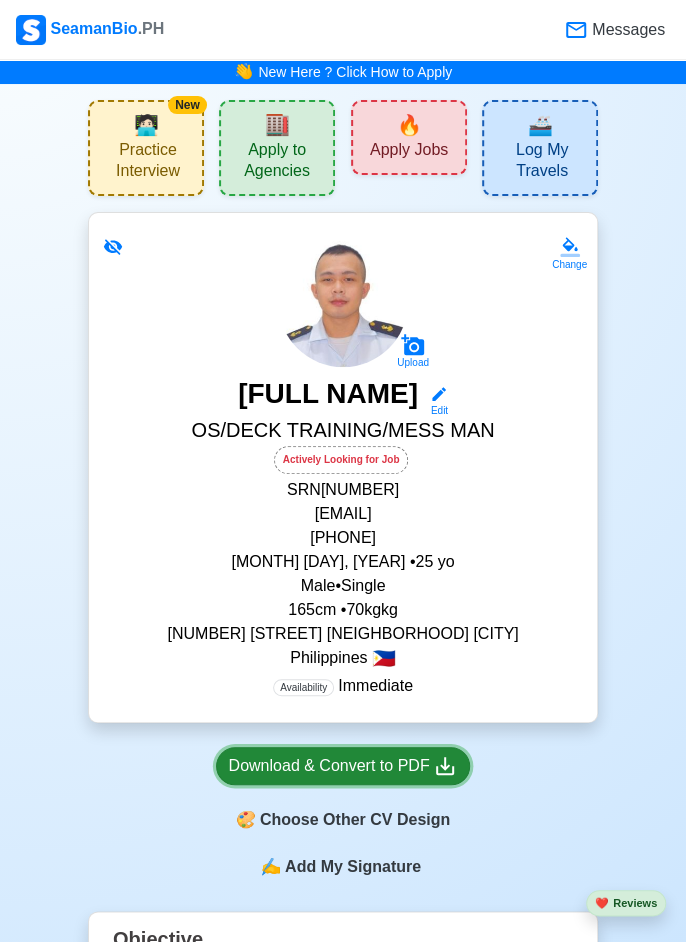 click on "Download & Convert to PDF" at bounding box center [343, 766] 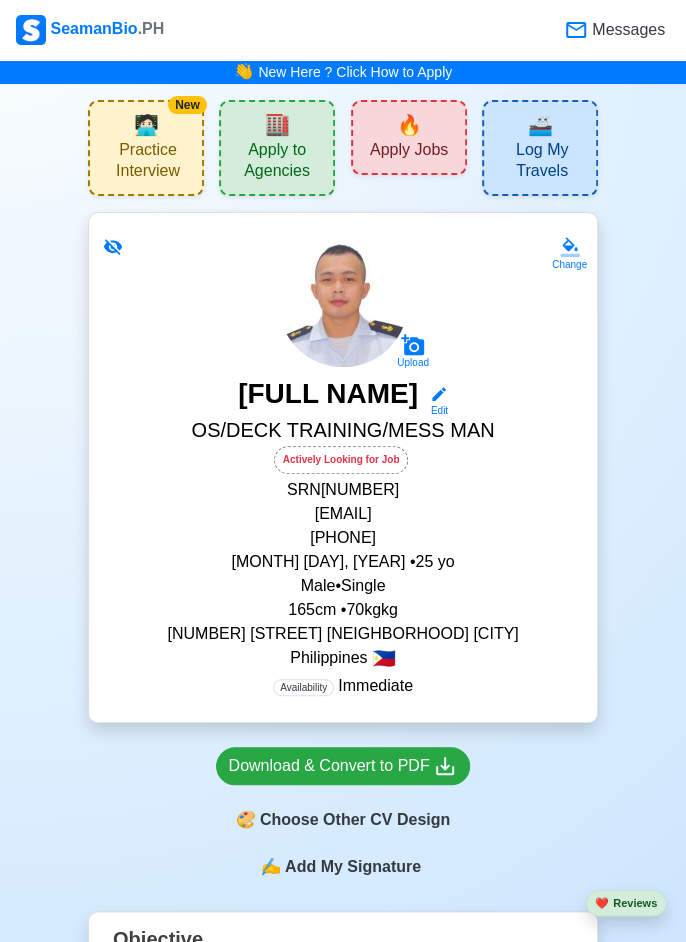 click on "Change" at bounding box center (569, 254) 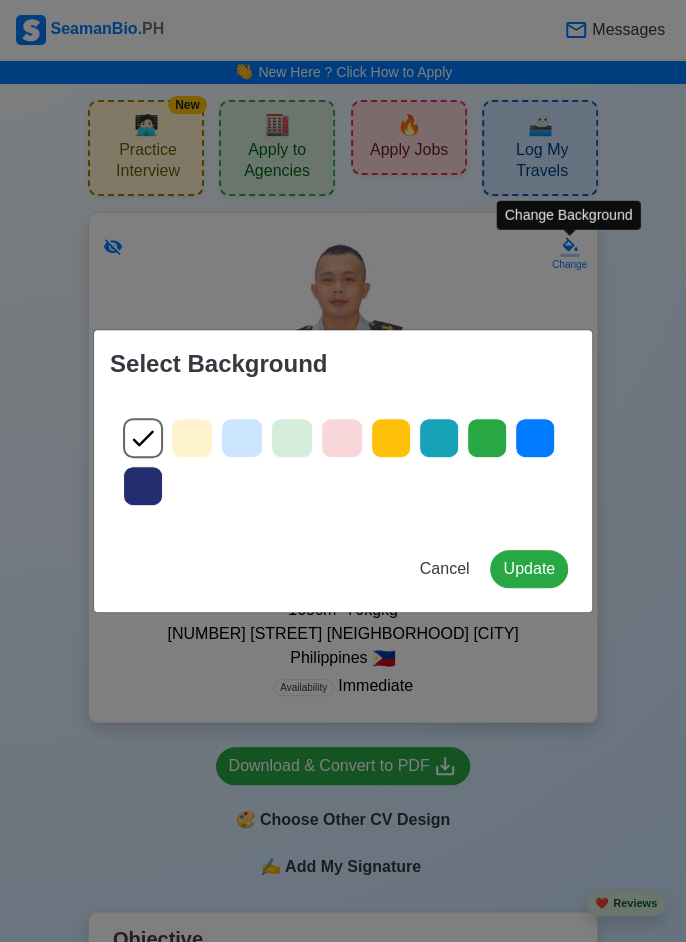 click 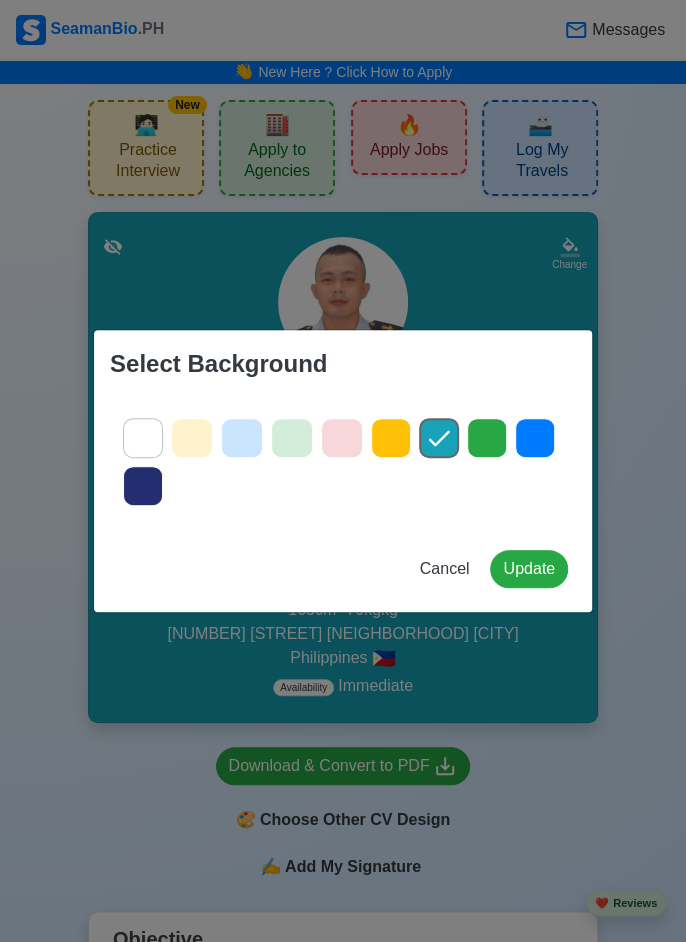 click at bounding box center [242, 438] 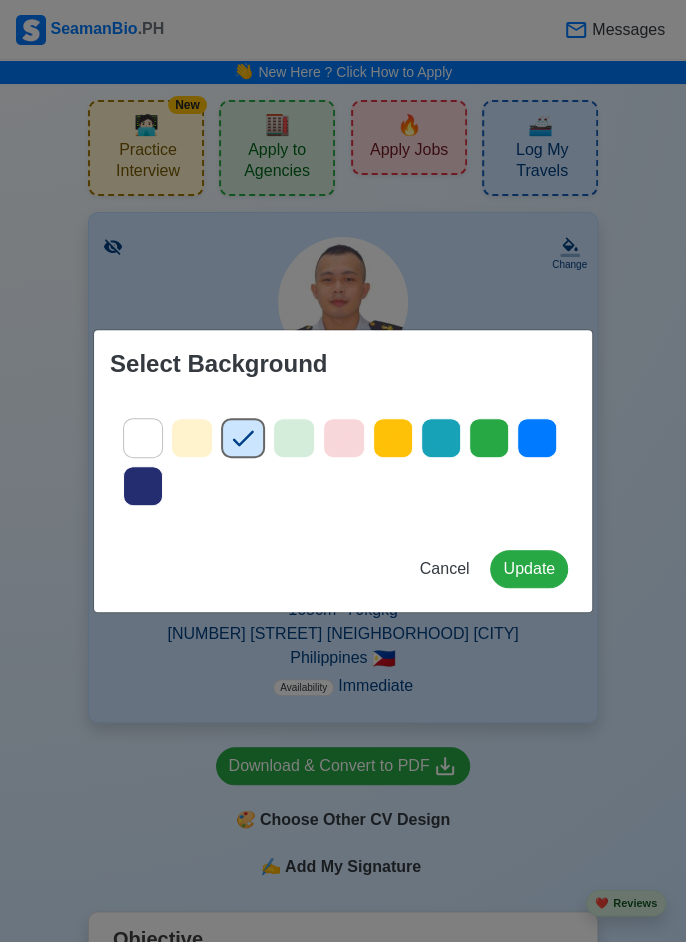 click 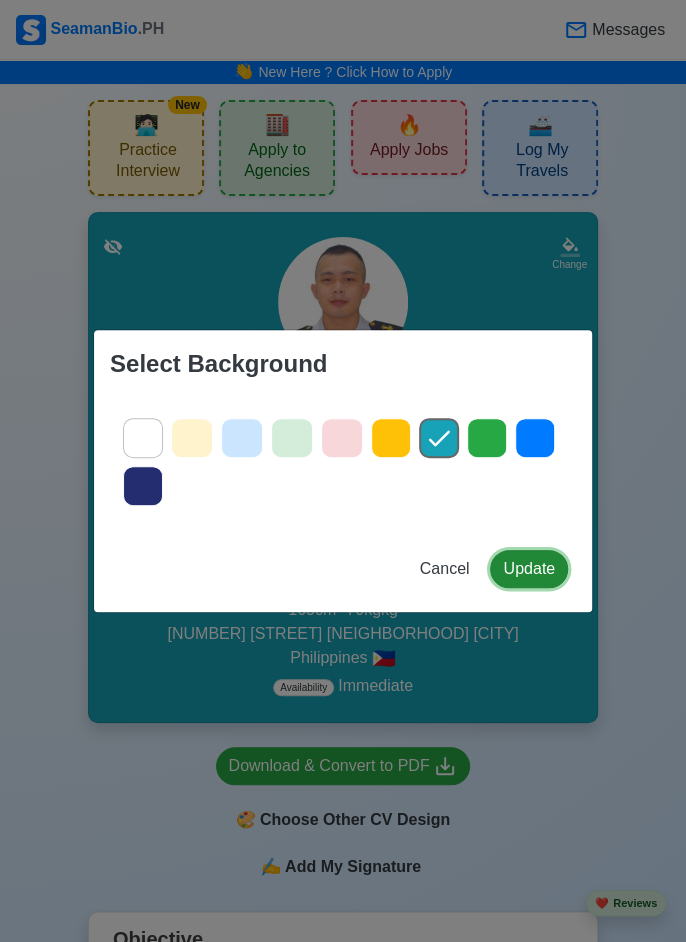 click on "Update" at bounding box center (529, 569) 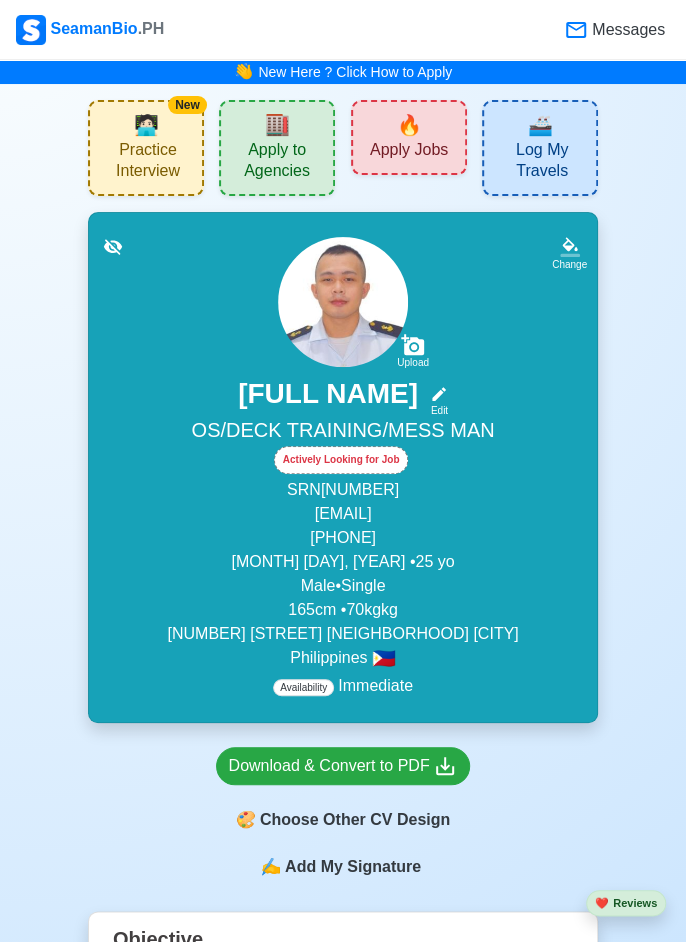 click 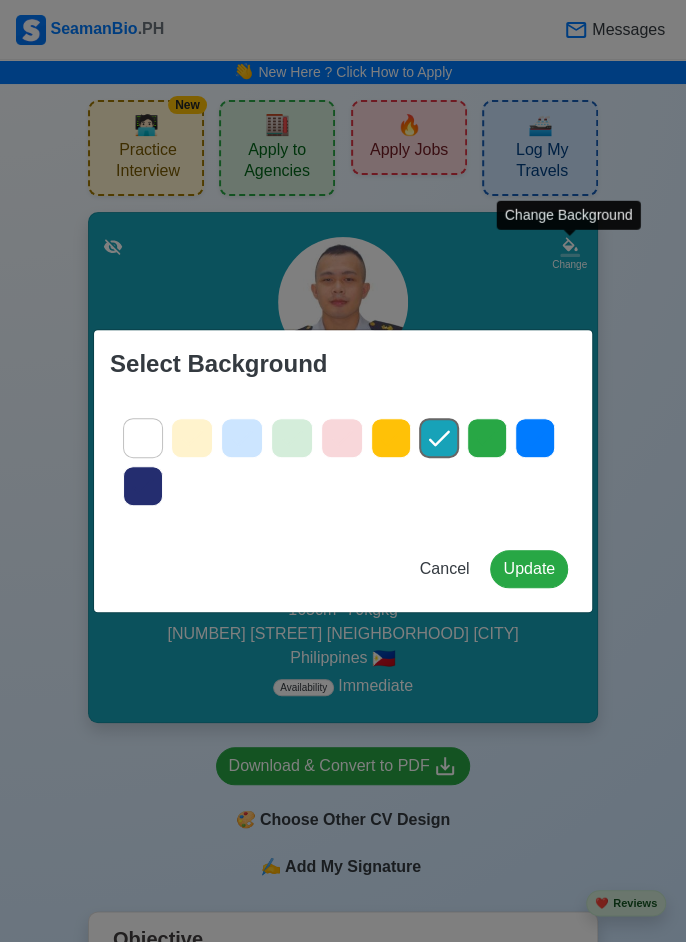 click at bounding box center [535, 438] 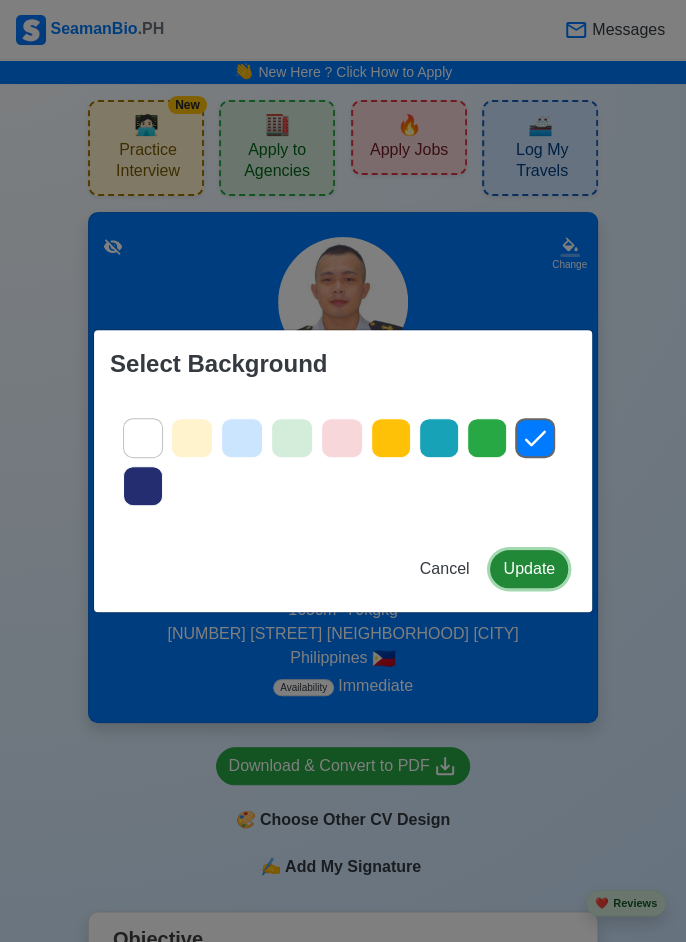 click on "Update" at bounding box center [529, 569] 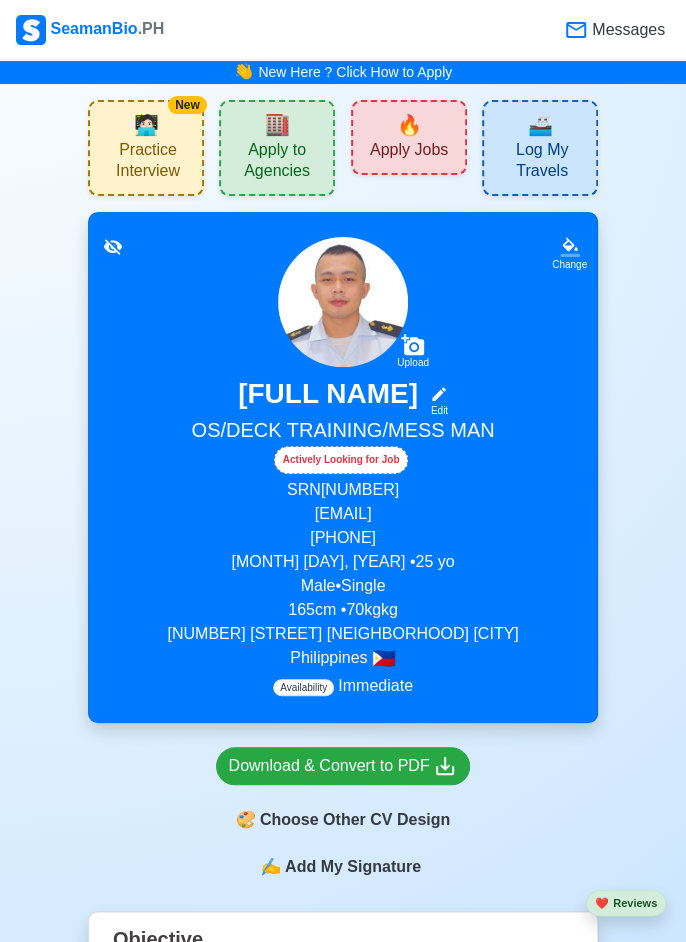 click 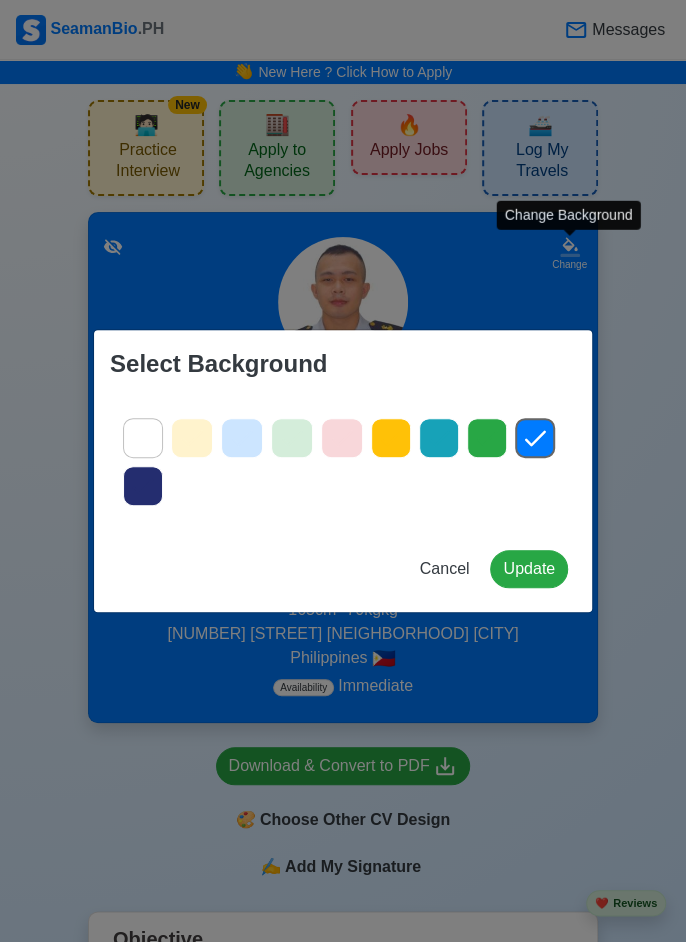 click 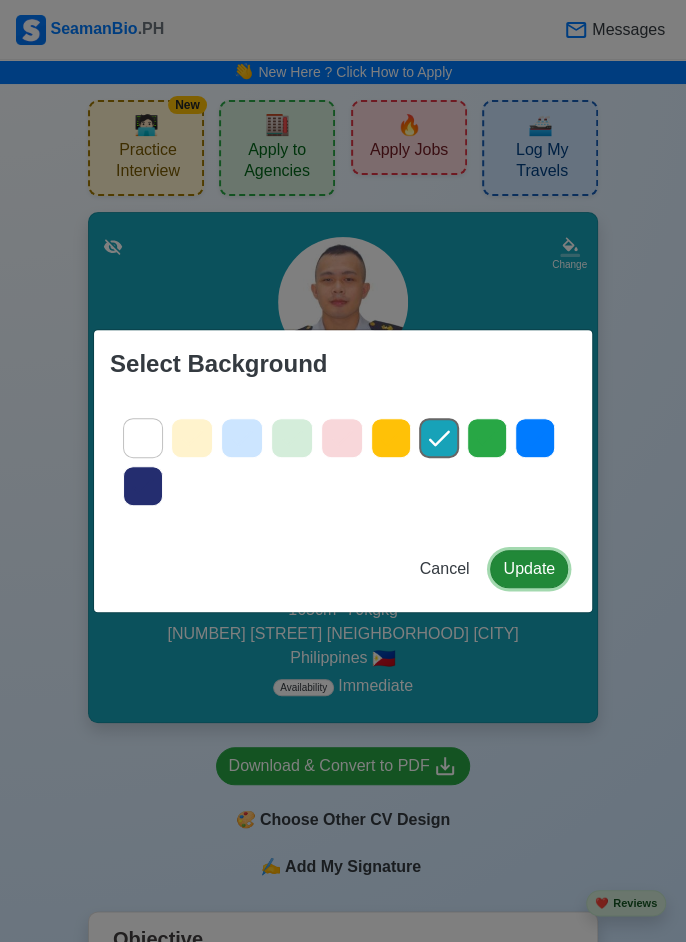 click on "Update" at bounding box center (529, 569) 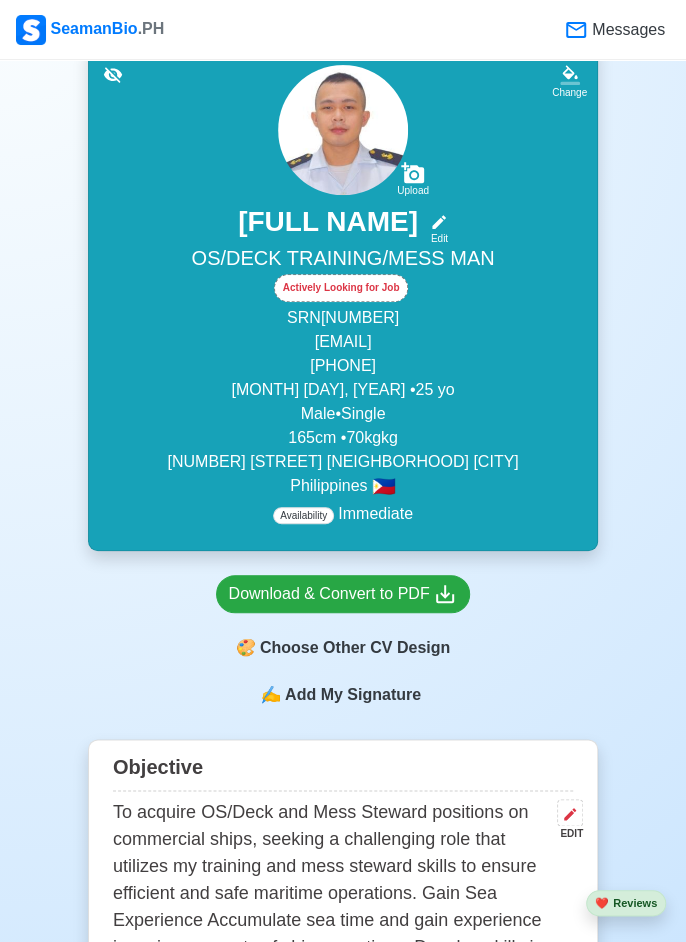 scroll, scrollTop: 214, scrollLeft: 0, axis: vertical 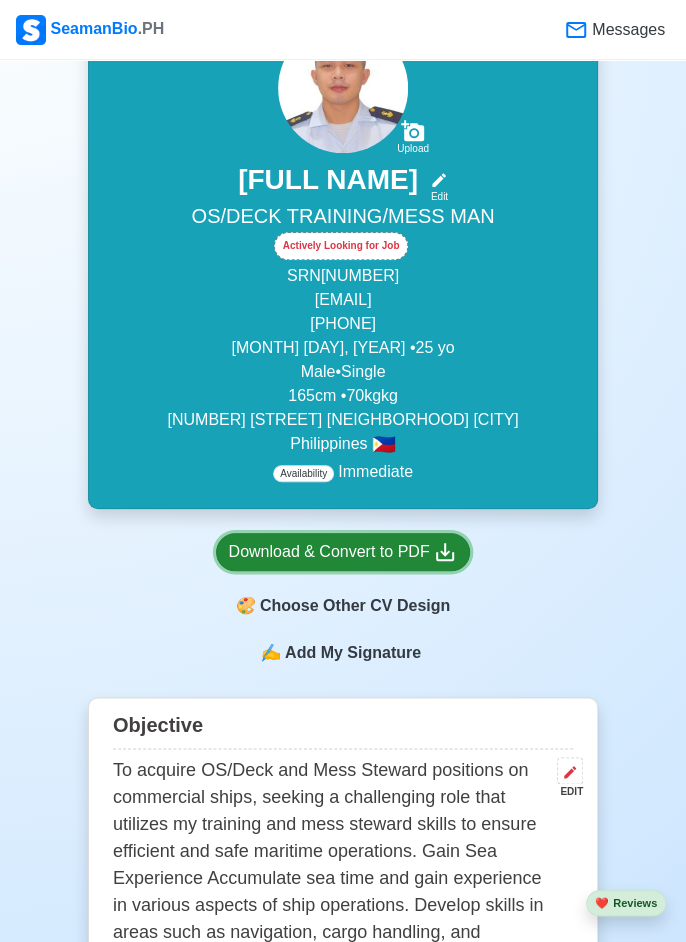 click on "Download & Convert to PDF" at bounding box center (343, 552) 